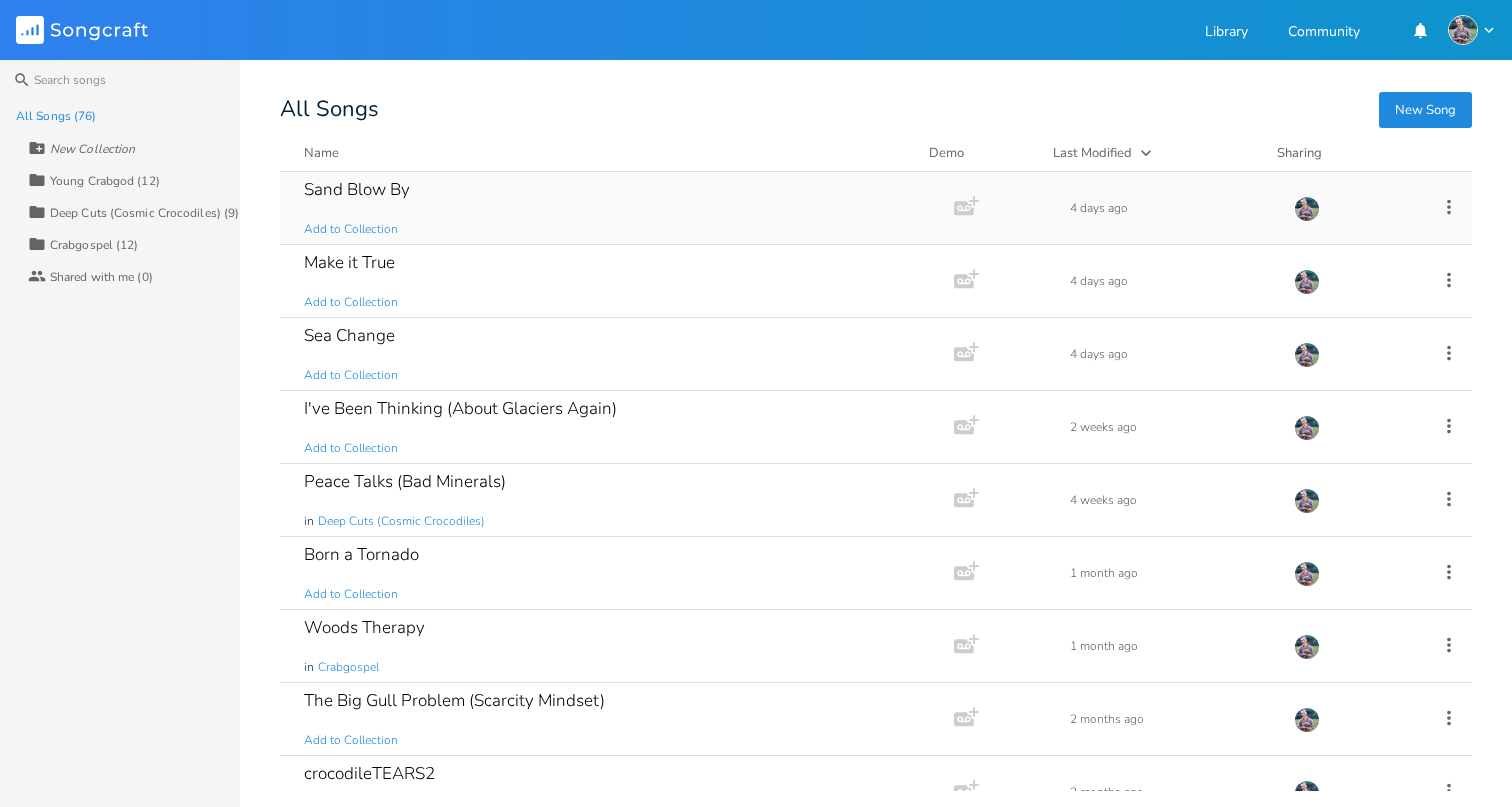 scroll, scrollTop: 0, scrollLeft: 0, axis: both 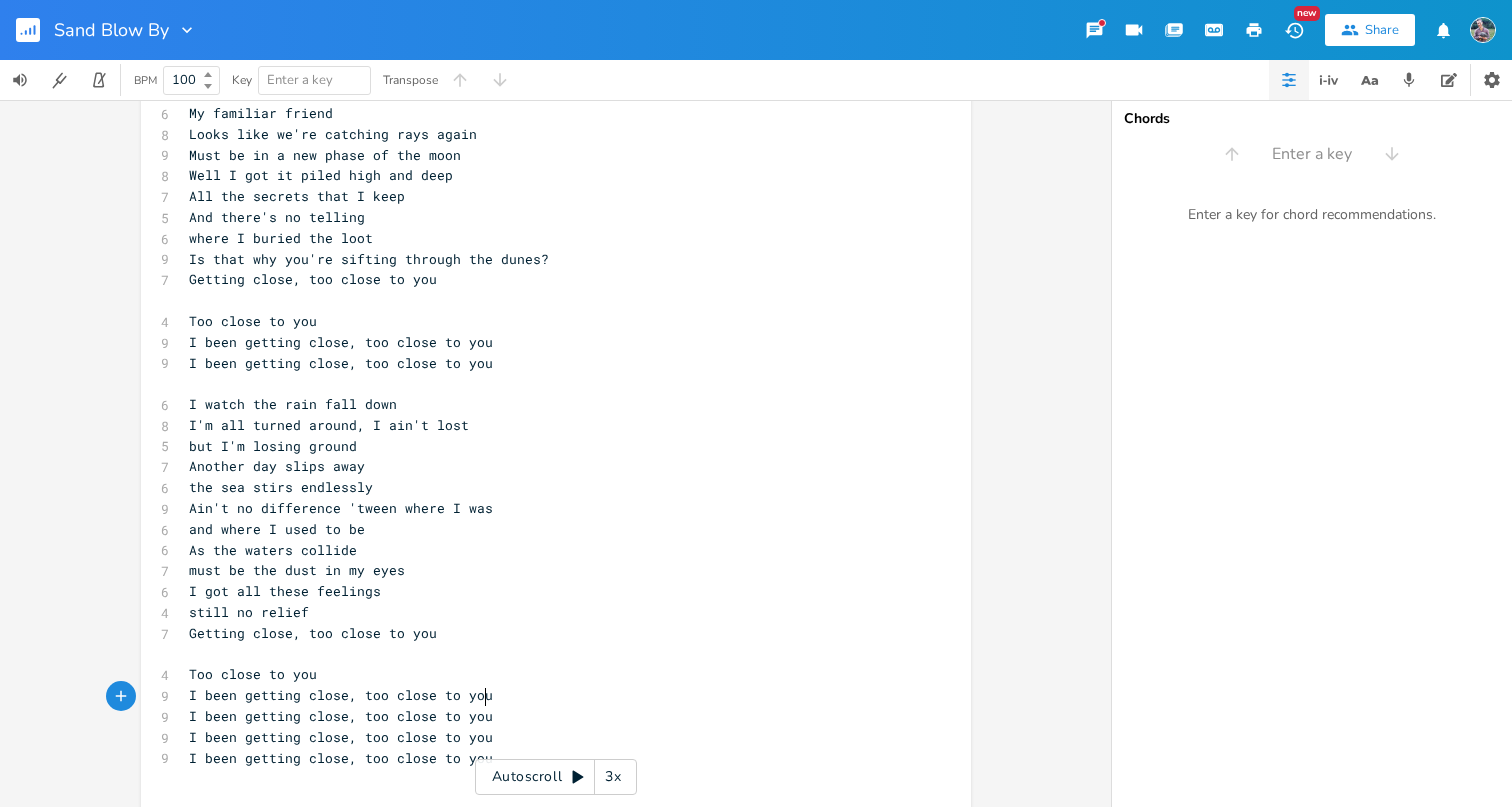 click on "I been getting close, too close to you" at bounding box center (546, 737) 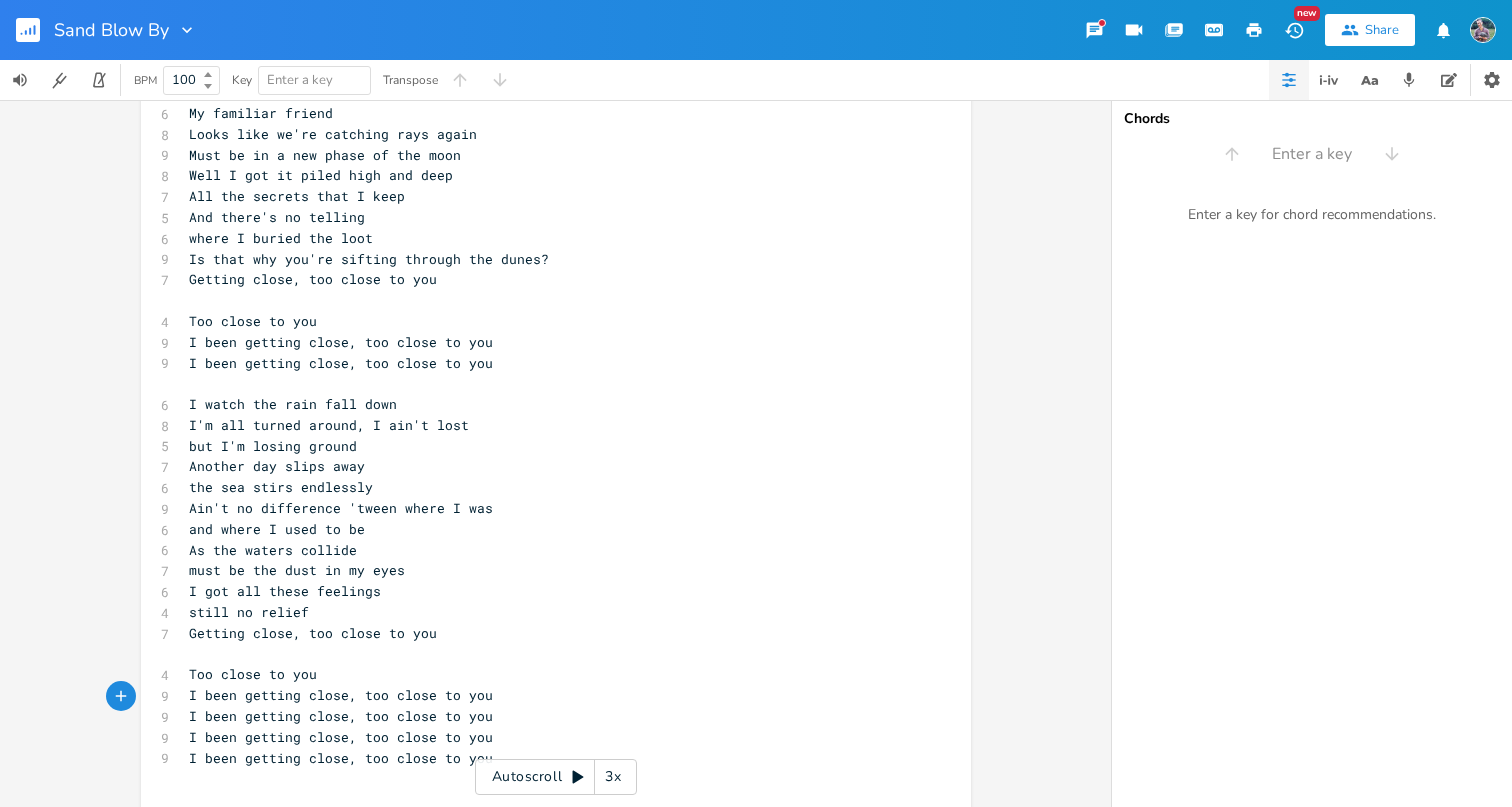 click on "I been getting close, too close to you" at bounding box center [546, 758] 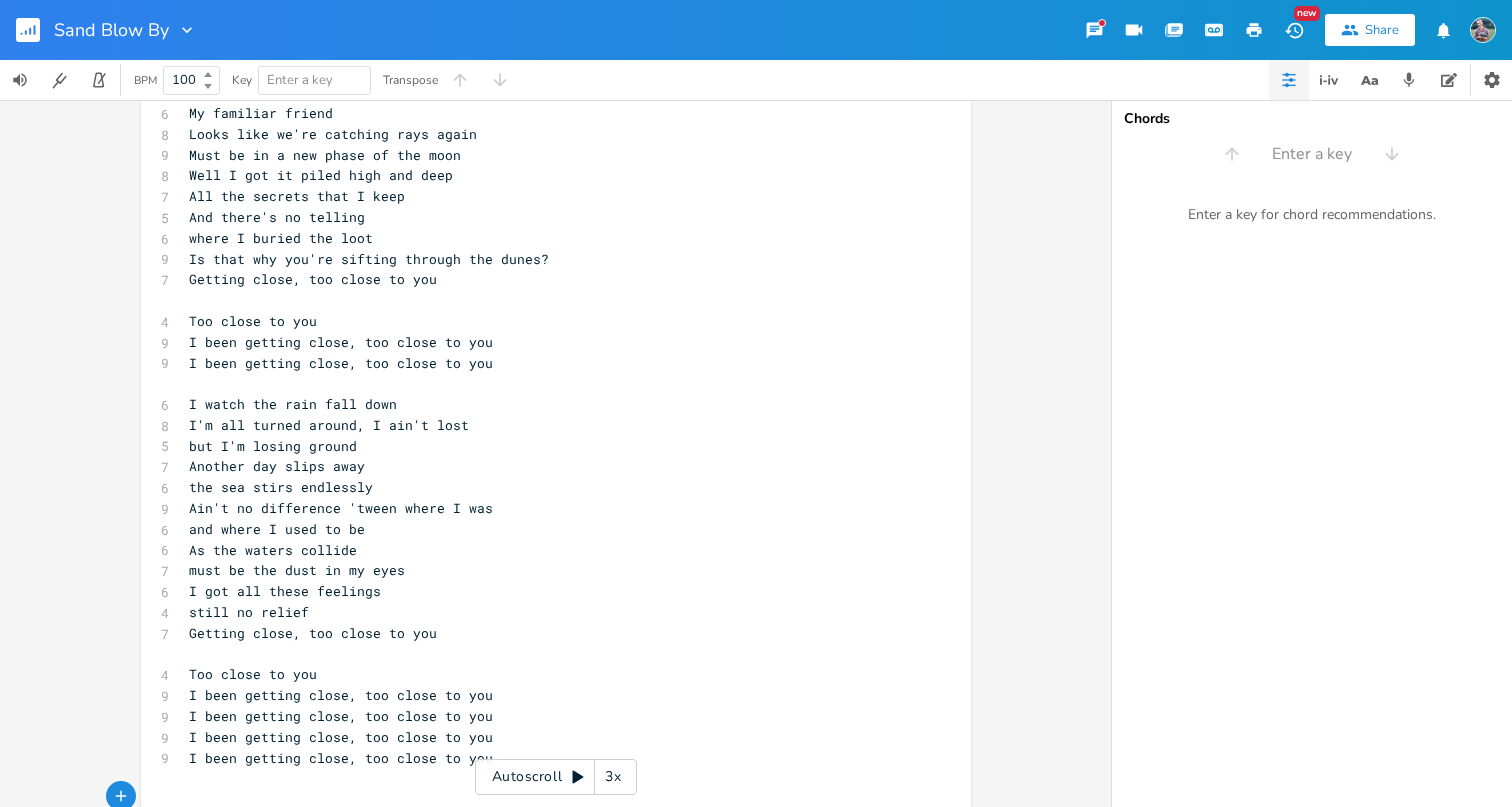 scroll, scrollTop: 0, scrollLeft: 3, axis: horizontal 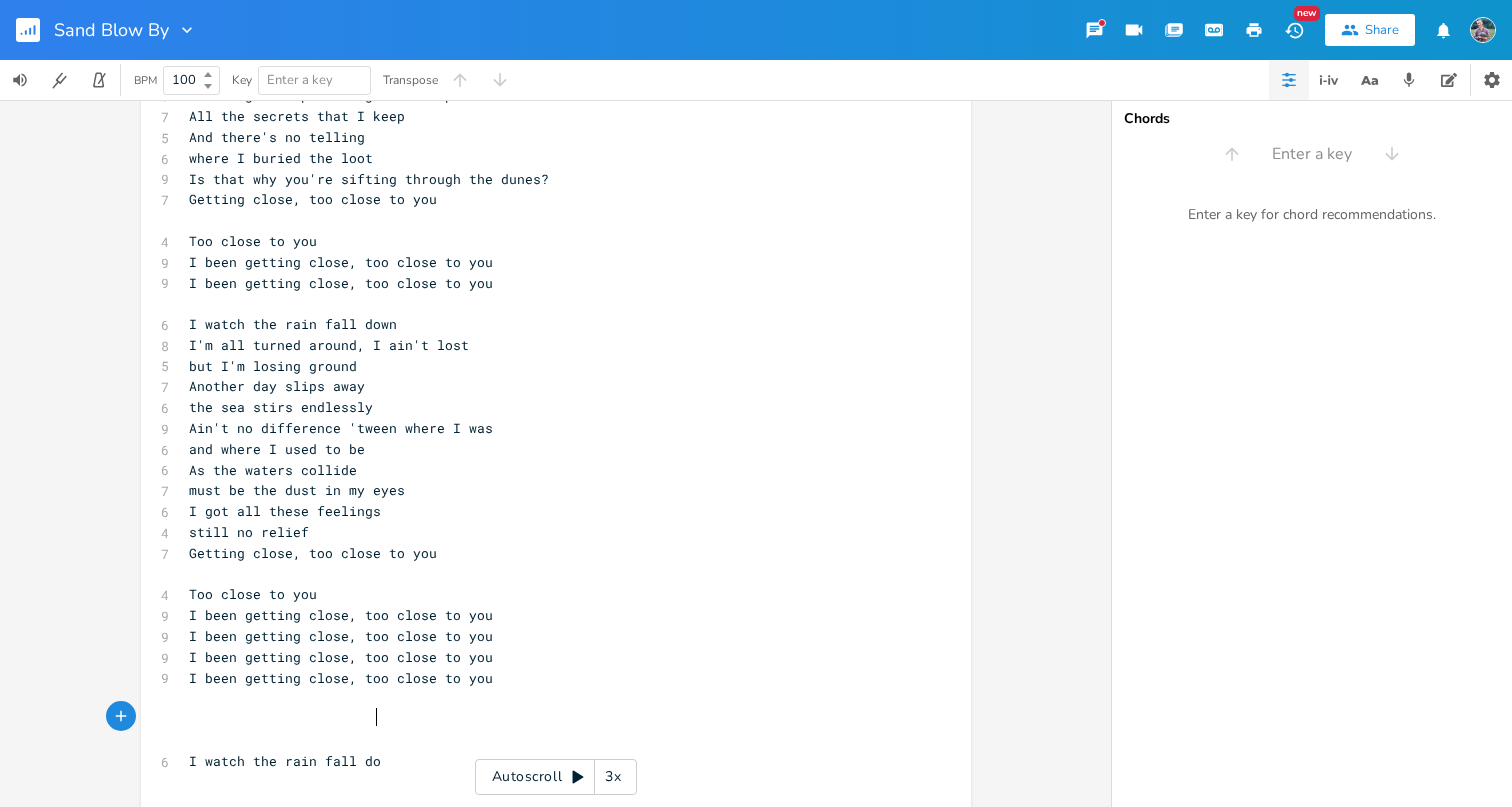 type on "I watch the rain fall down" 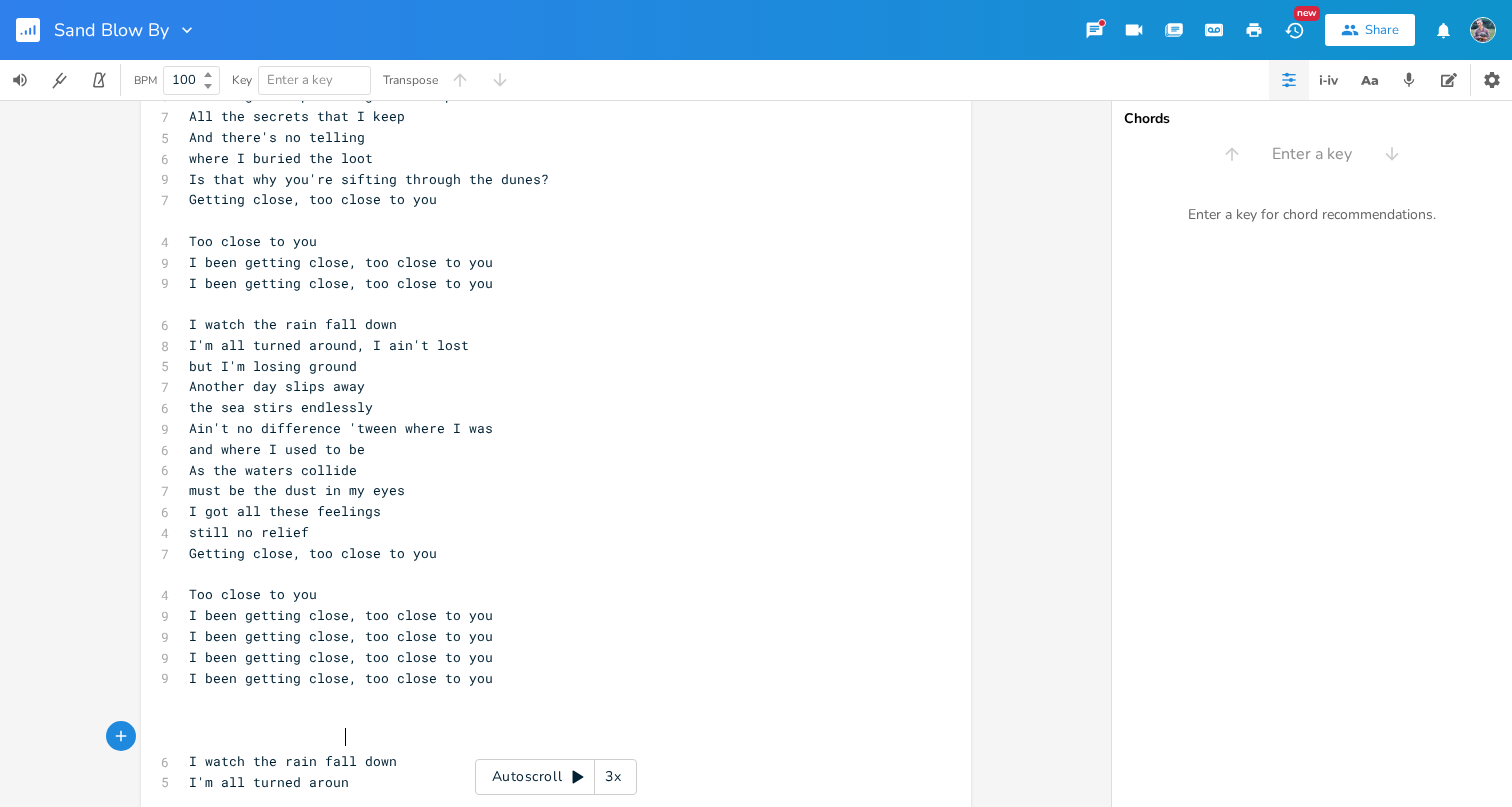 type on "I'm all turned around" 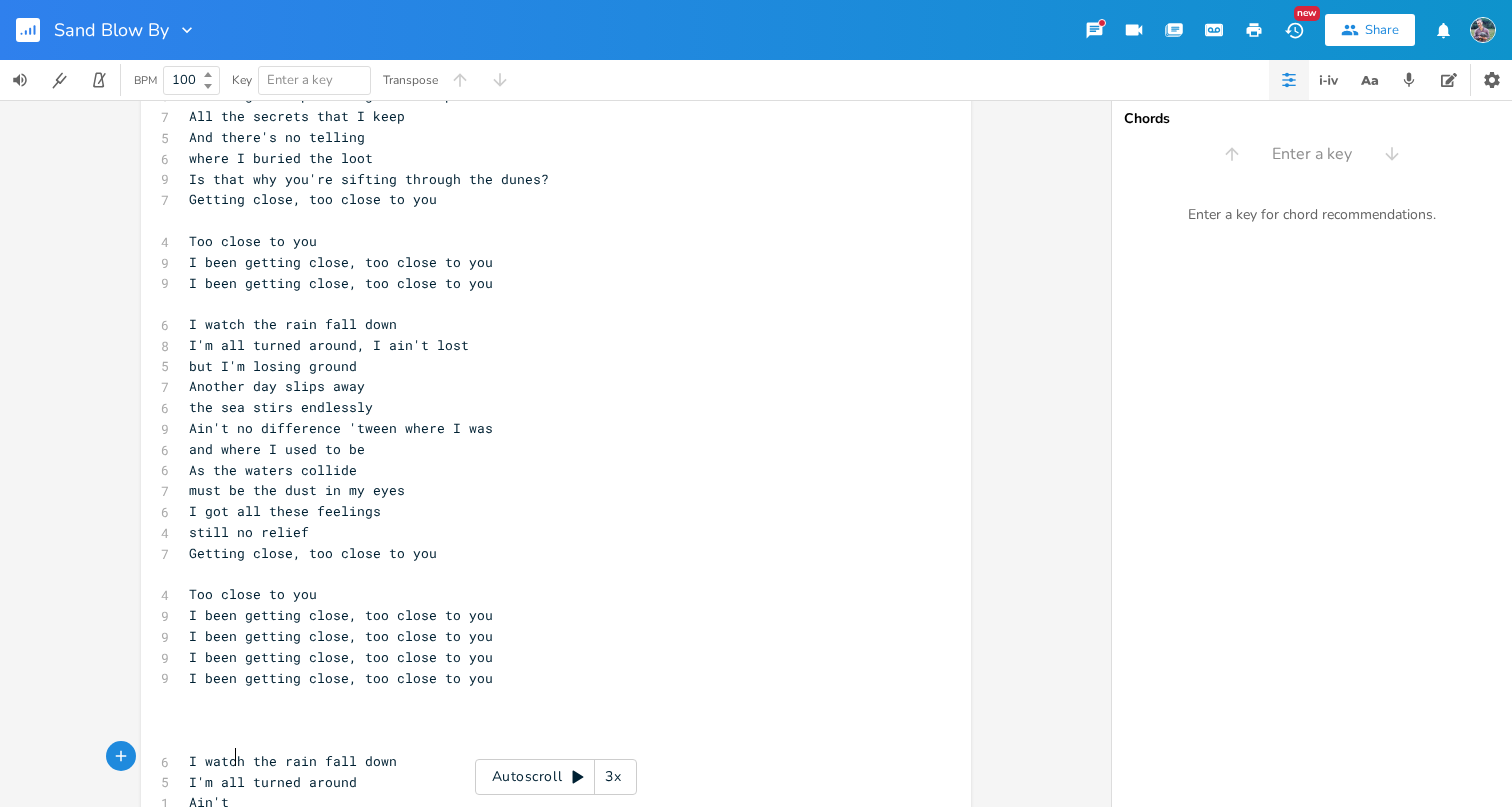 type on "Ain't t" 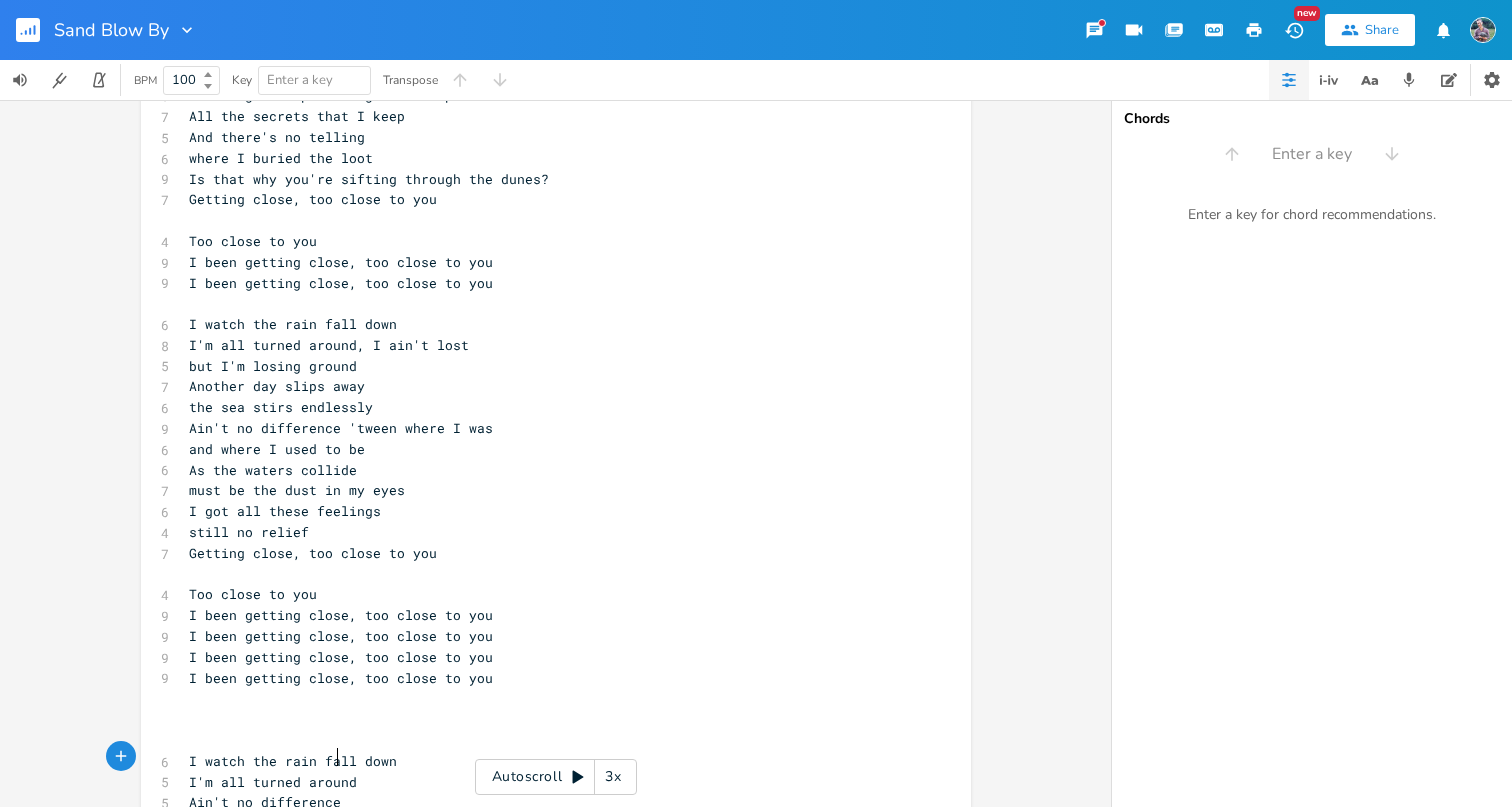 type on "no difference b" 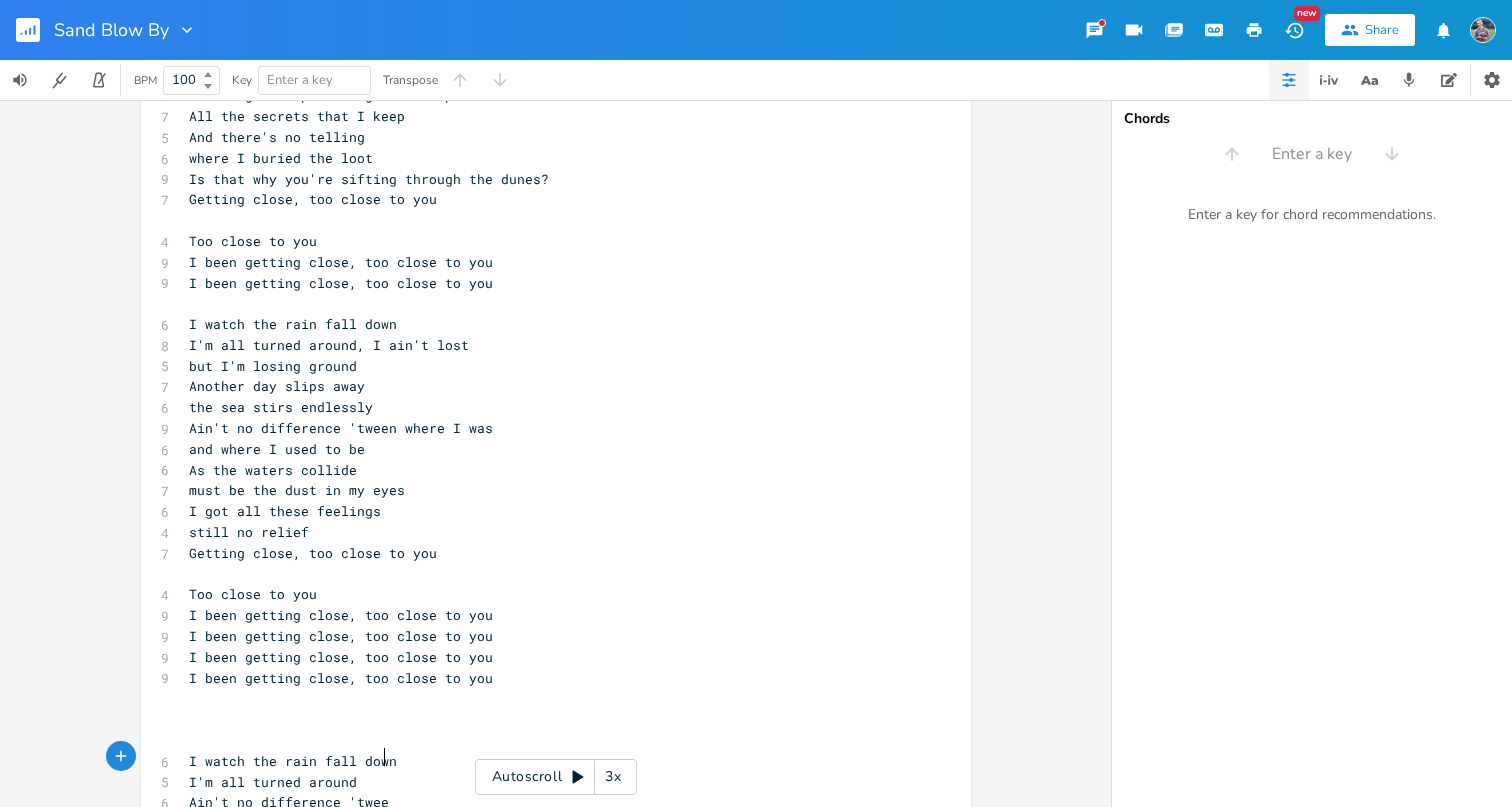type on "'tween" 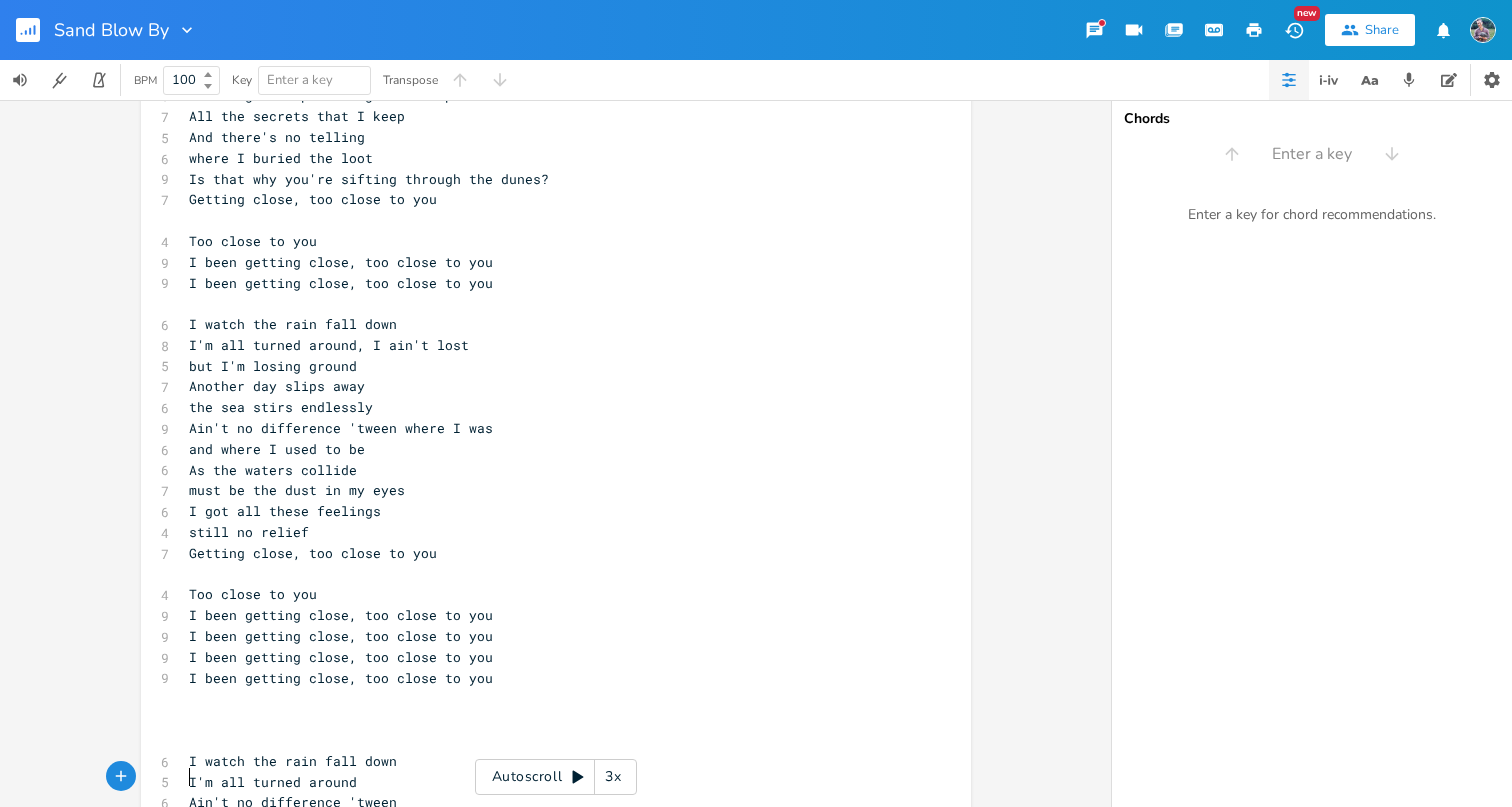 scroll, scrollTop: 0, scrollLeft: 16, axis: horizontal 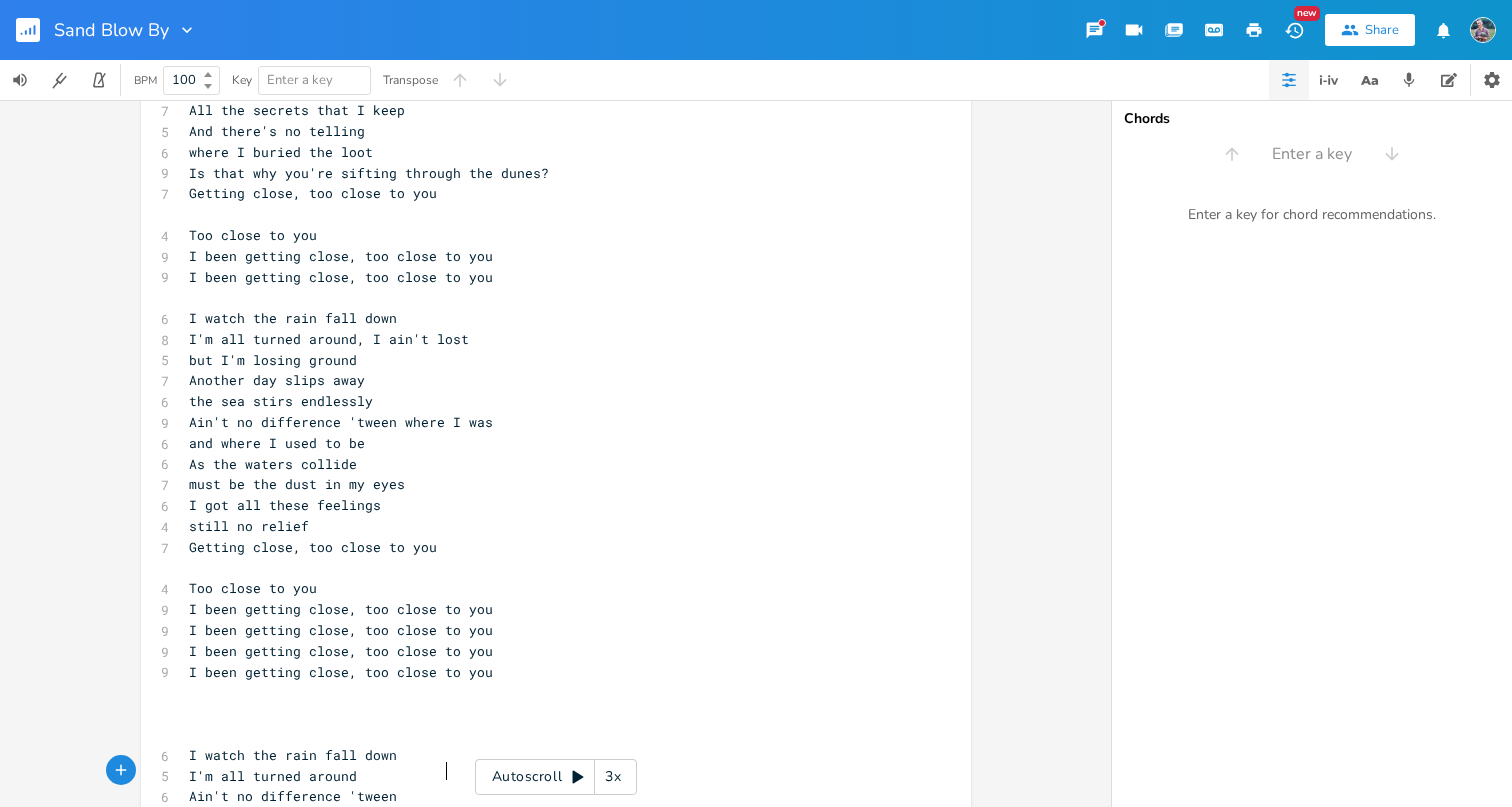 type on "where I was and where I used to be" 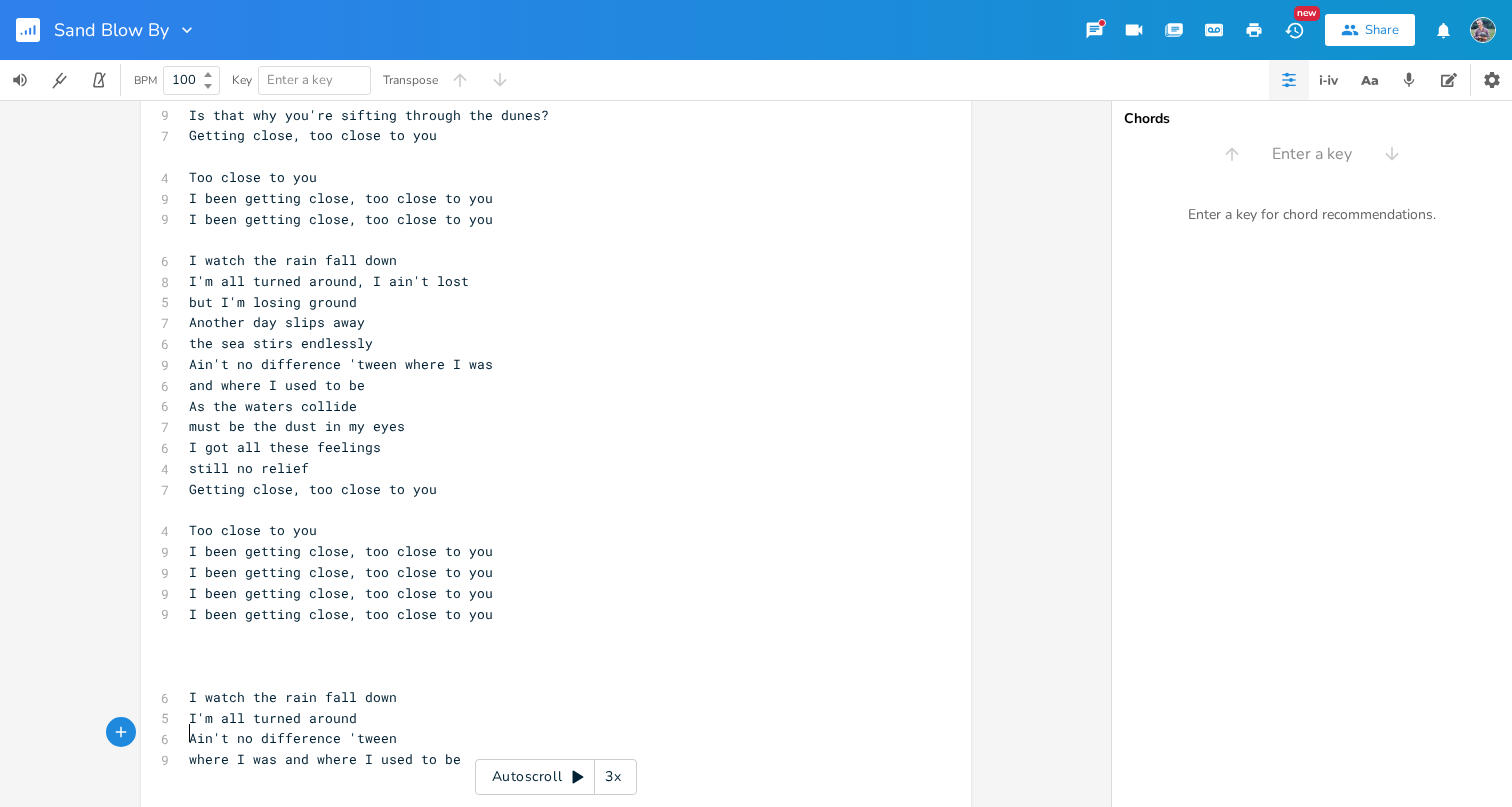 scroll, scrollTop: 618, scrollLeft: 0, axis: vertical 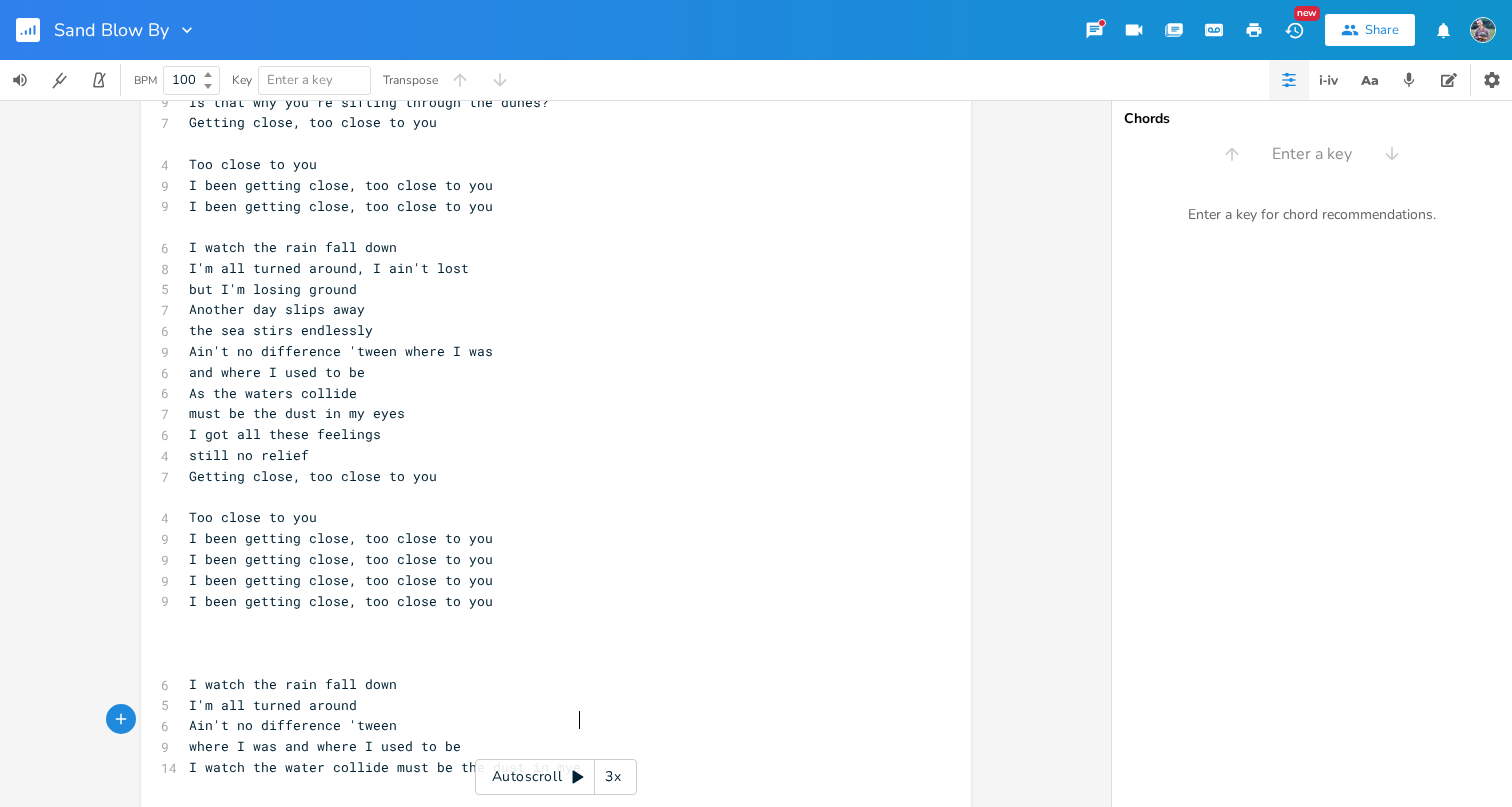 type on "I watch the water collide must be the dust in mye e" 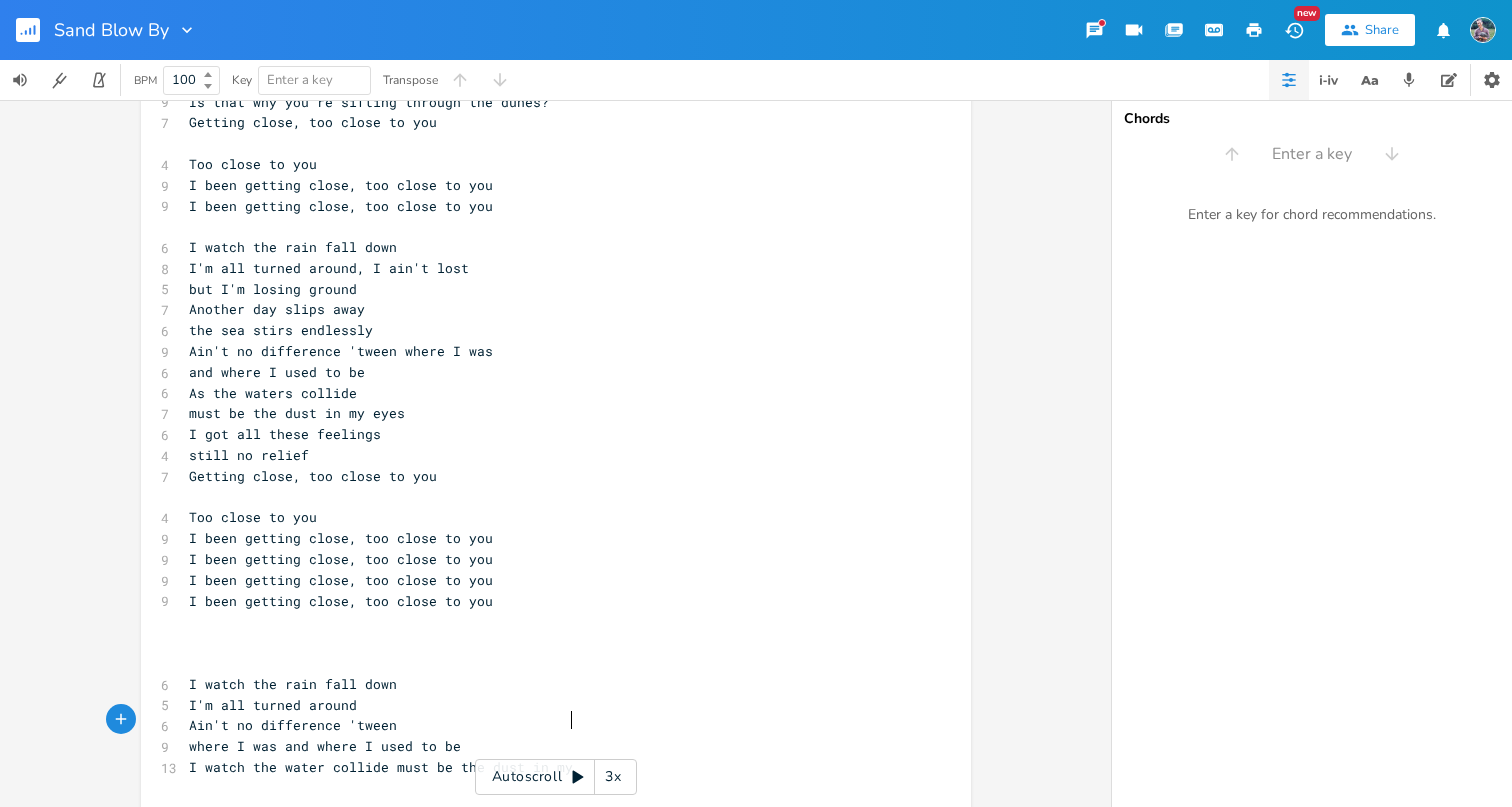 type on "yes" 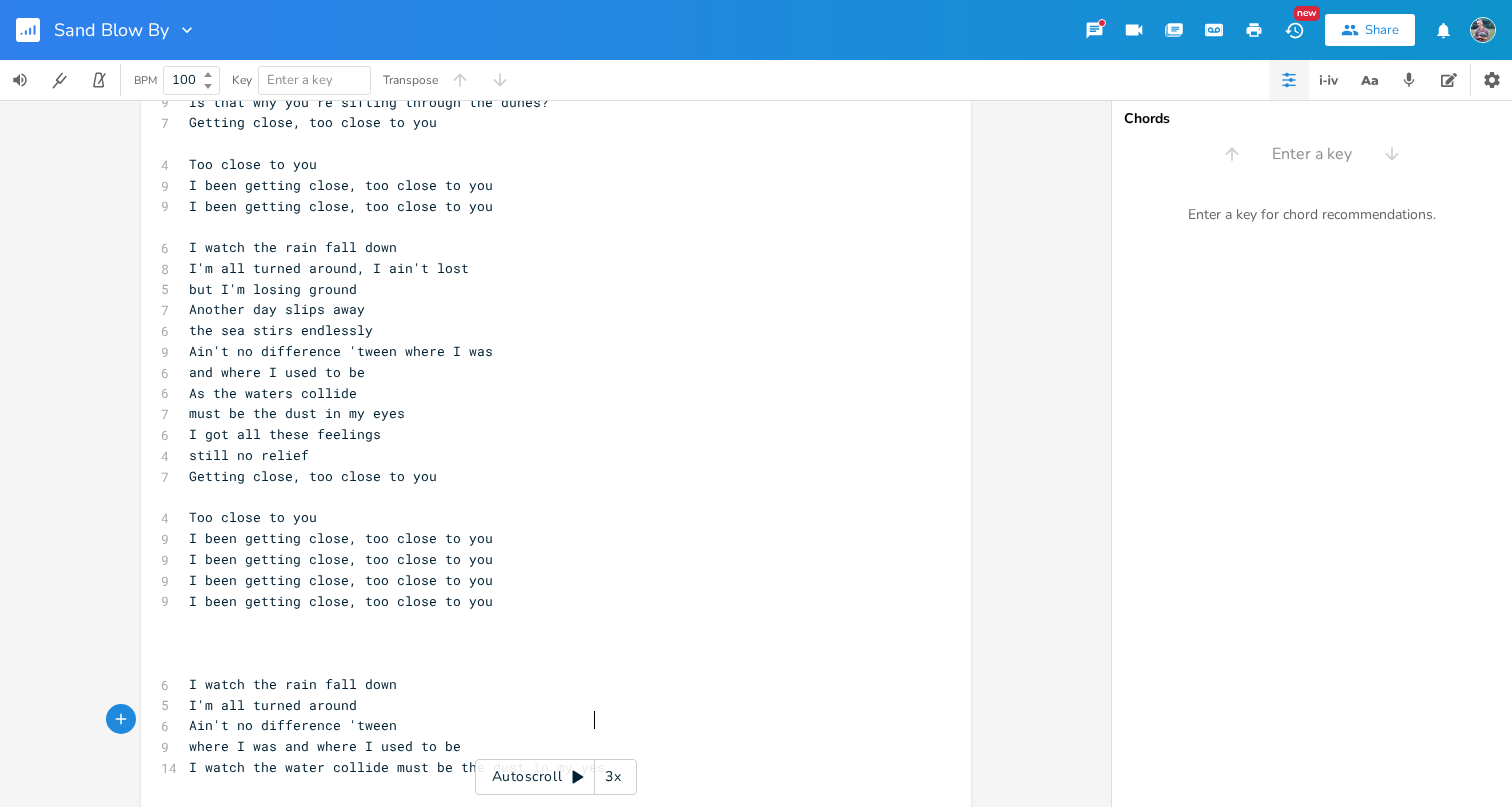 scroll, scrollTop: 0, scrollLeft: 20, axis: horizontal 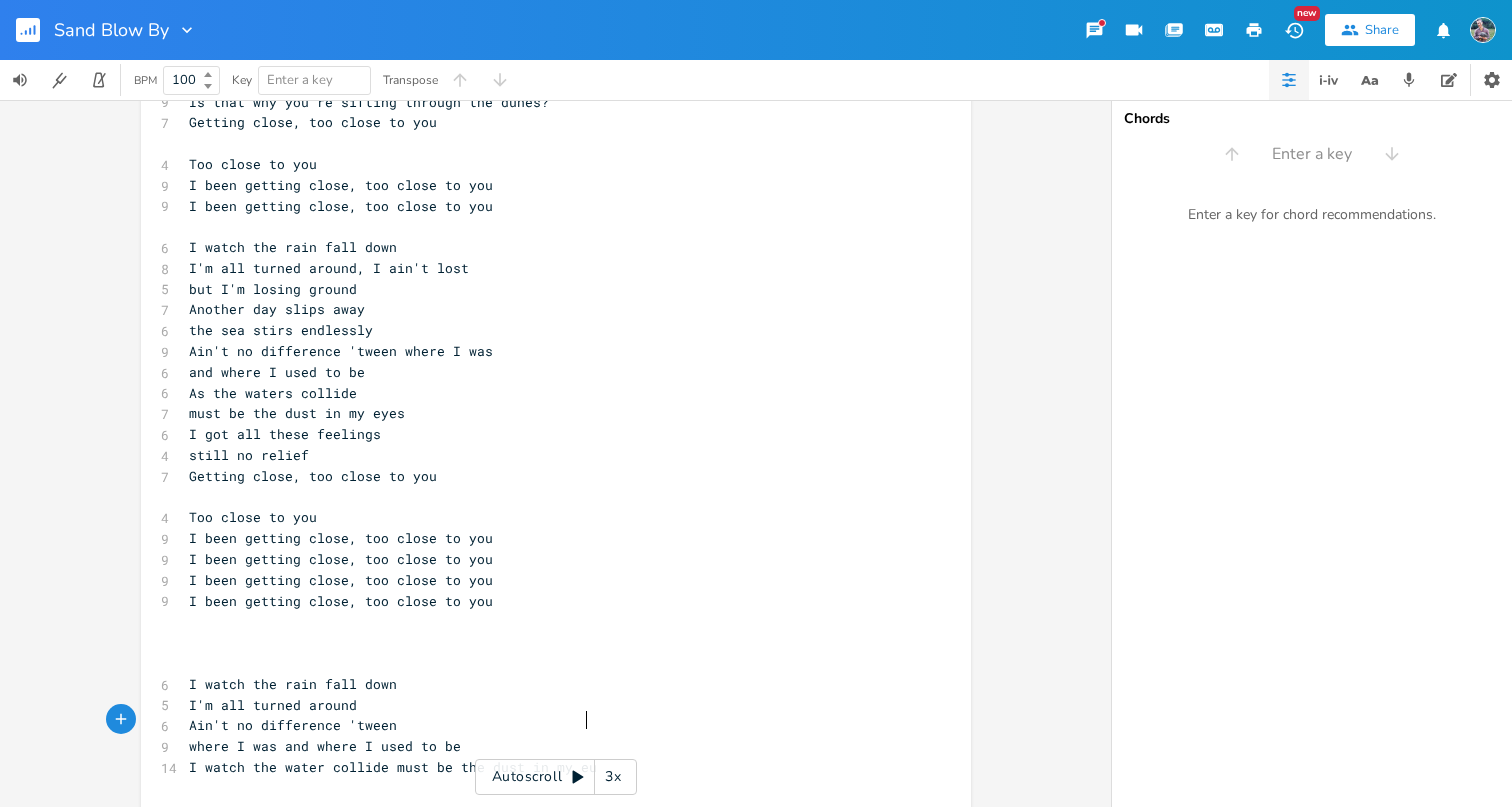 type on "euyes" 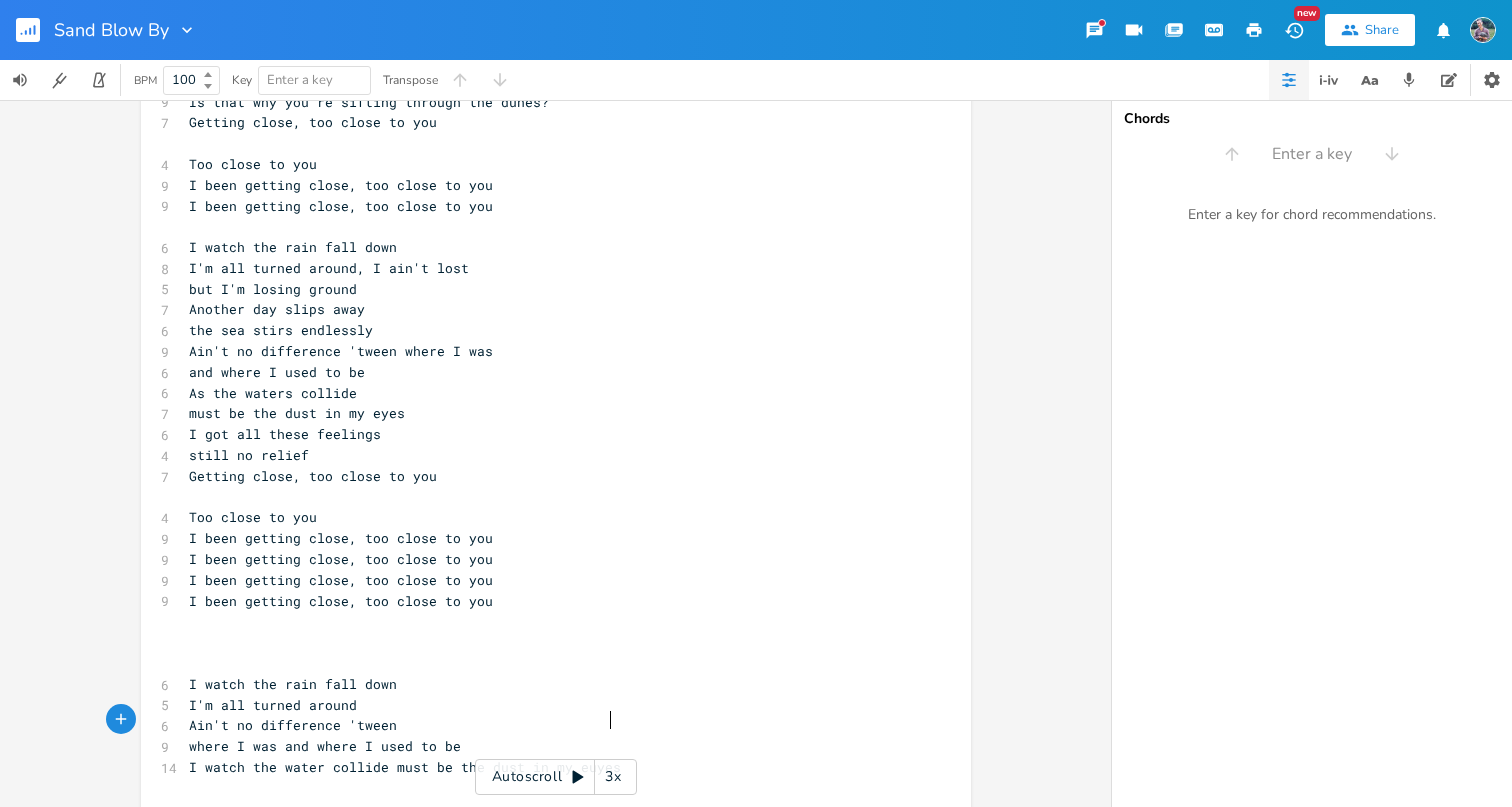 scroll, scrollTop: 0, scrollLeft: 28, axis: horizontal 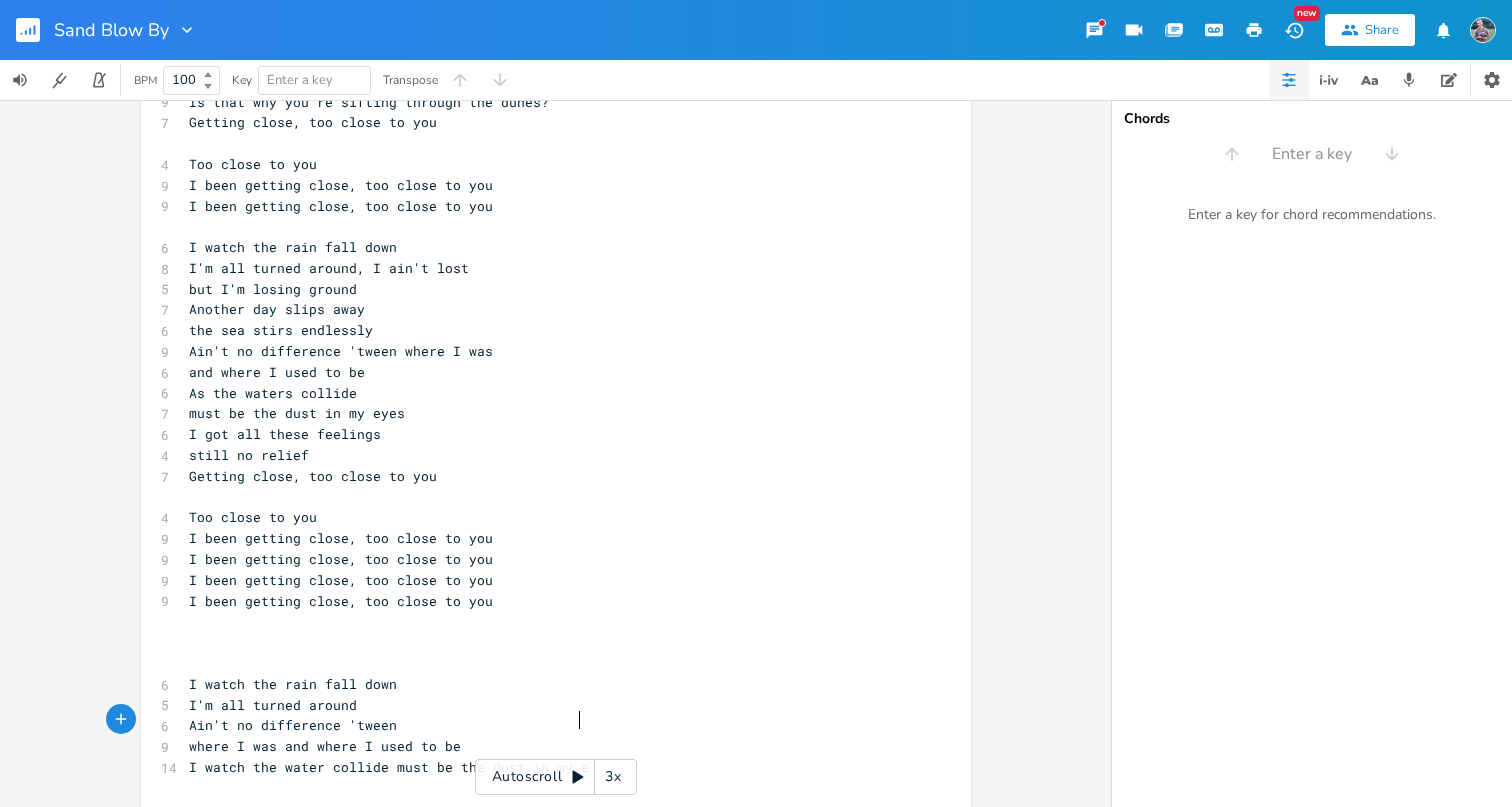 type on "es" 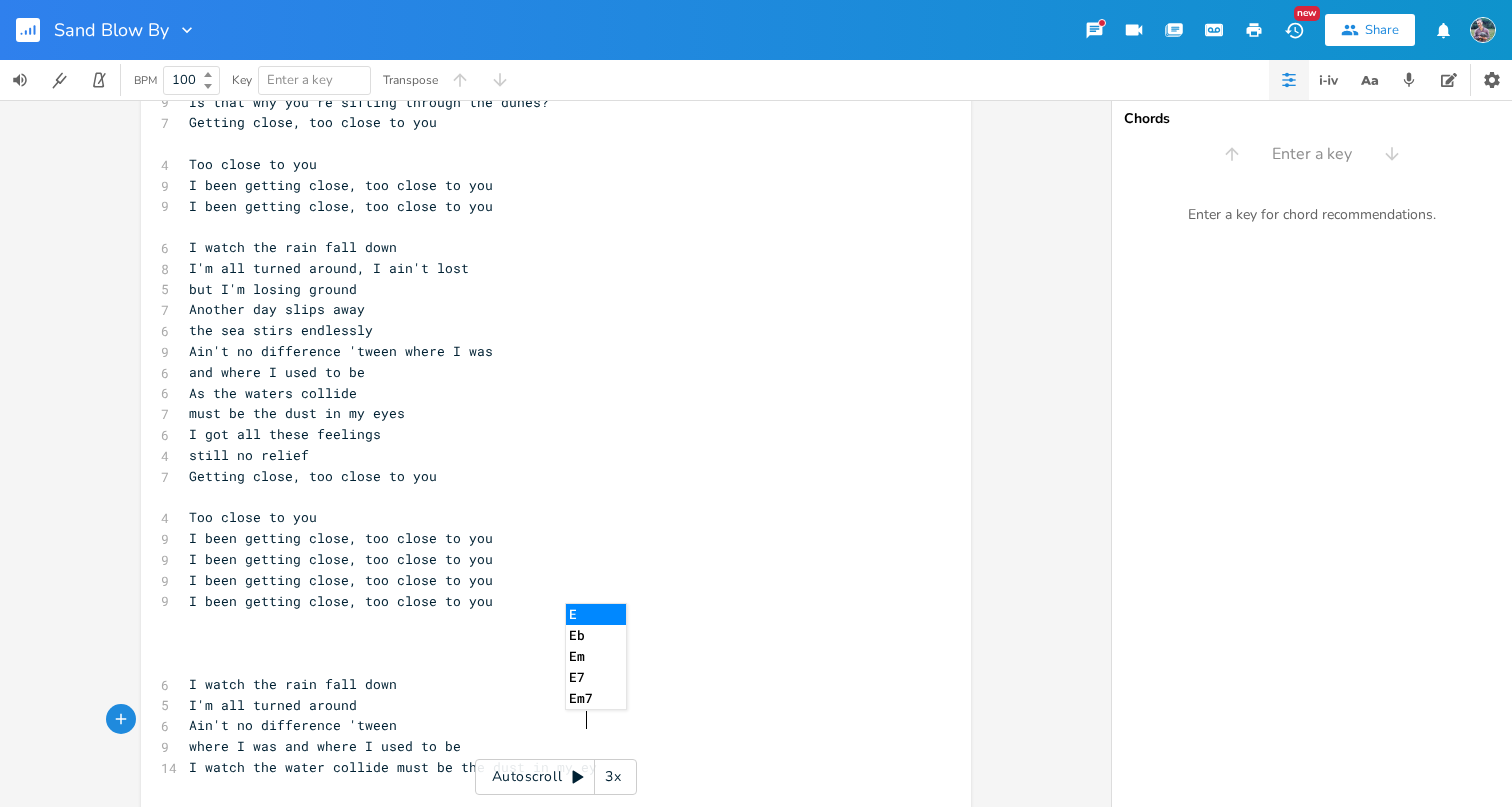 type on "yes" 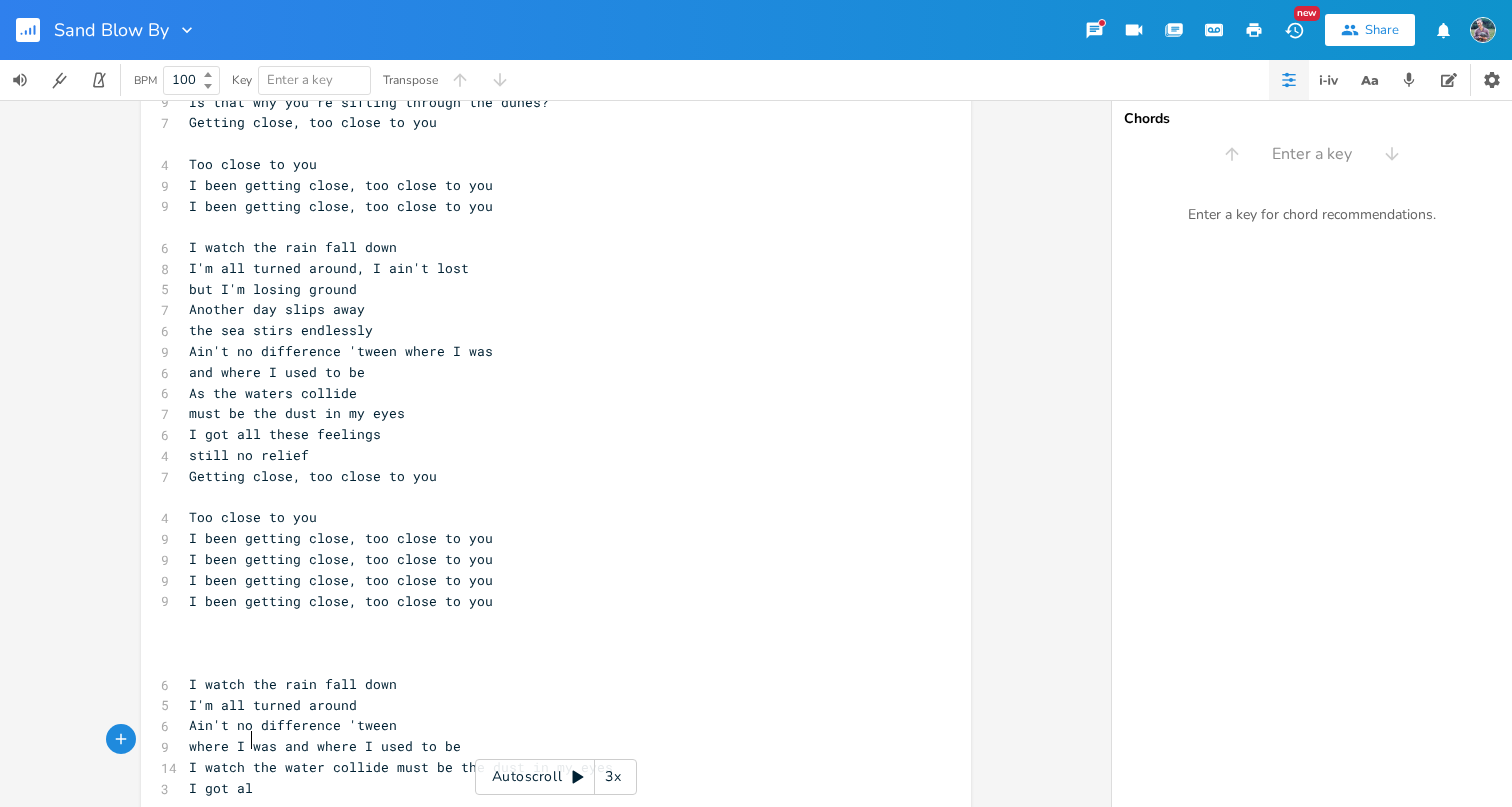 type on "I got all" 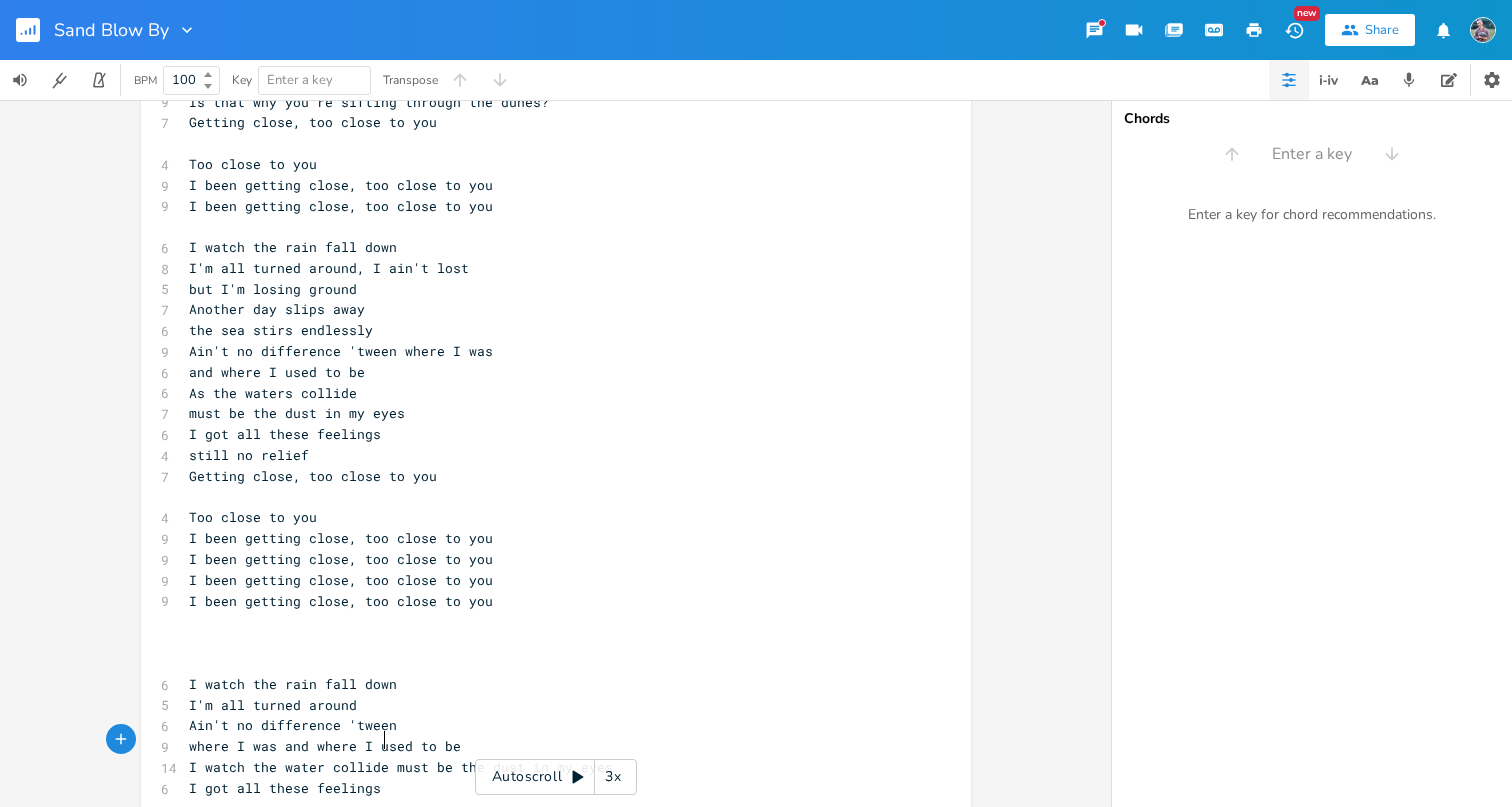 scroll, scrollTop: 0, scrollLeft: 105, axis: horizontal 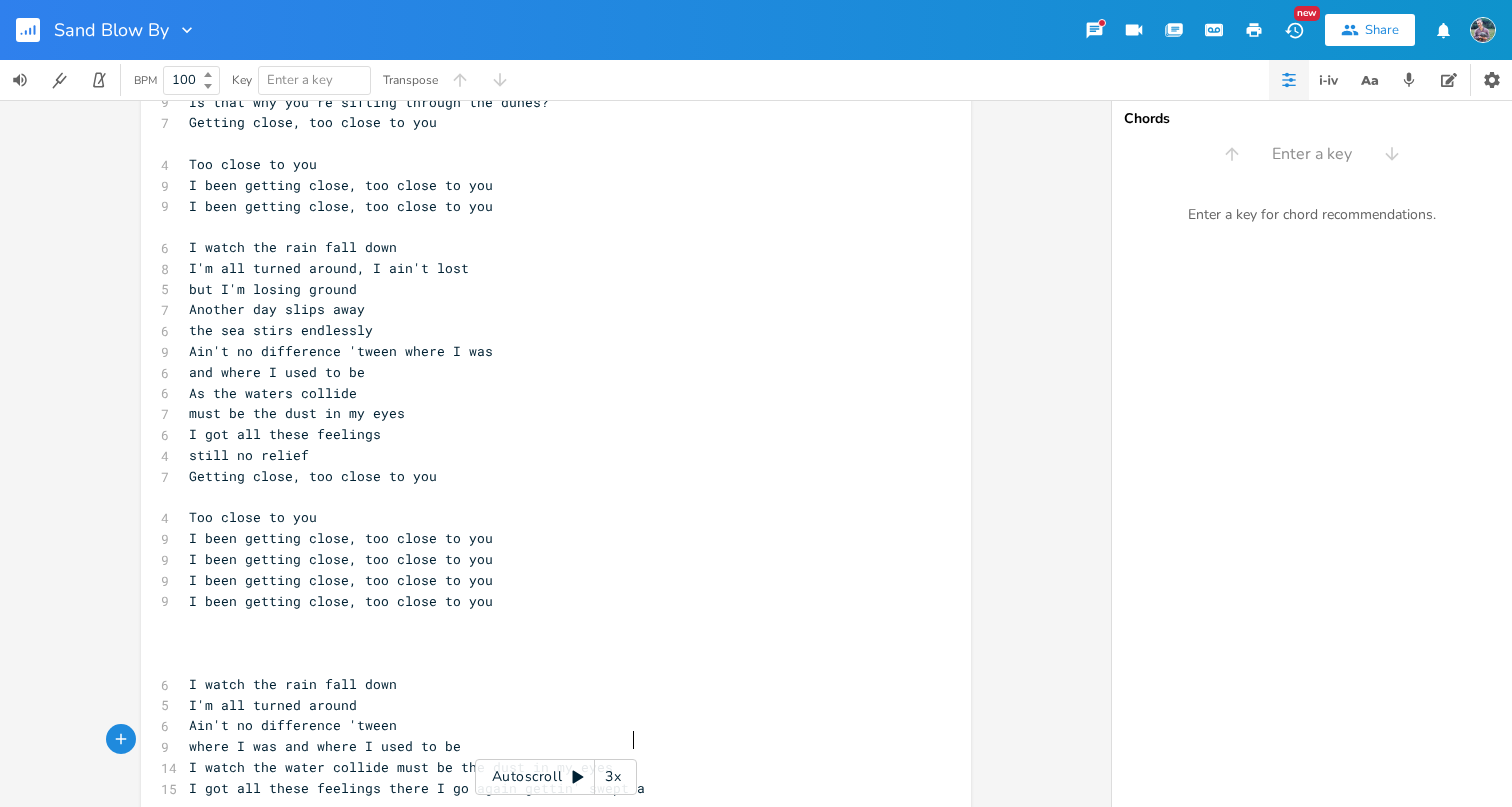 type on "there I go again gettin' swept away" 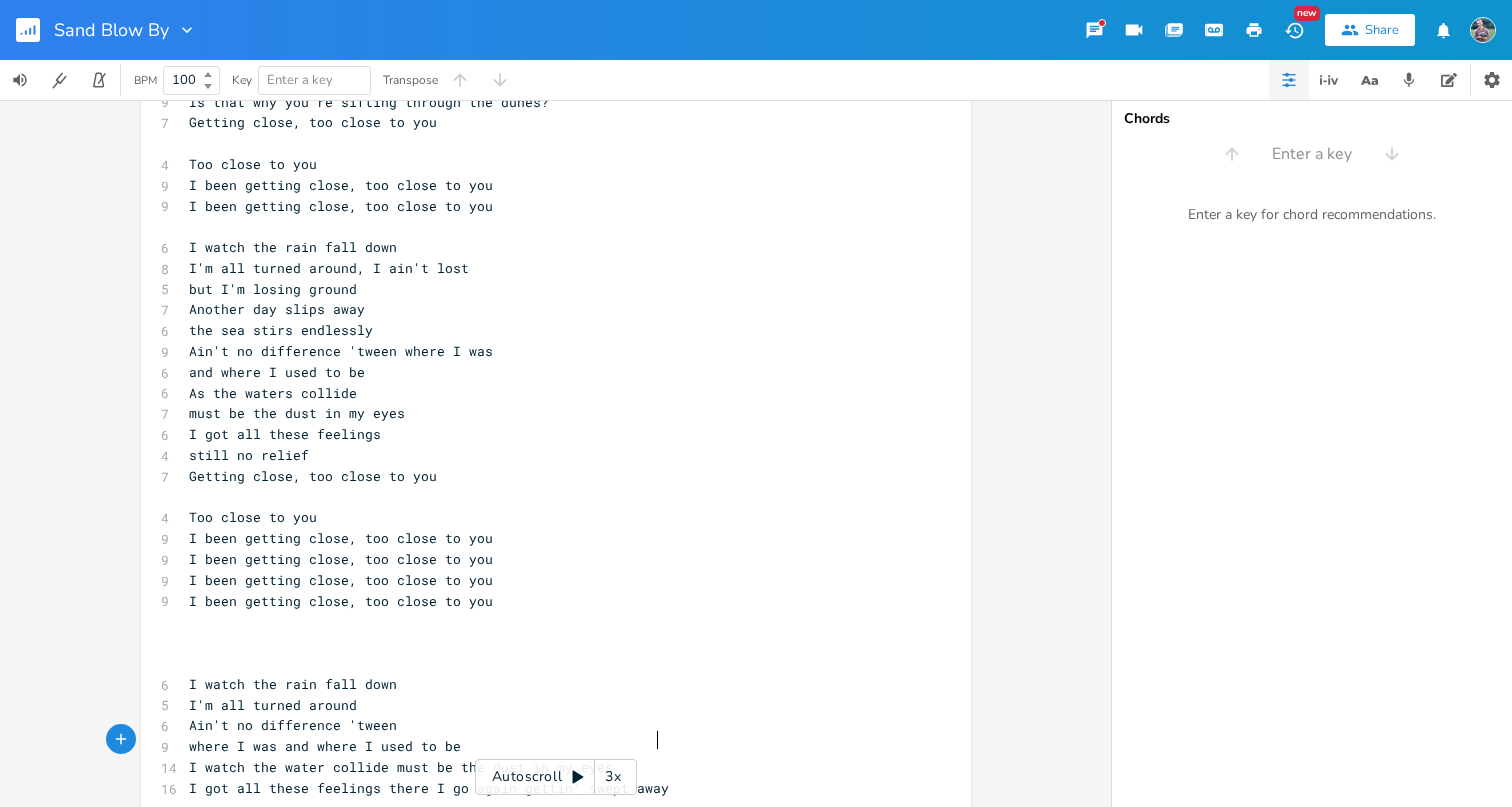 scroll, scrollTop: 0, scrollLeft: 175, axis: horizontal 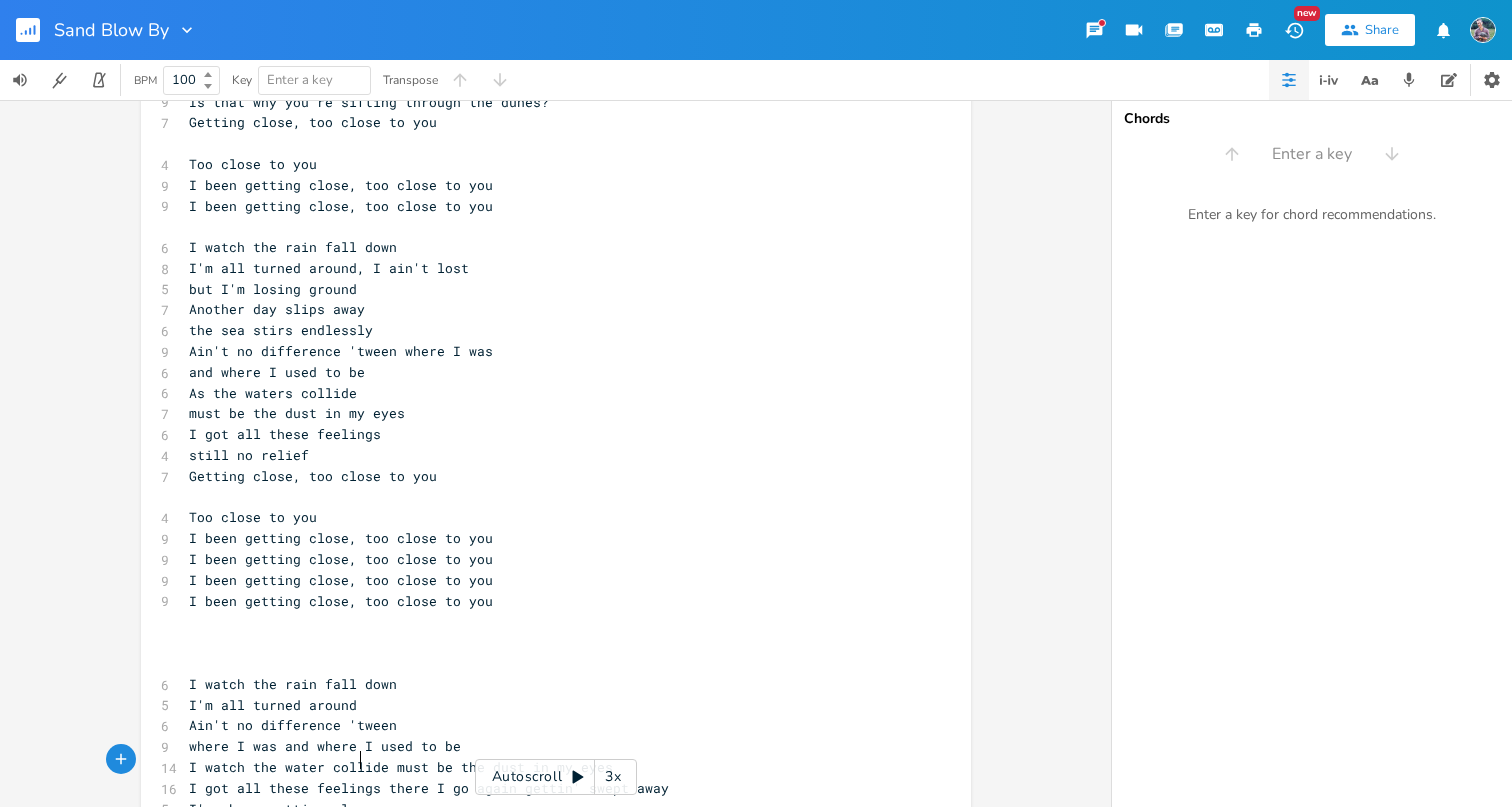 type on "I've been getting close" 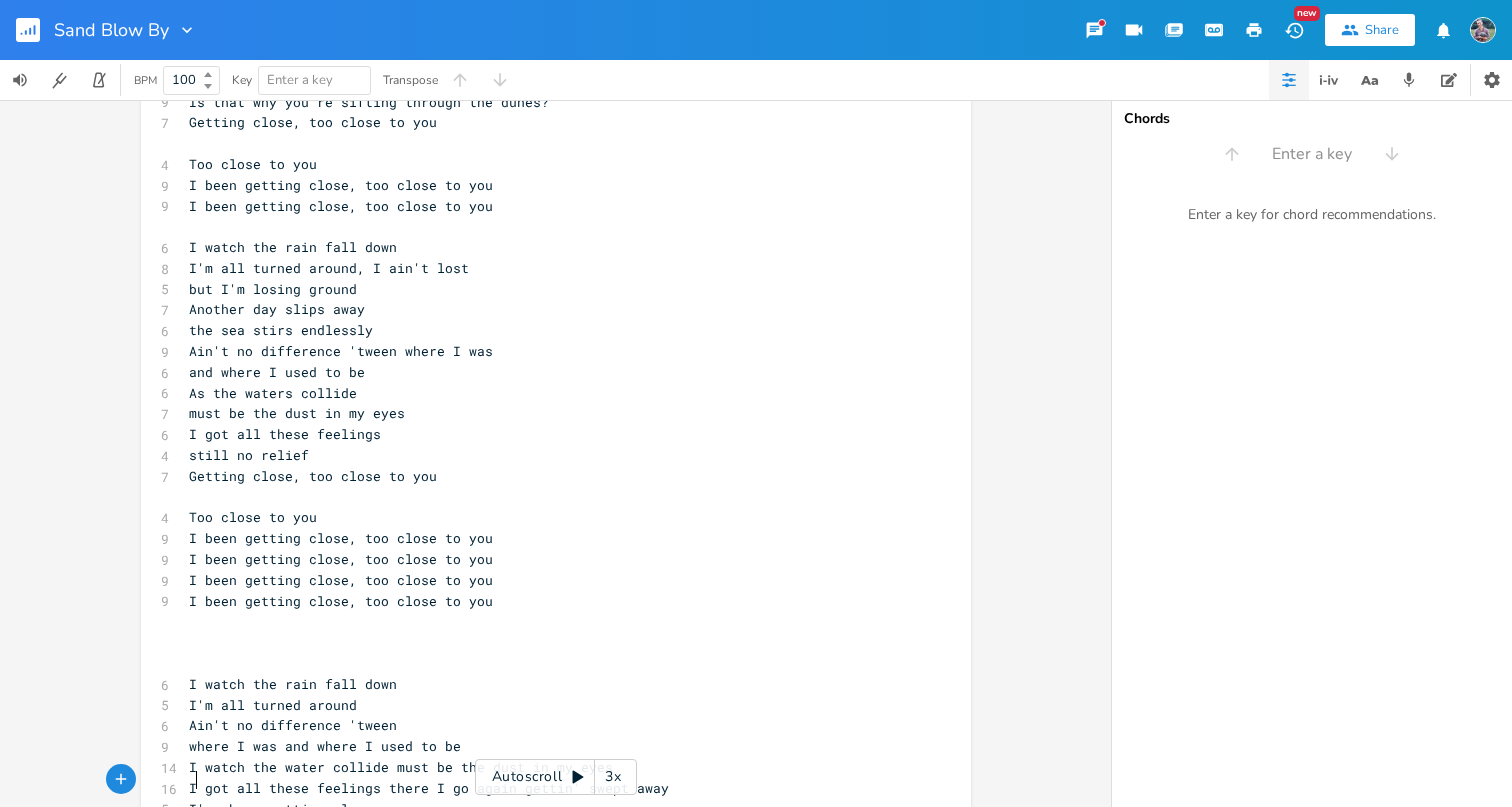 scroll, scrollTop: 0, scrollLeft: 7, axis: horizontal 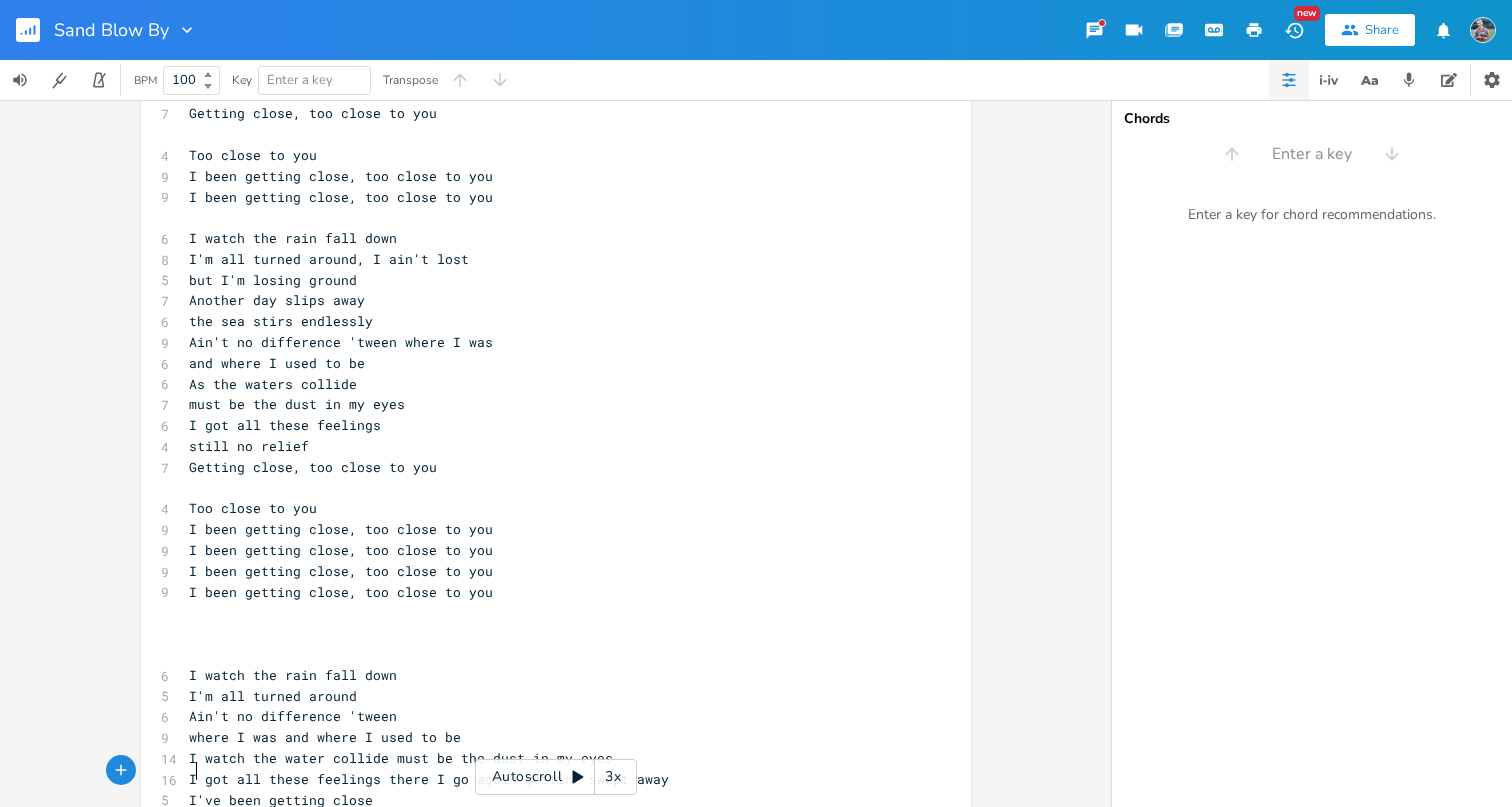 type on "To" 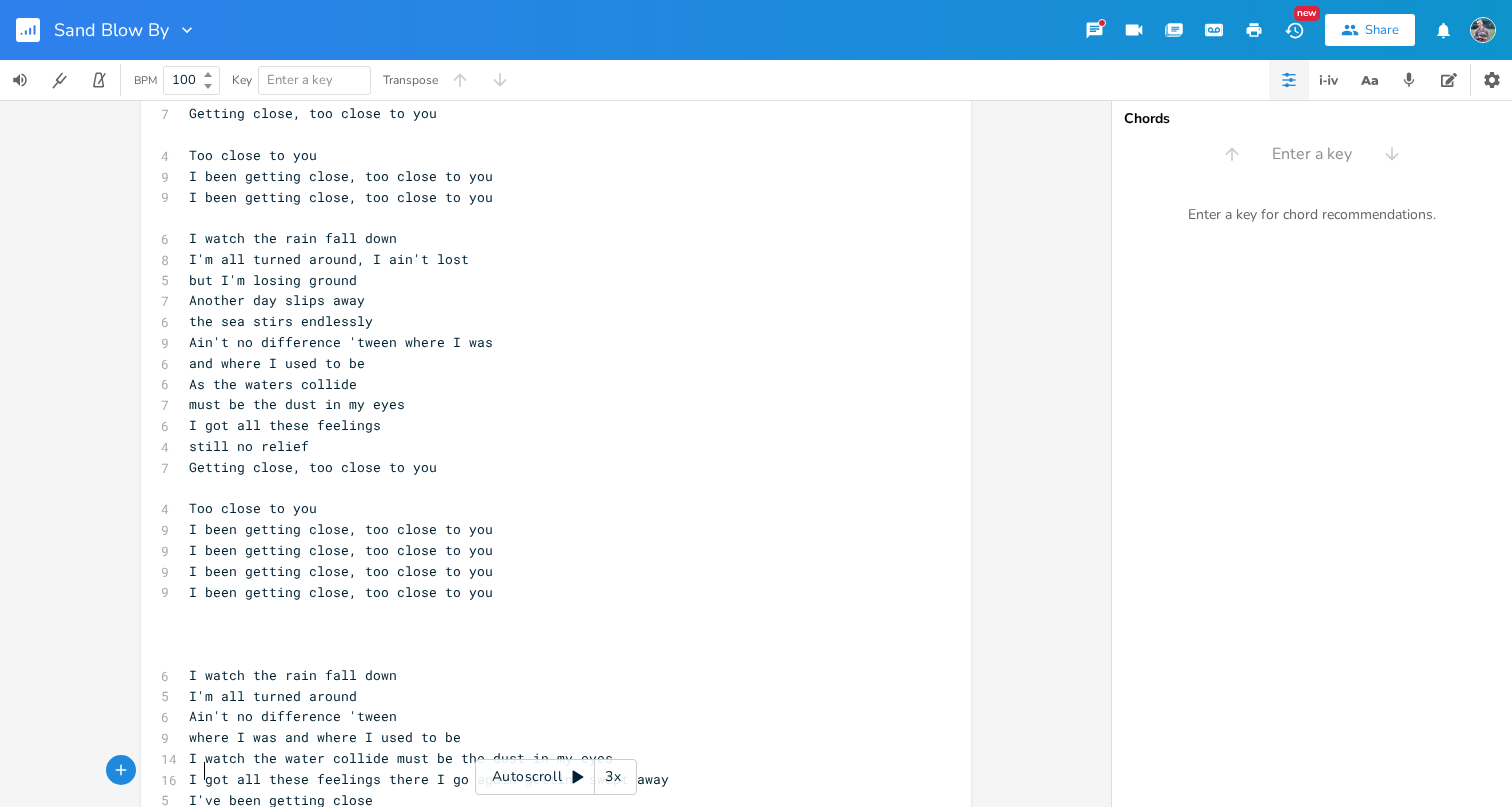 scroll, scrollTop: 0, scrollLeft: 12, axis: horizontal 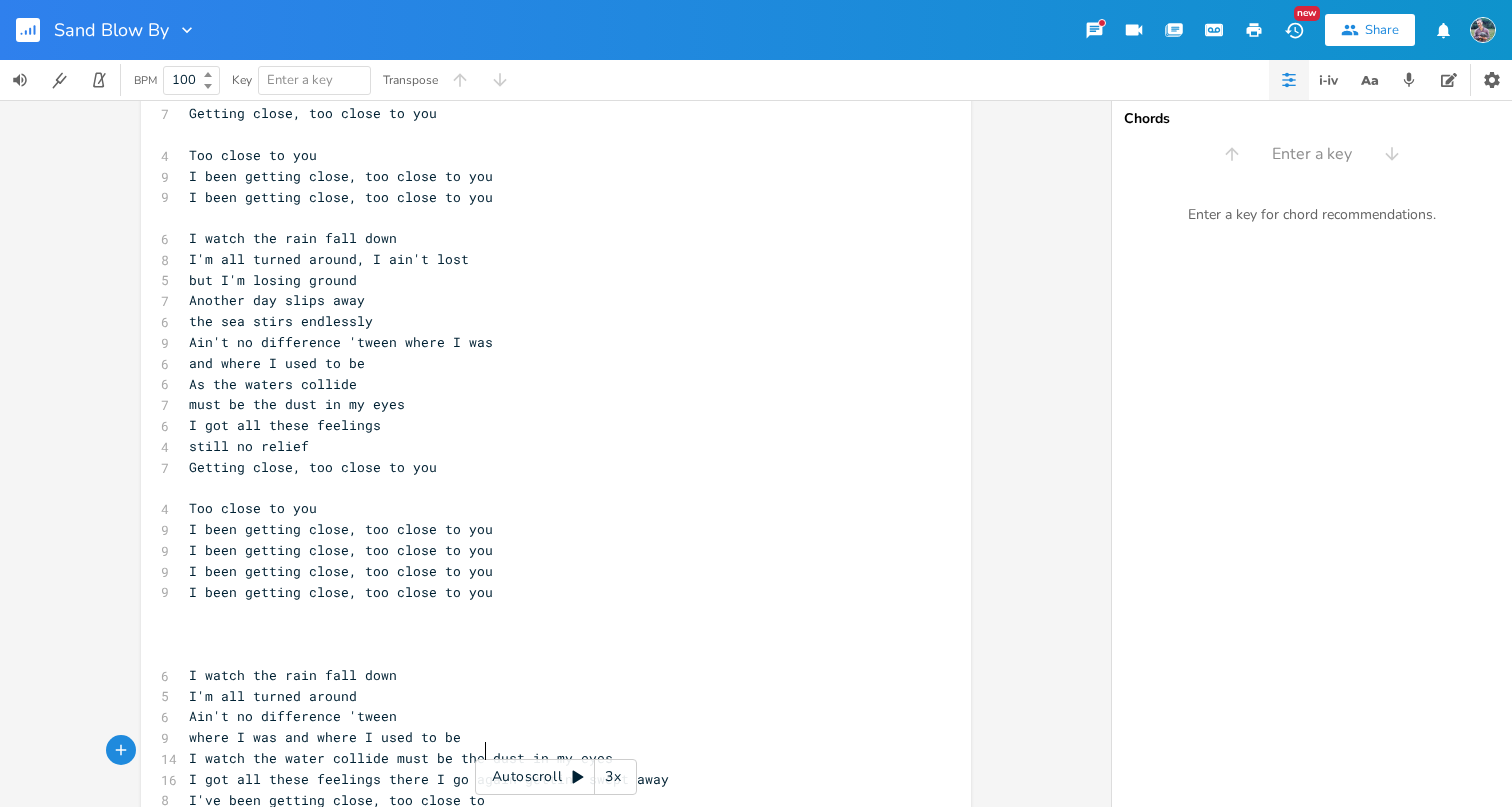 type on ", too close to you" 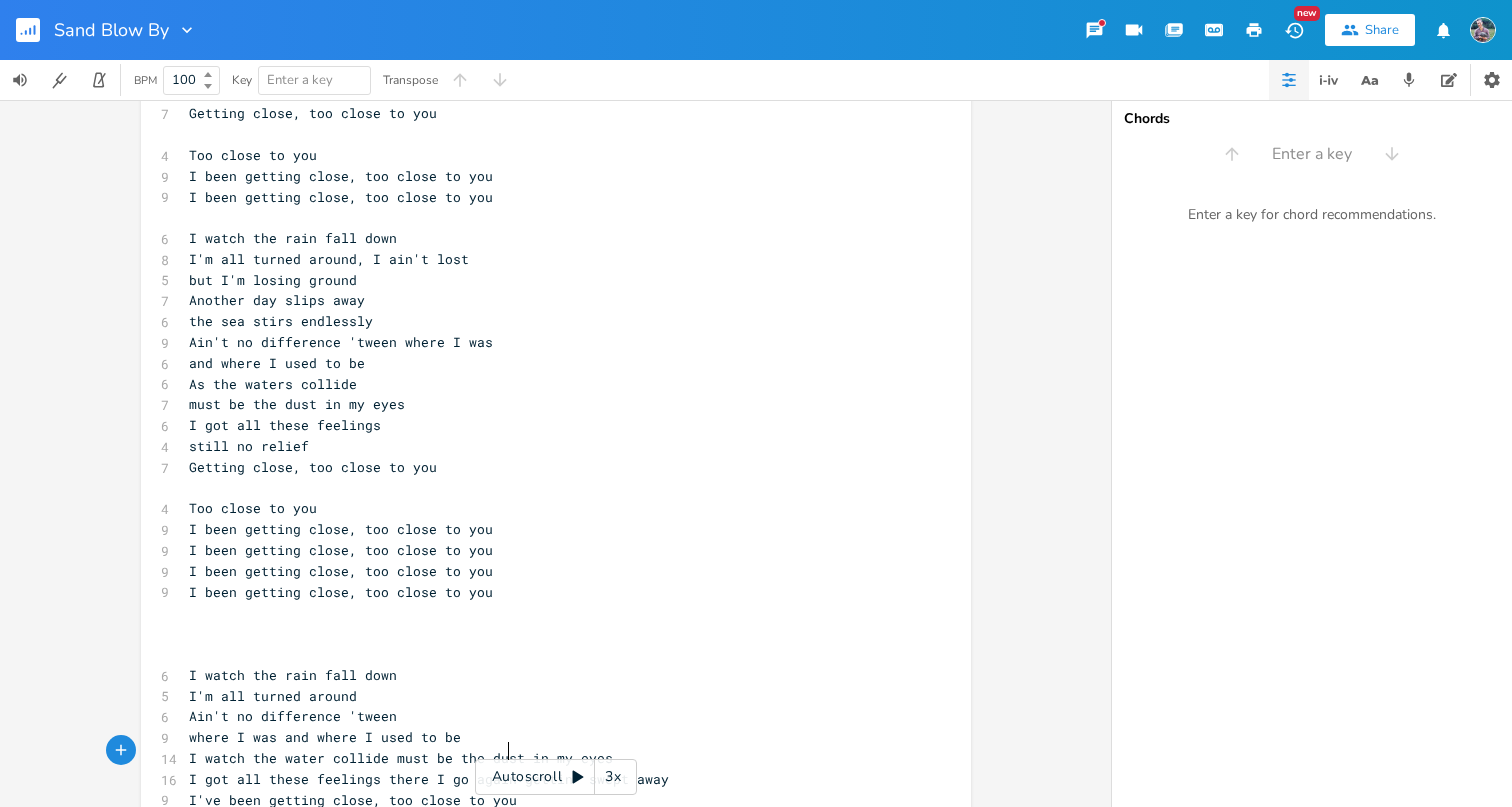 scroll, scrollTop: 0, scrollLeft: 83, axis: horizontal 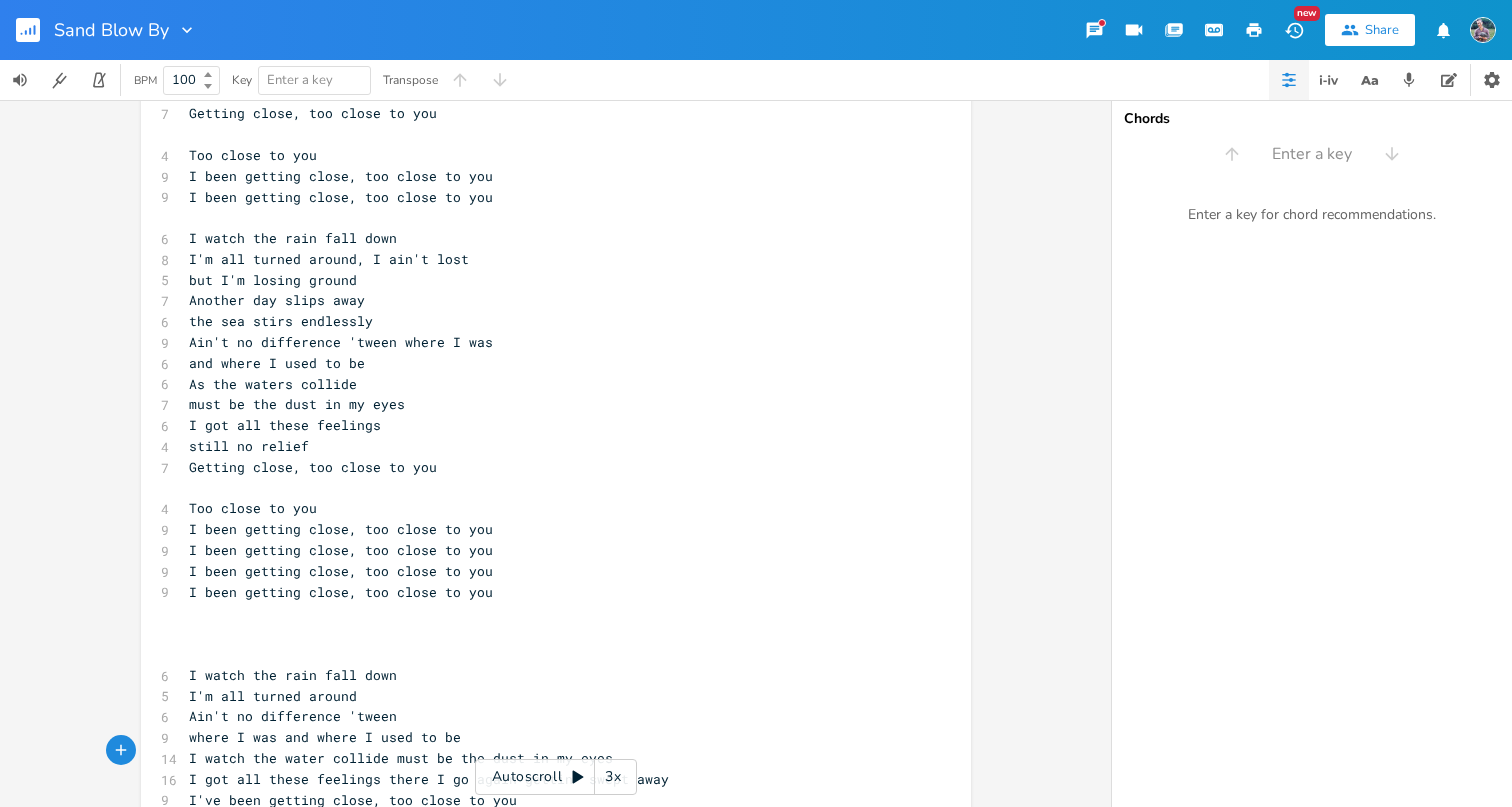 click on "I'm all turned around" at bounding box center [546, 696] 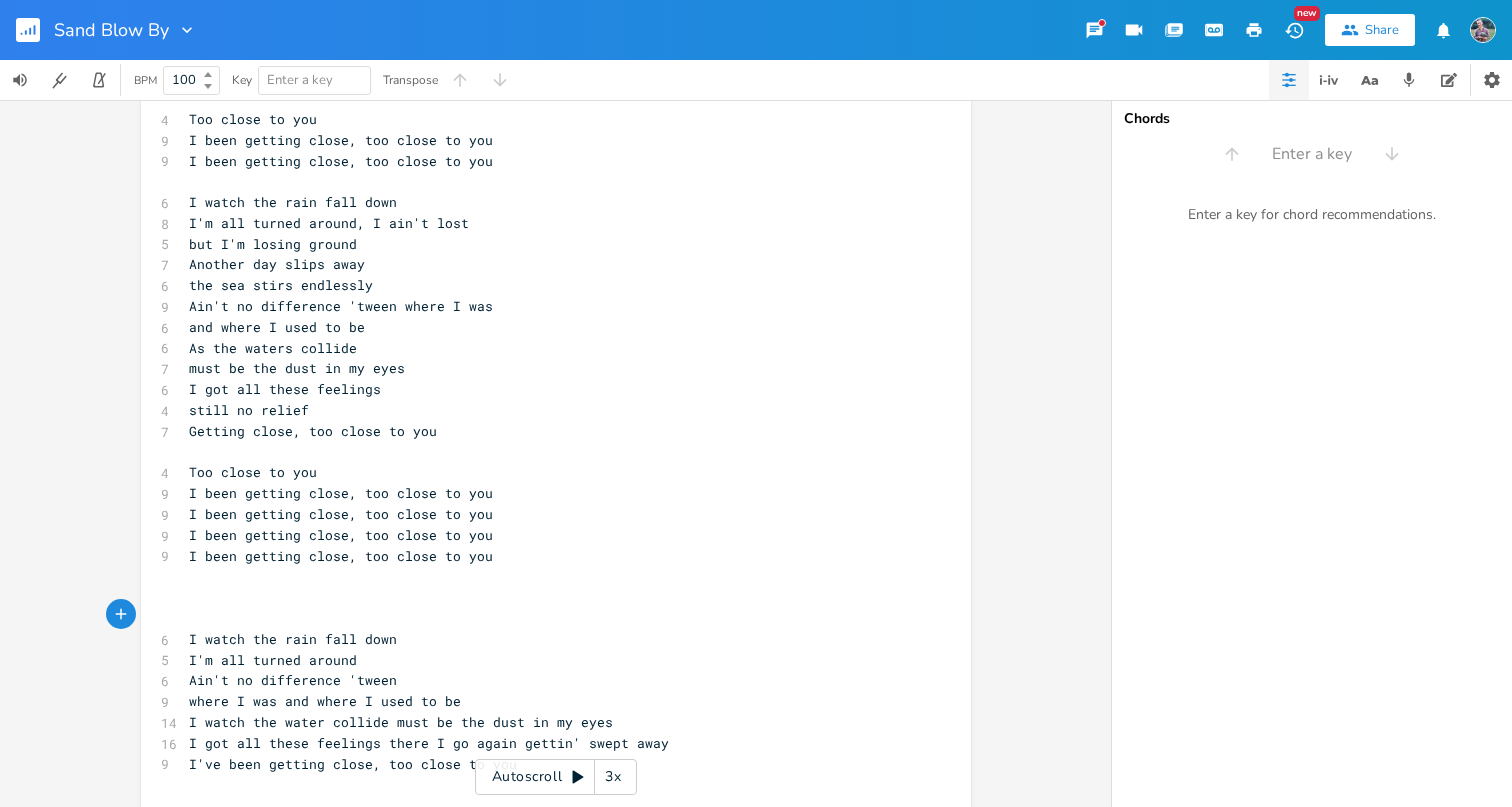 scroll, scrollTop: 661, scrollLeft: 0, axis: vertical 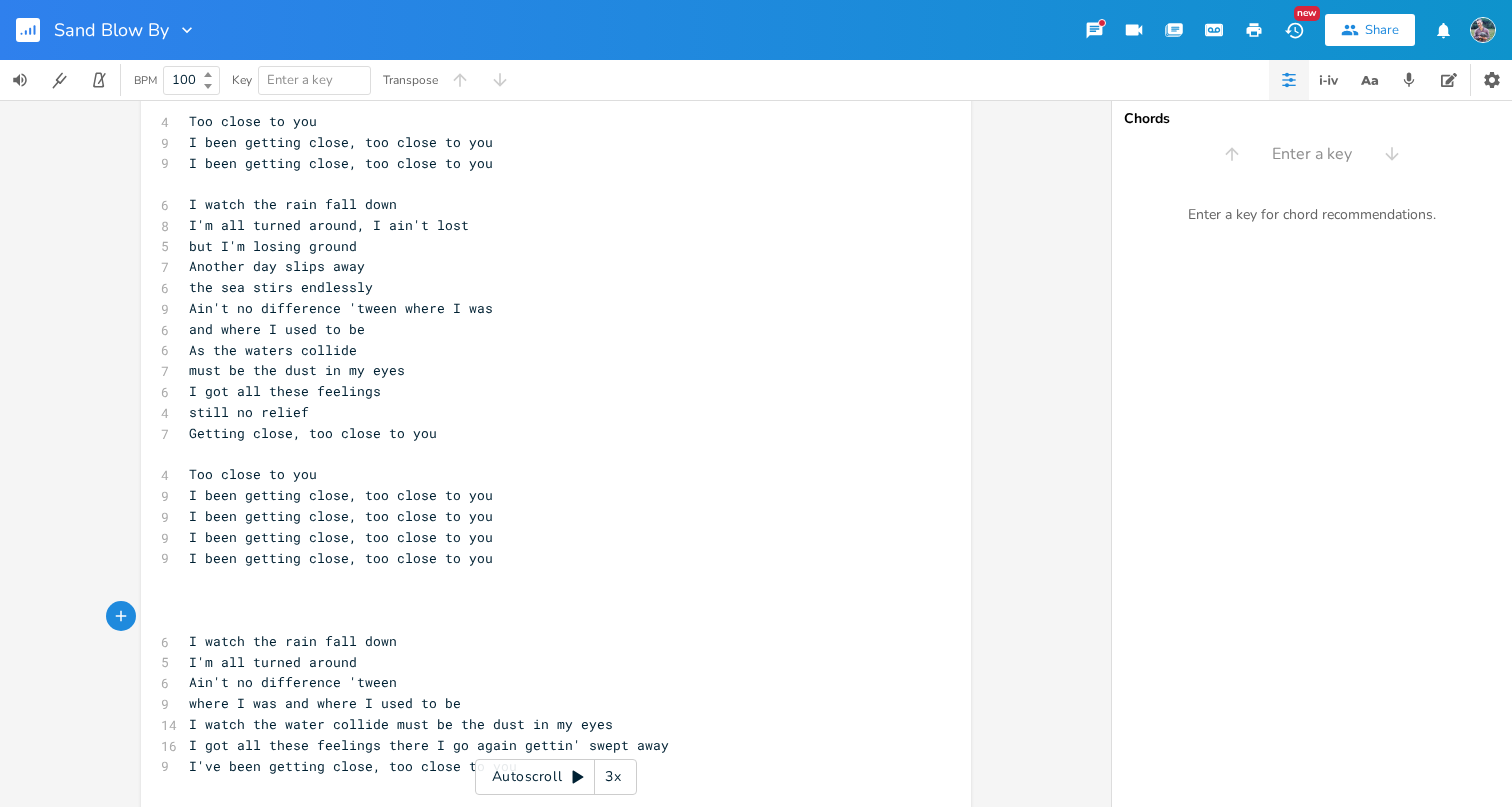 click on "I watch the water collide must be the dust in my eyes" at bounding box center (401, 724) 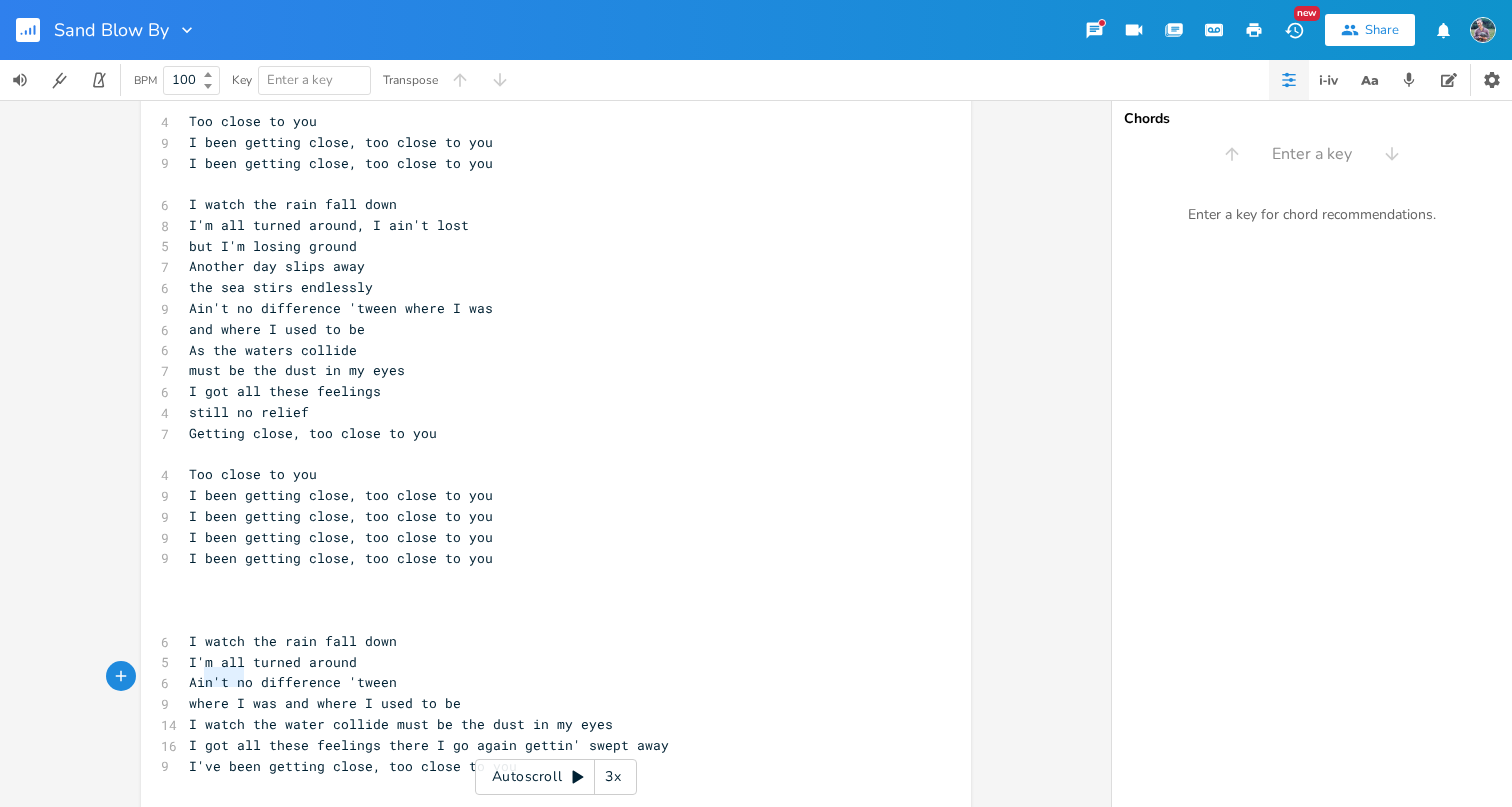 click on "I watch the water collide must be the dust in my eyes" at bounding box center (401, 724) 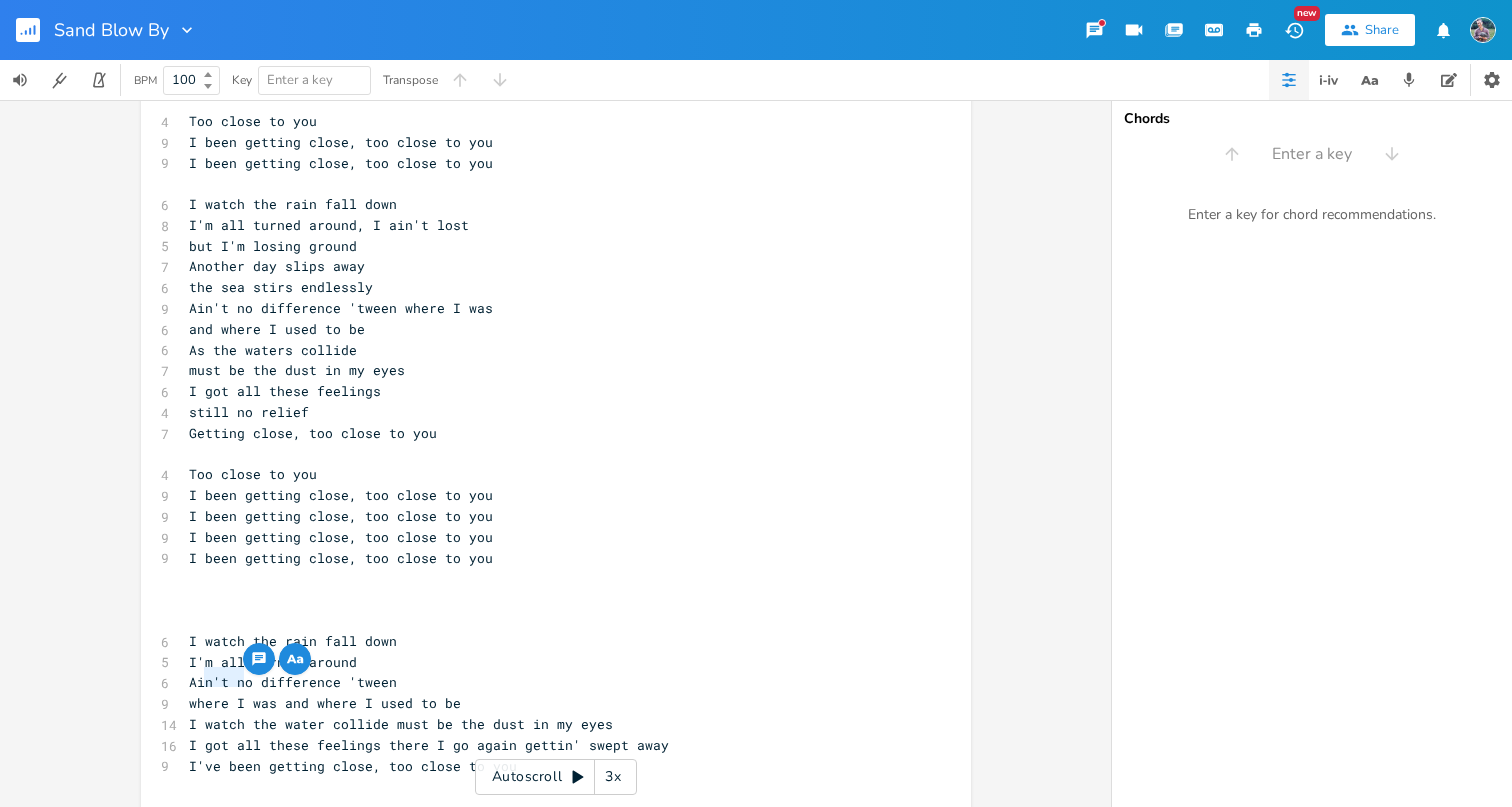 scroll, scrollTop: 0, scrollLeft: 29, axis: horizontal 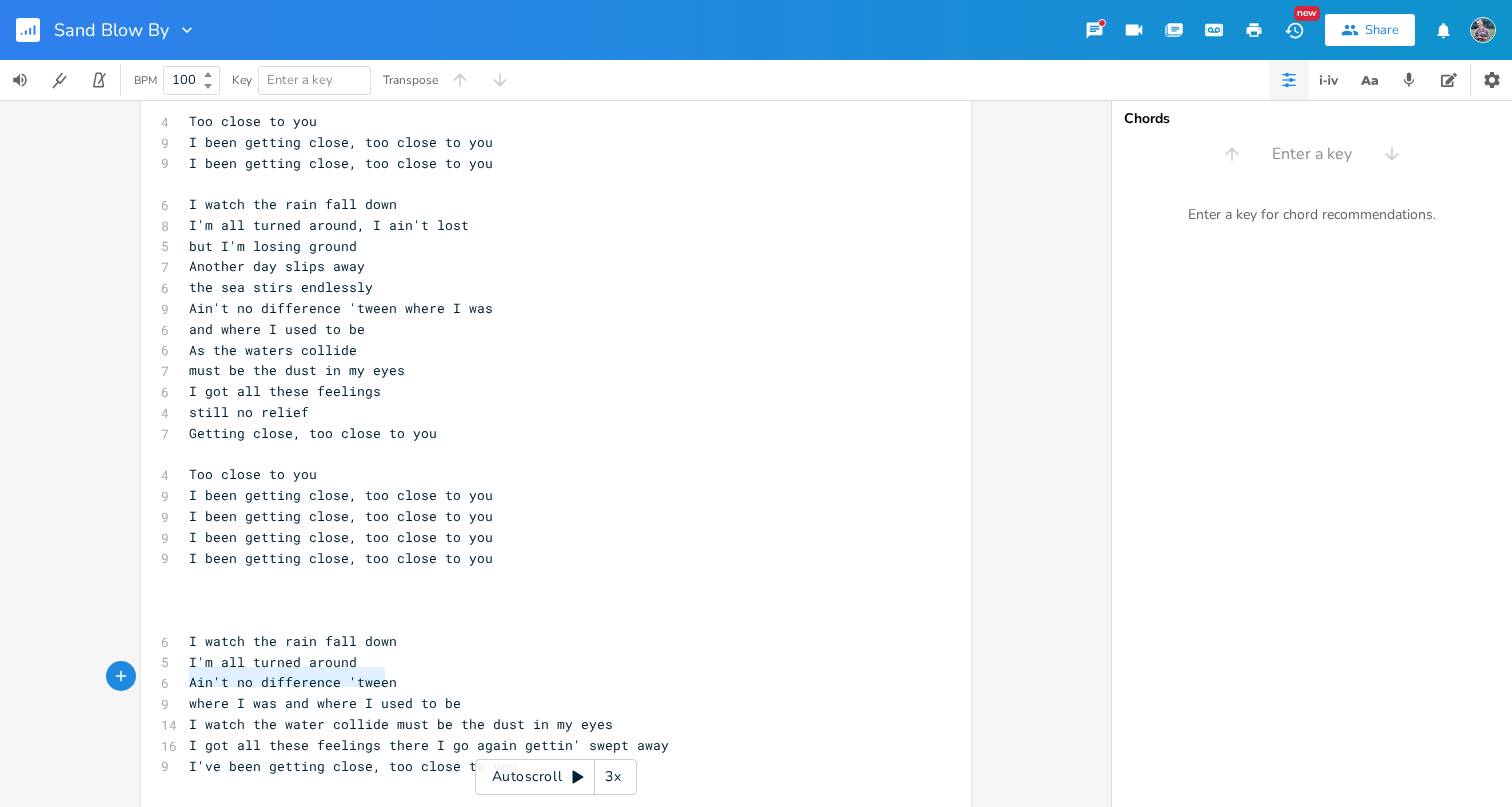drag, startPoint x: 182, startPoint y: 677, endPoint x: 379, endPoint y: 680, distance: 197.02284 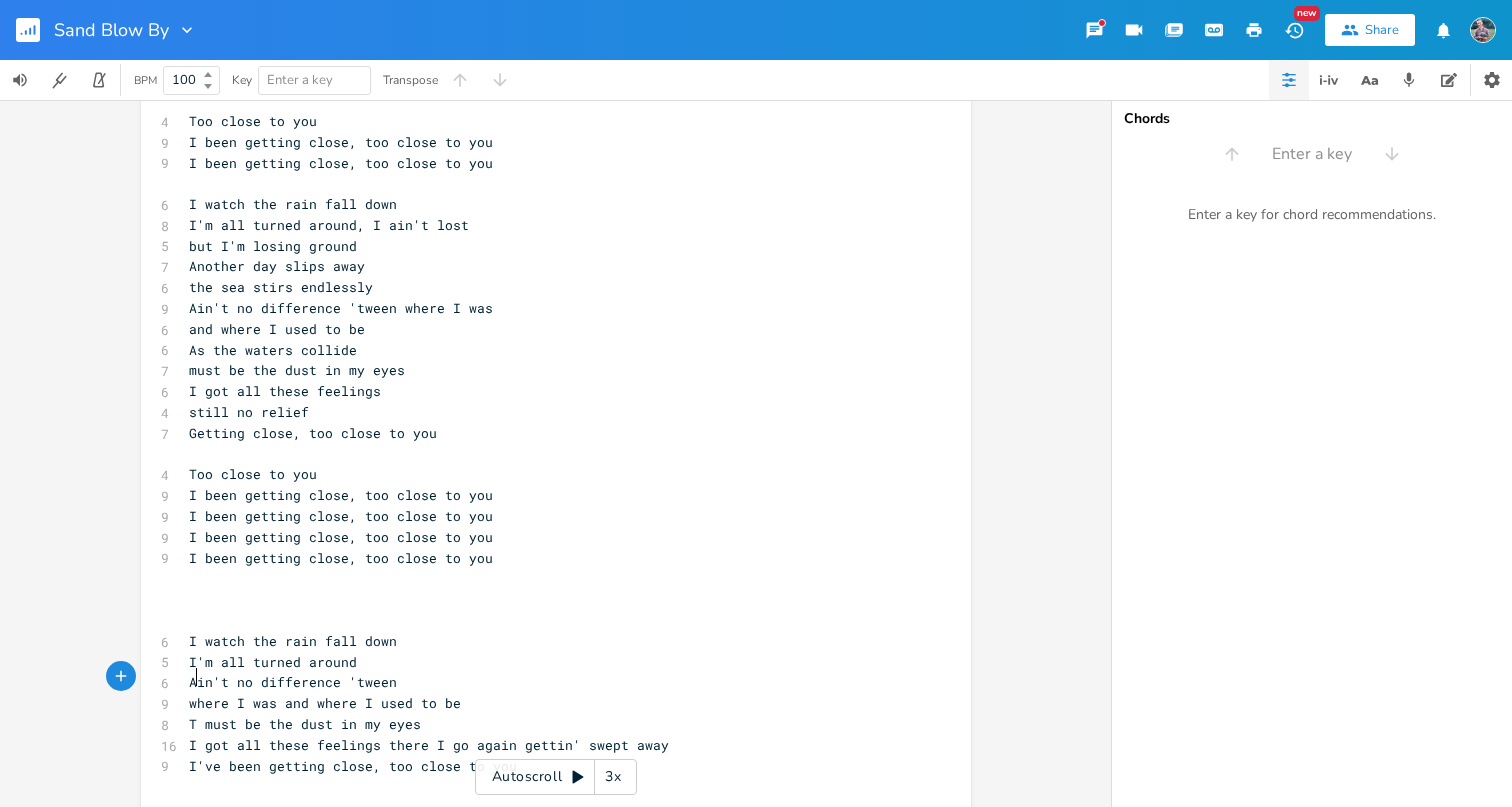 type on "Te" 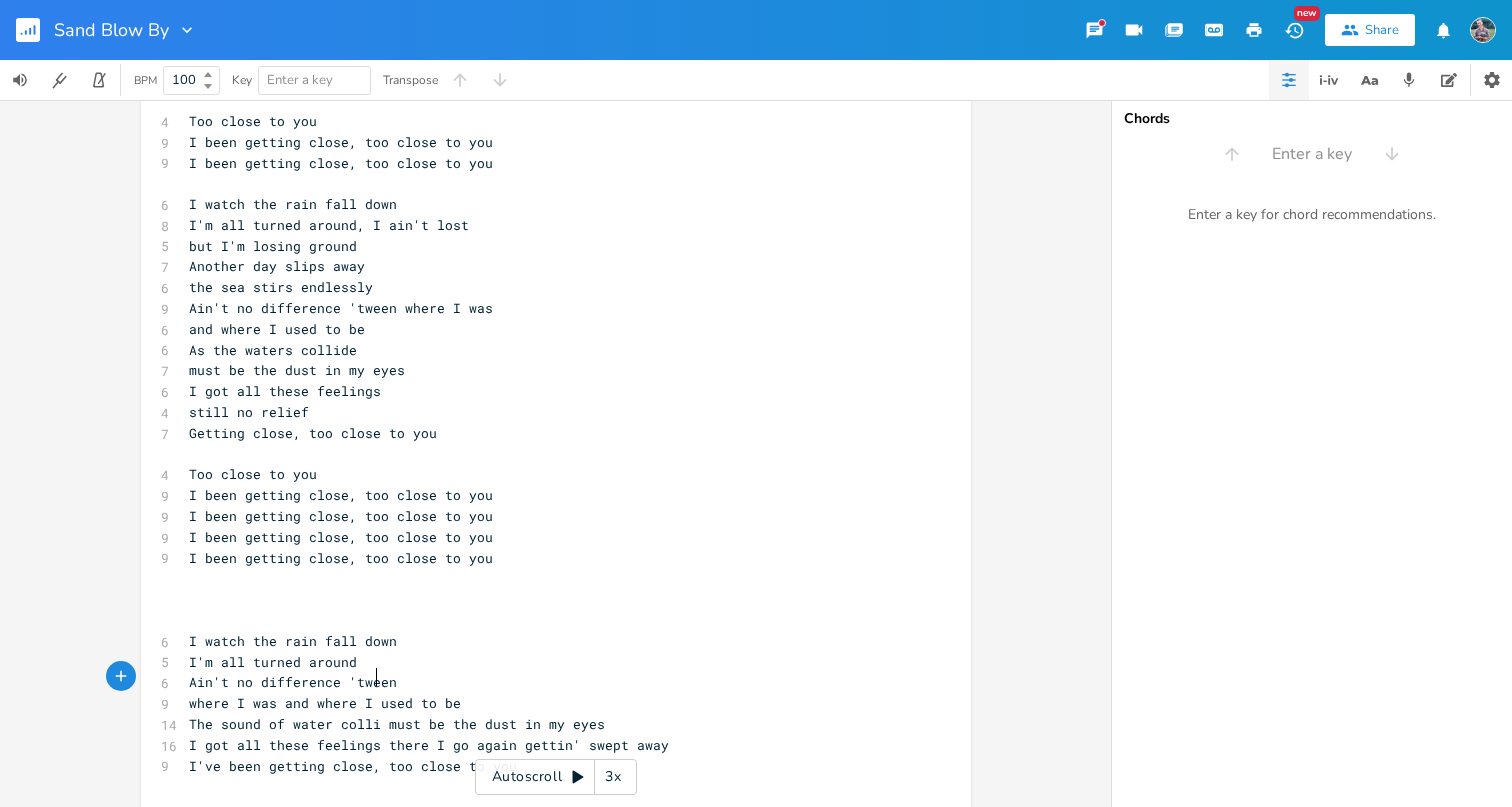 type on "he sound of water colliding" 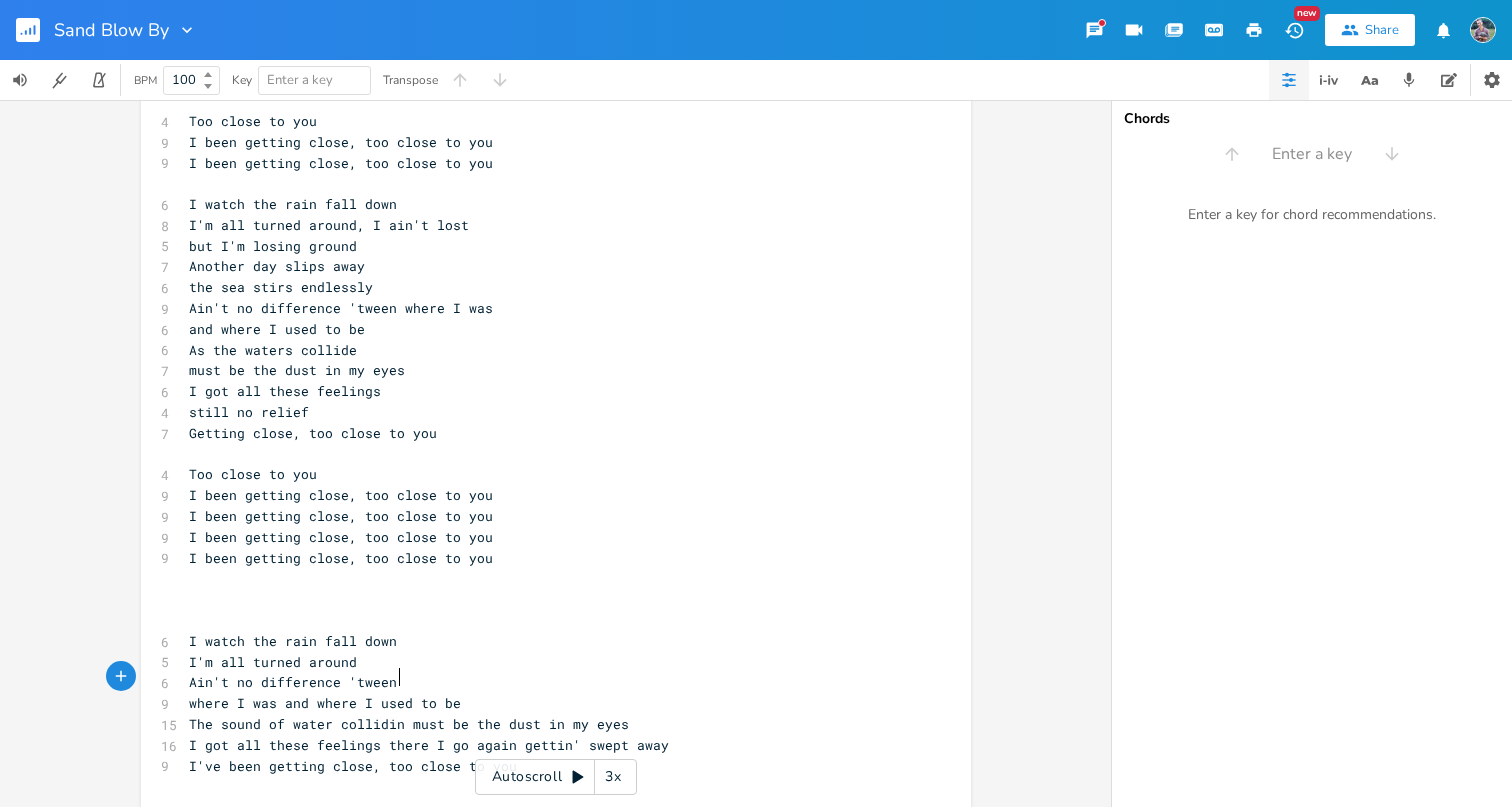 type on "'" 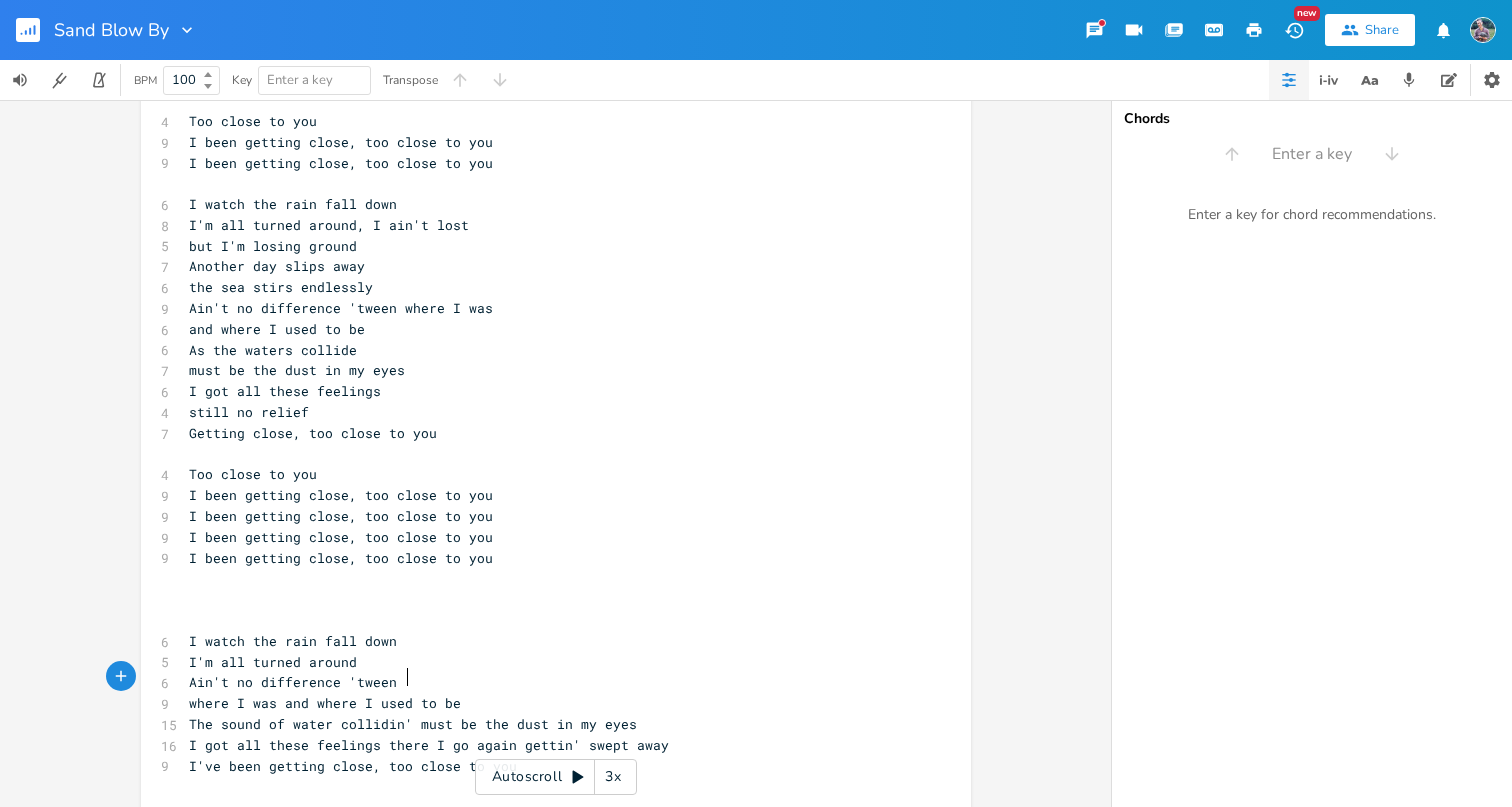 scroll, scrollTop: 0, scrollLeft: 2, axis: horizontal 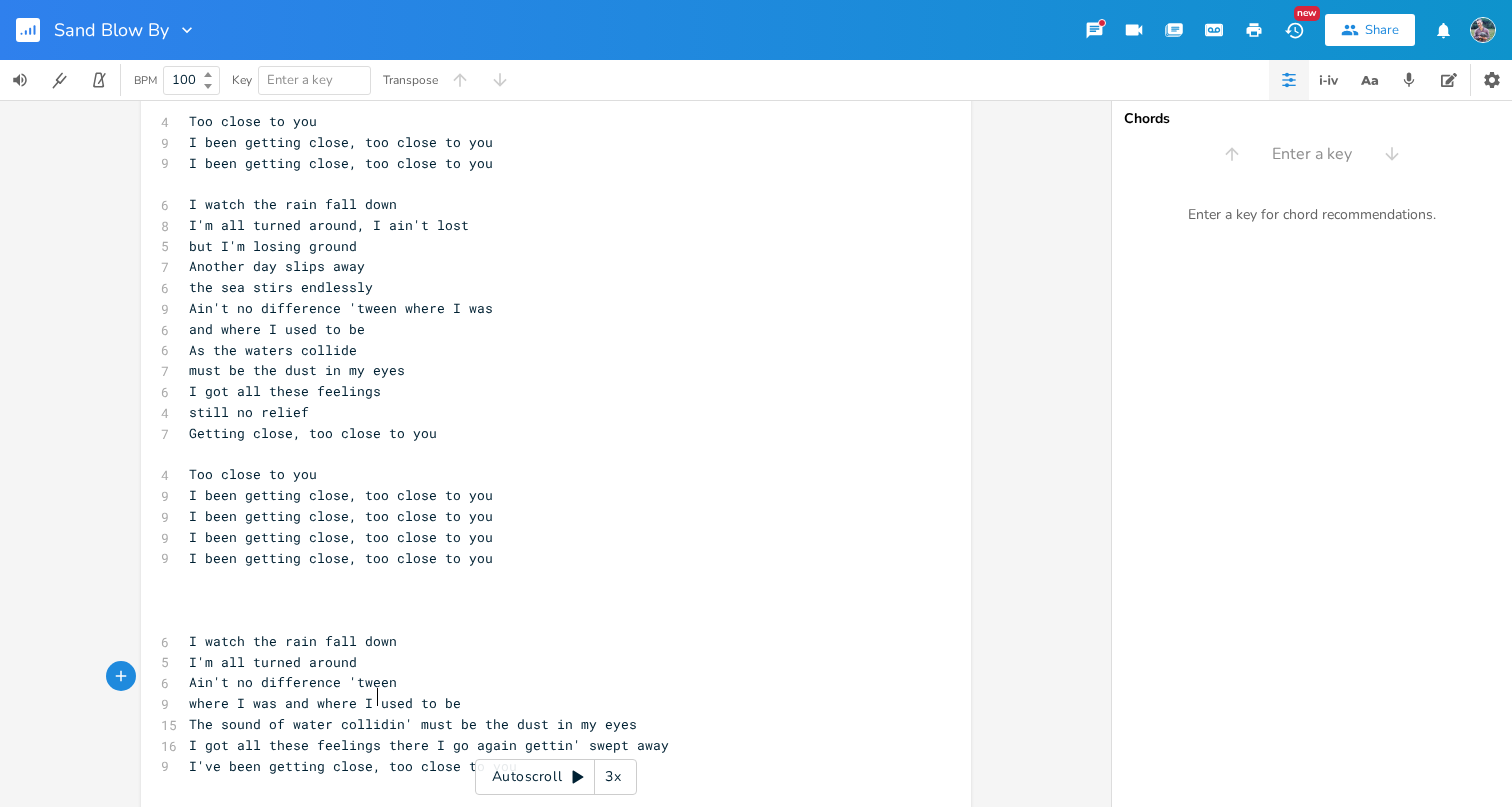 click on "I got all these feelings there I go again gettin' swept away" at bounding box center [429, 745] 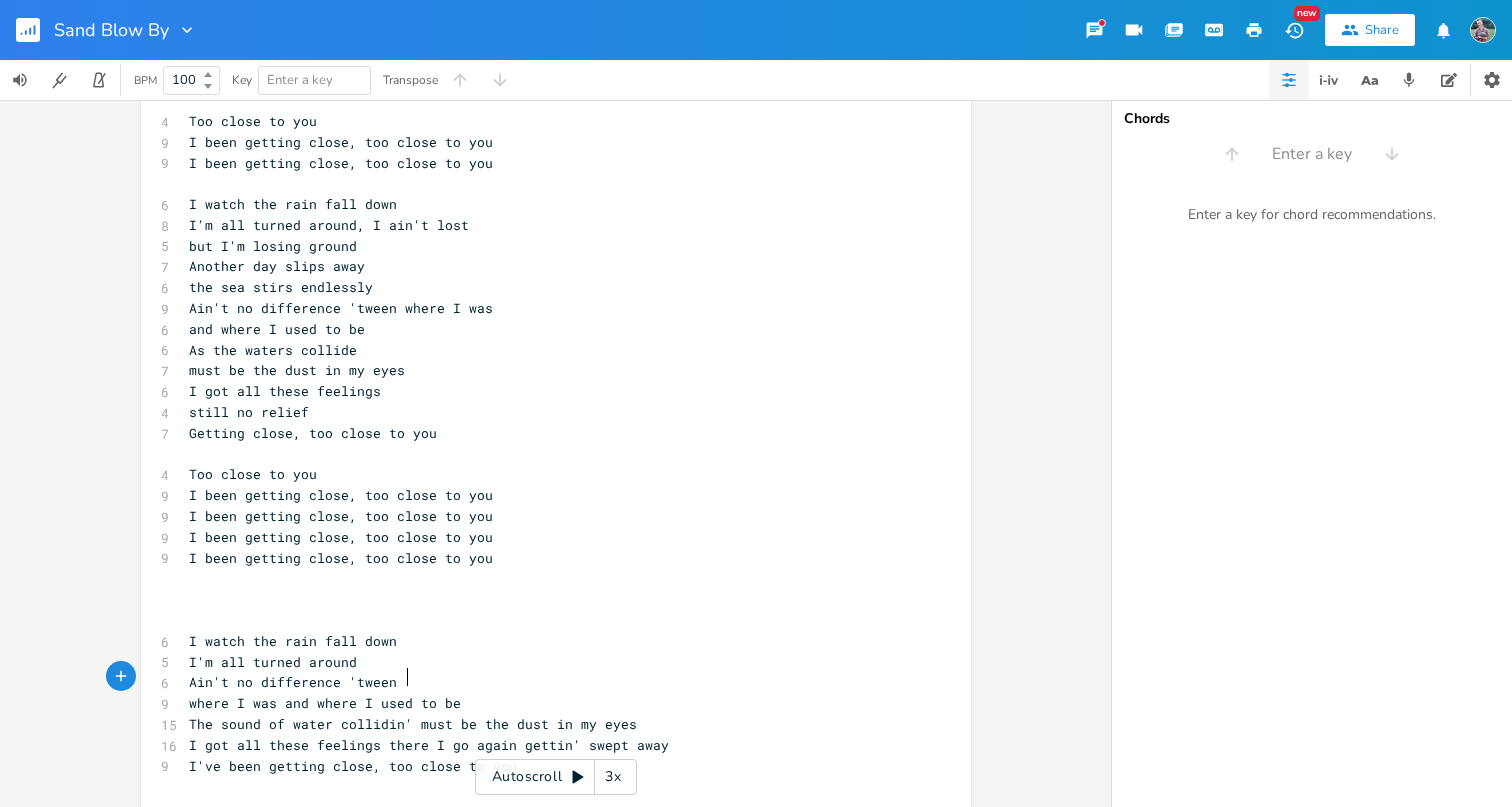 click on "The sound of water collidin' must be the dust in my eyes" at bounding box center [413, 724] 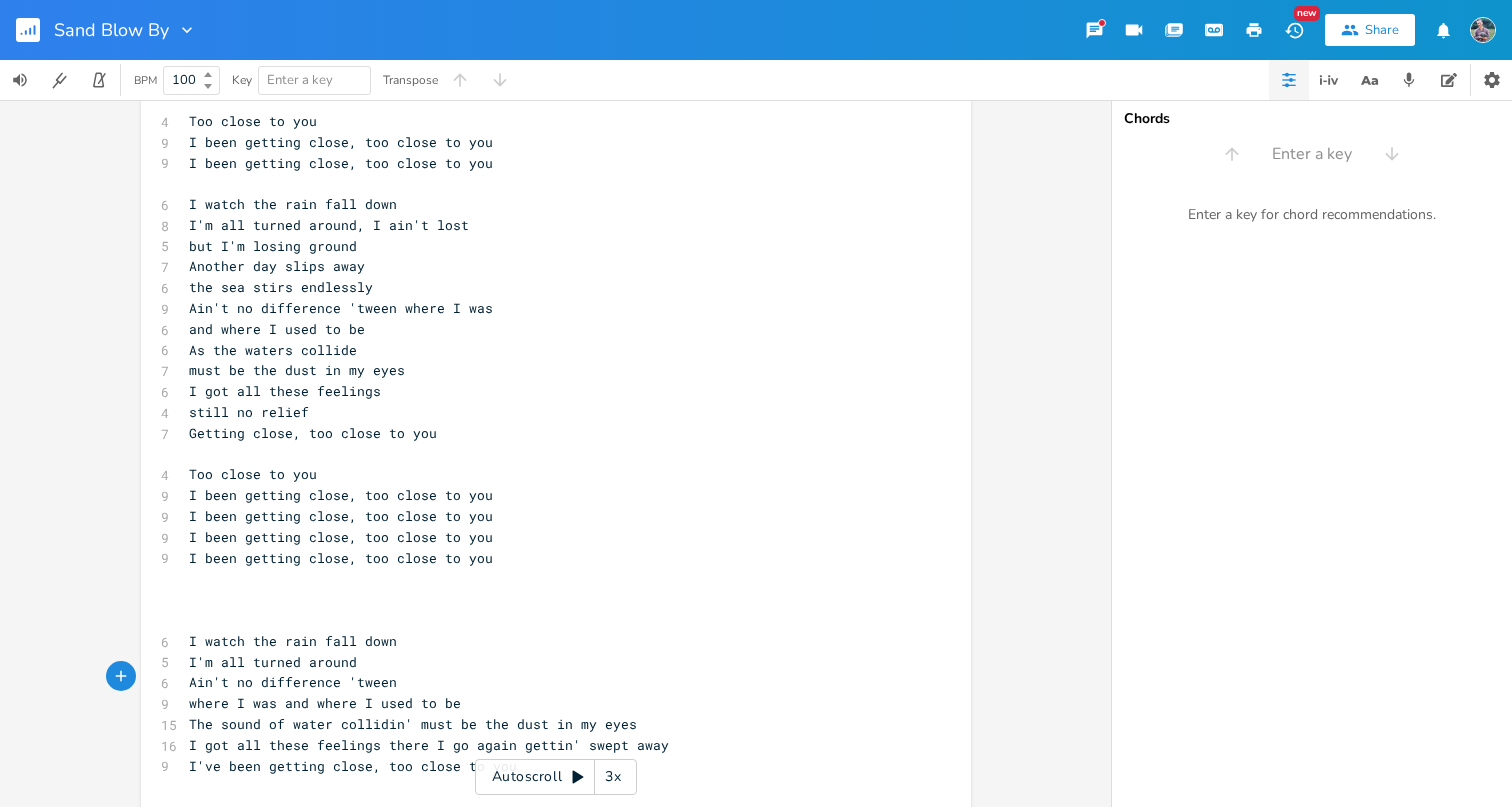 scroll, scrollTop: 0, scrollLeft: 0, axis: both 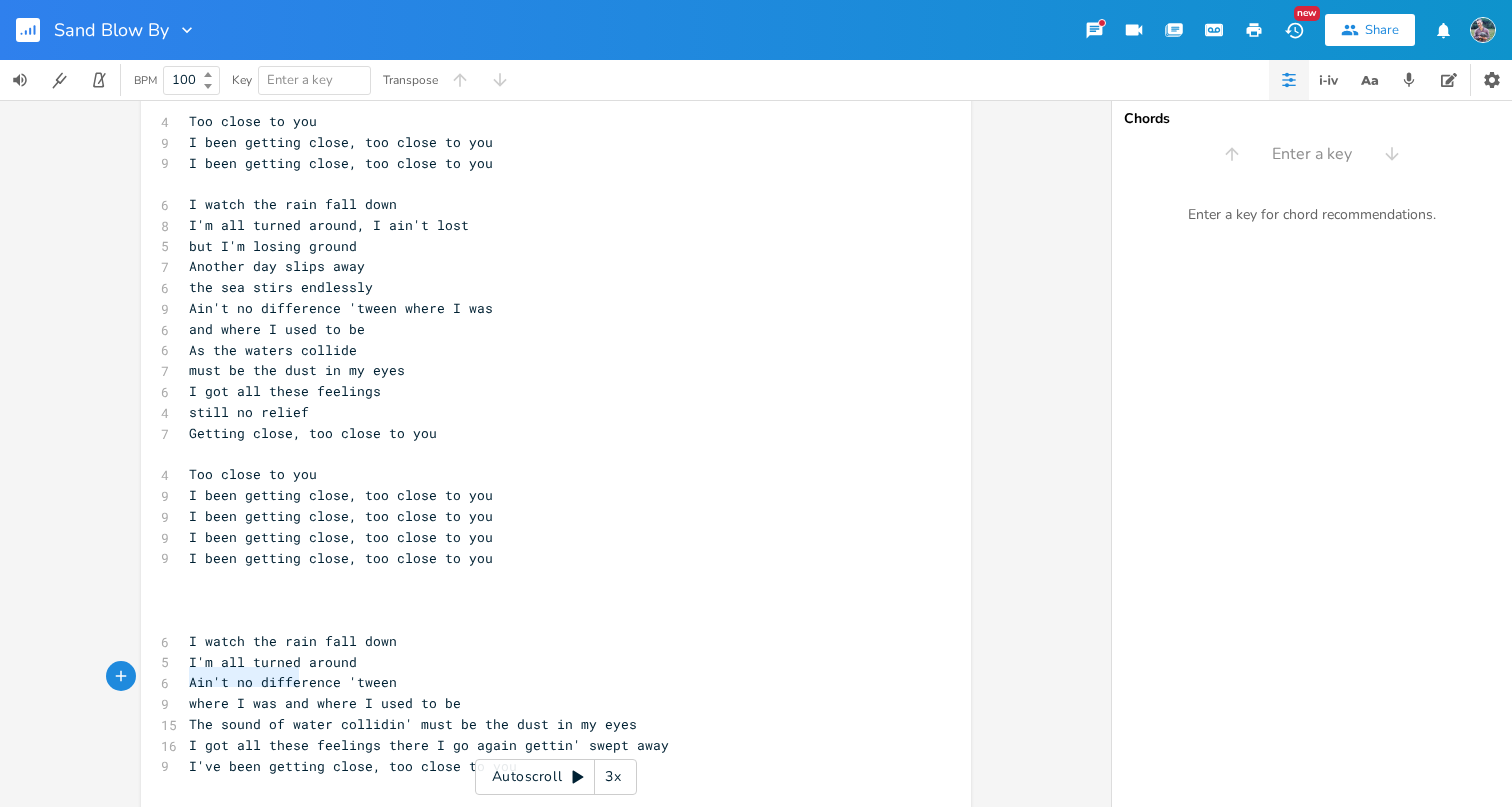 drag, startPoint x: 184, startPoint y: 678, endPoint x: 294, endPoint y: 683, distance: 110.11358 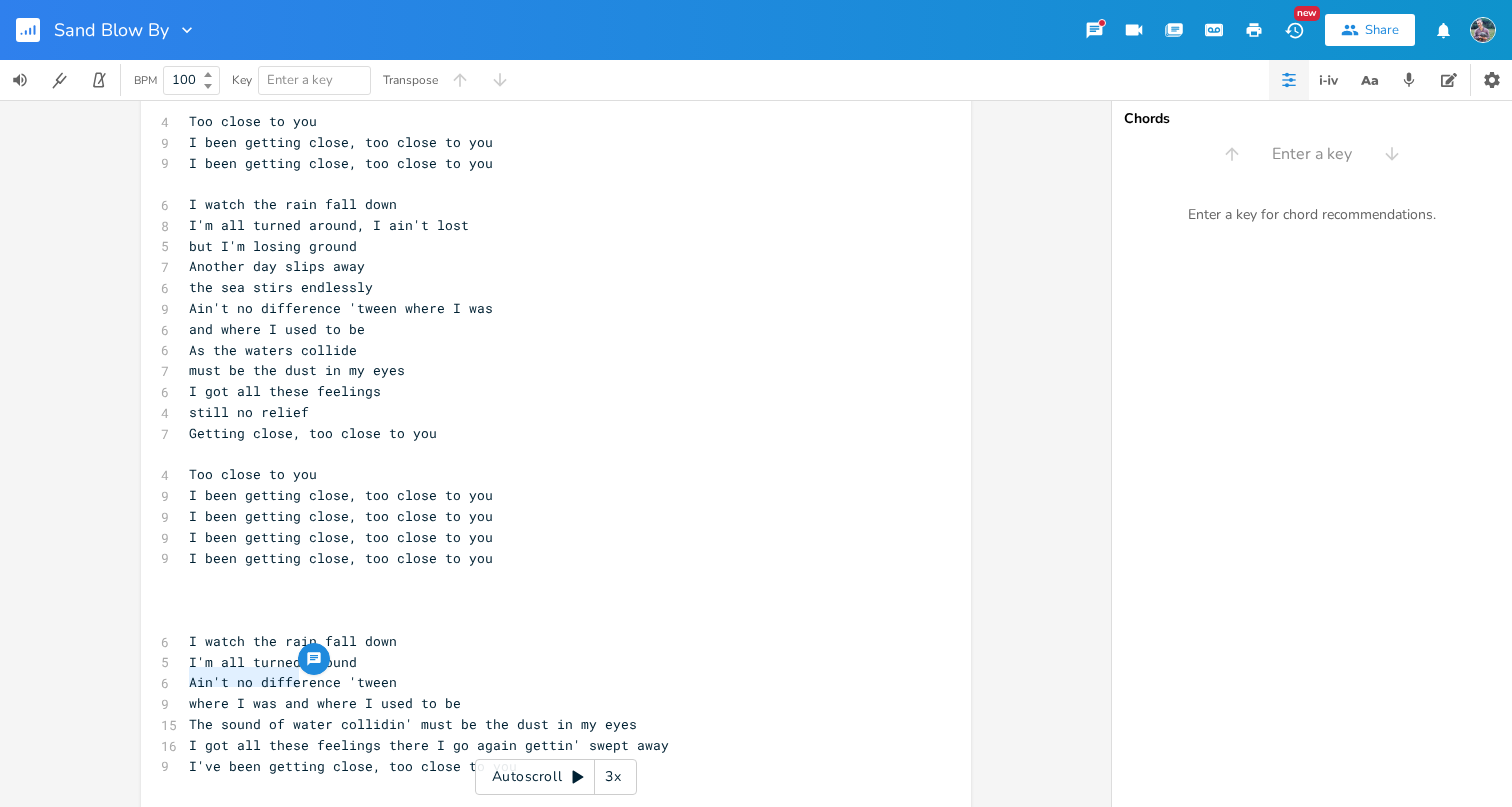 type on "W" 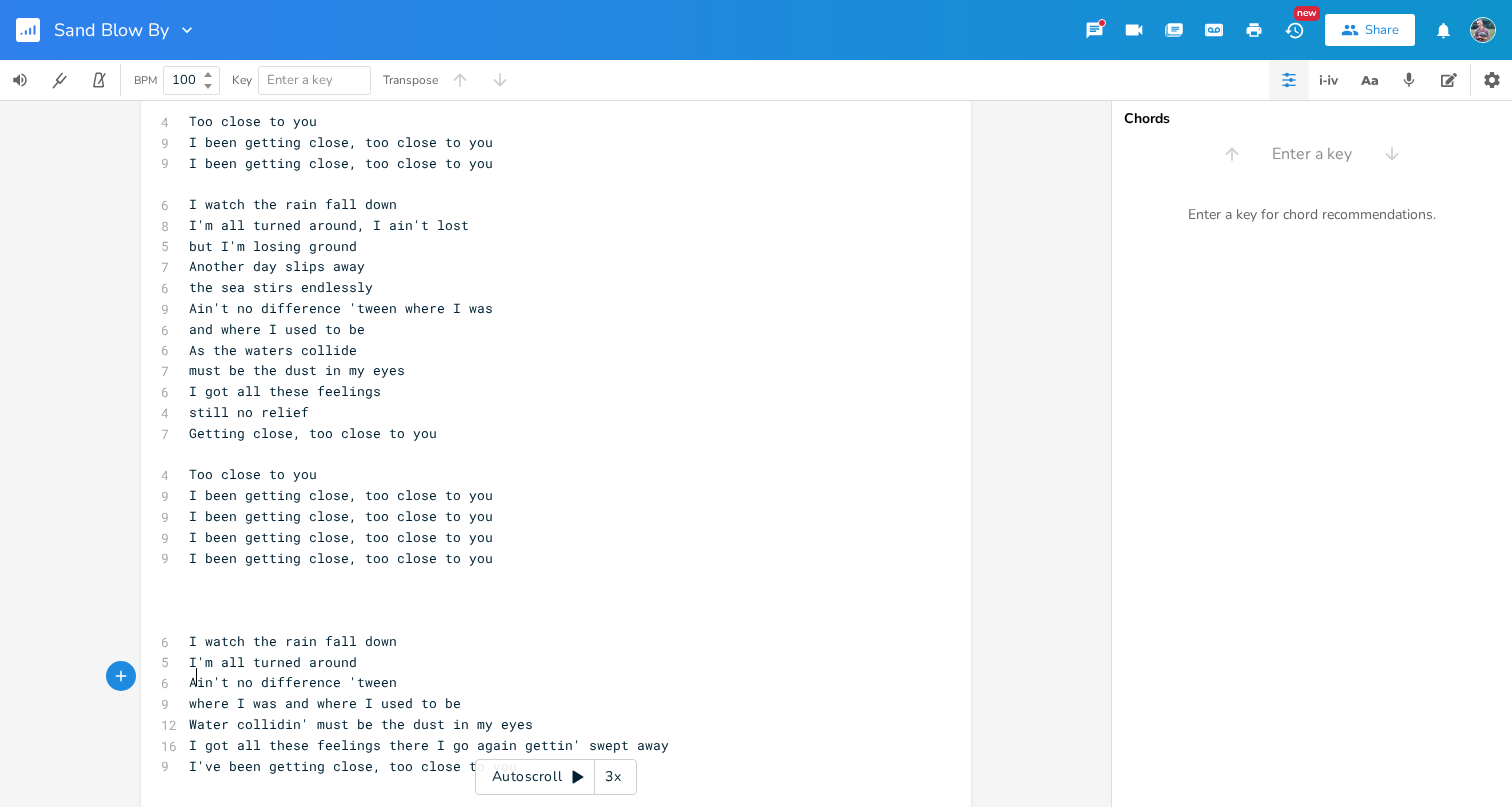 scroll, scrollTop: 0, scrollLeft: 12, axis: horizontal 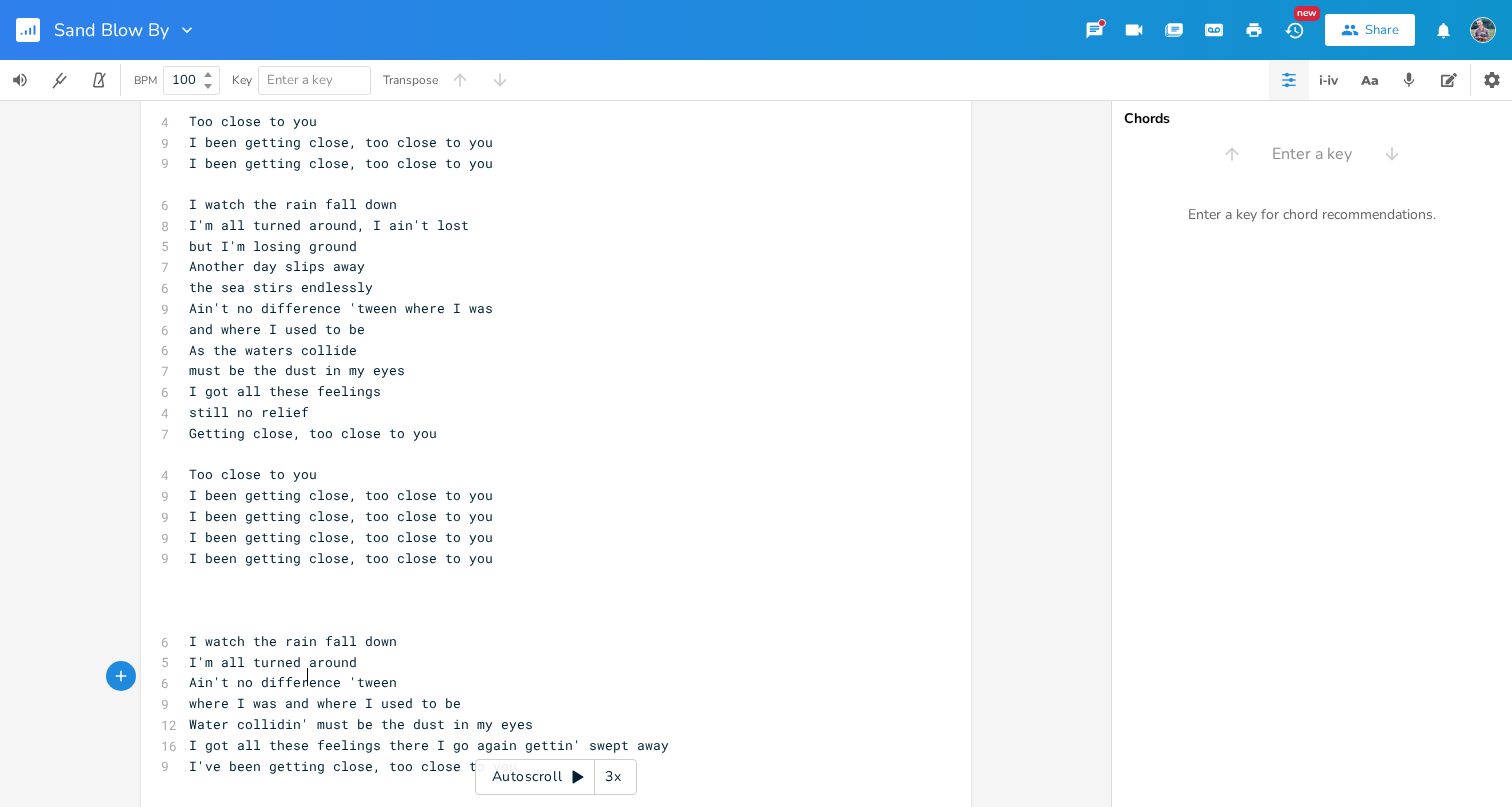 click on "Water collidin' must be the dust in my eyes" at bounding box center [361, 724] 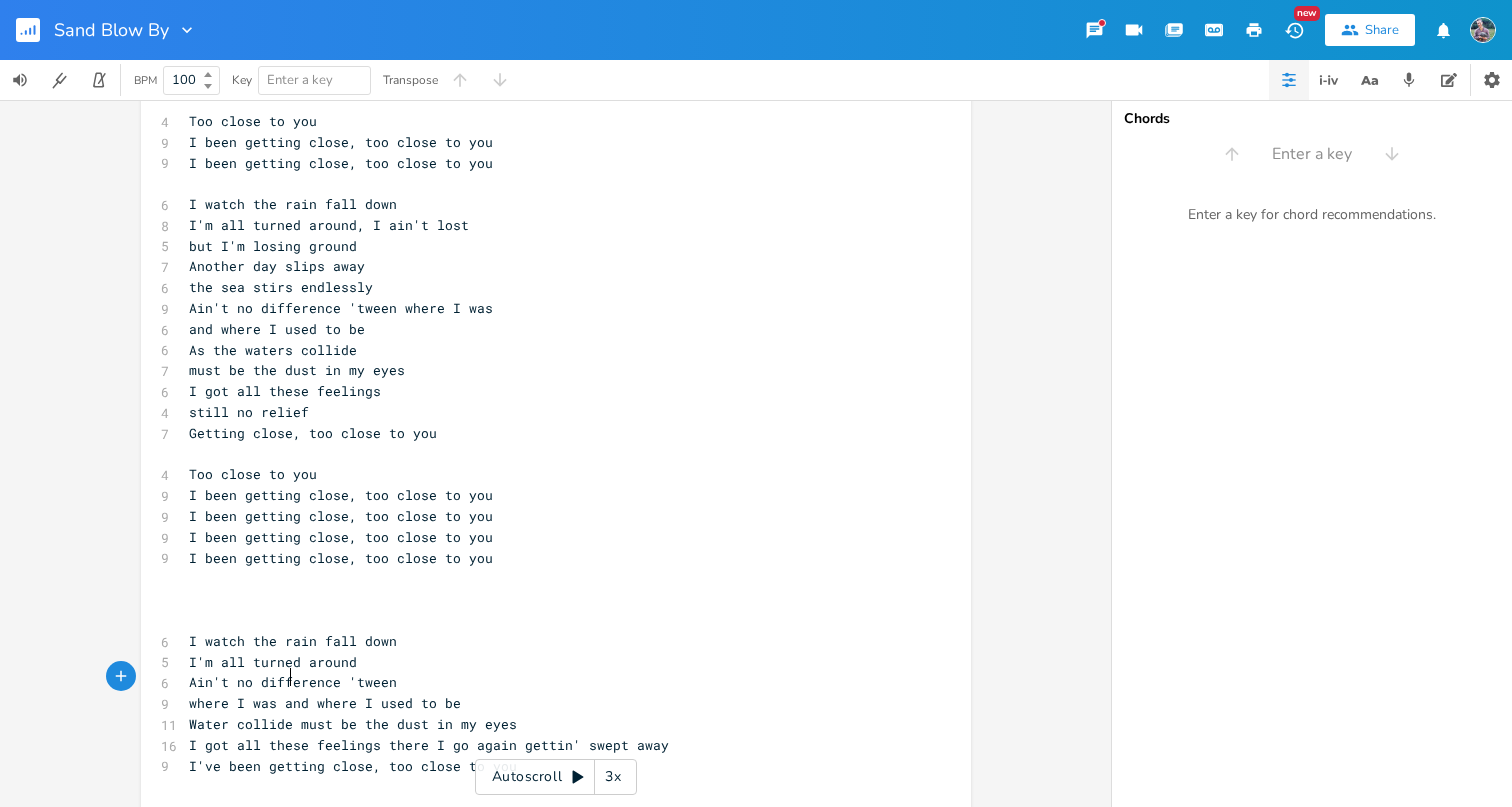 type on "es" 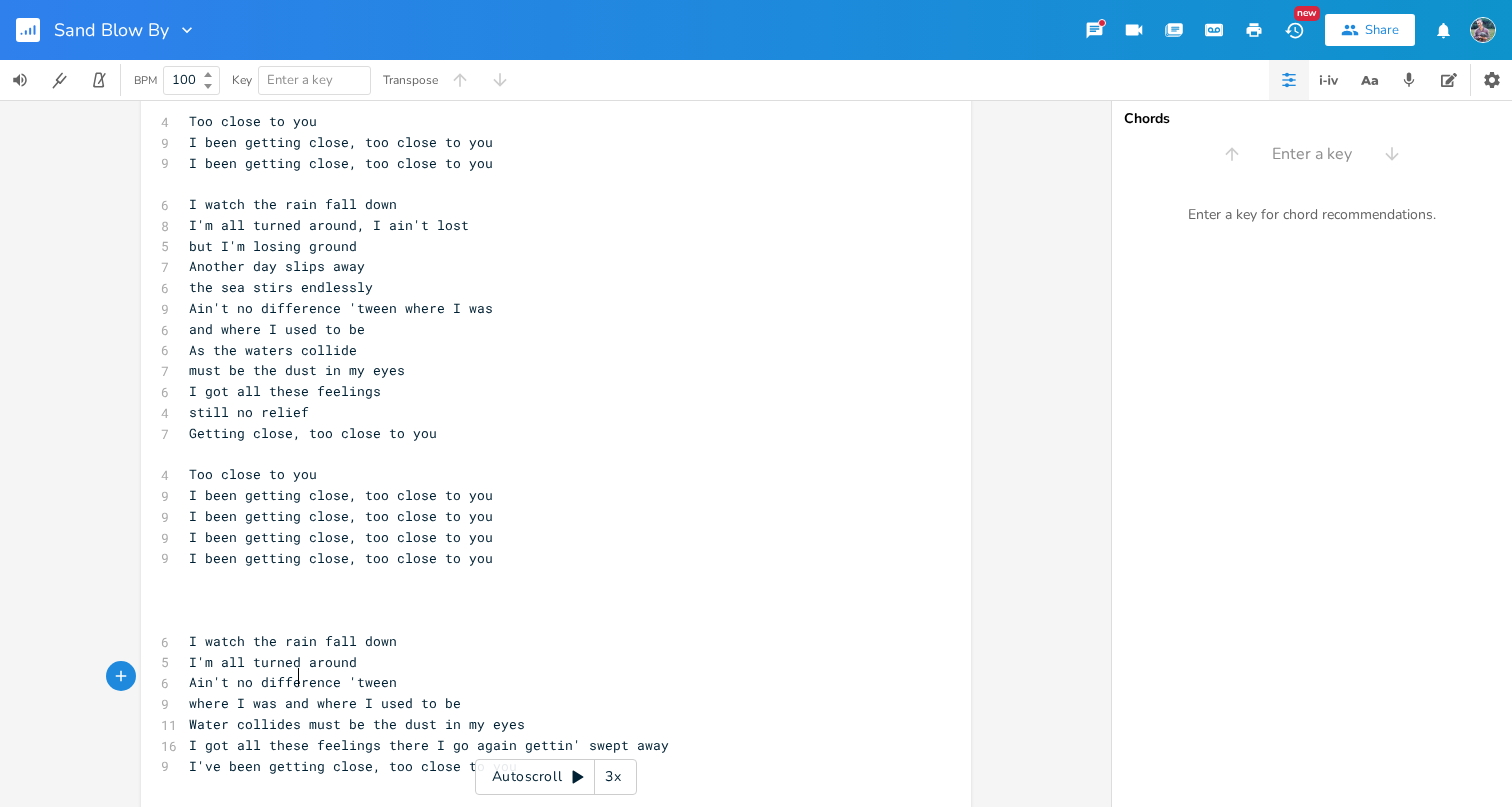 scroll, scrollTop: 0, scrollLeft: 11, axis: horizontal 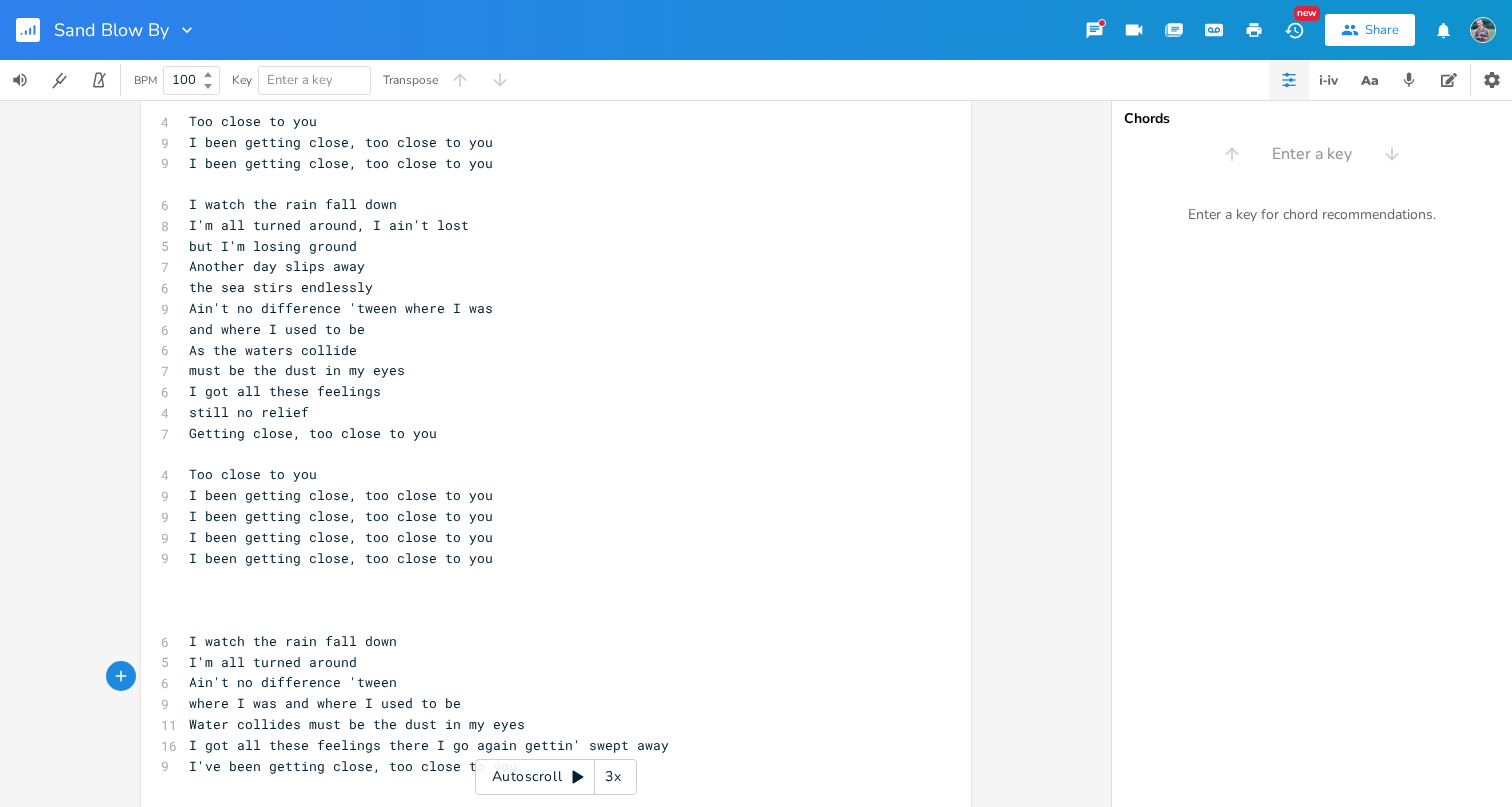 click on "I'm all turned around" at bounding box center (546, 662) 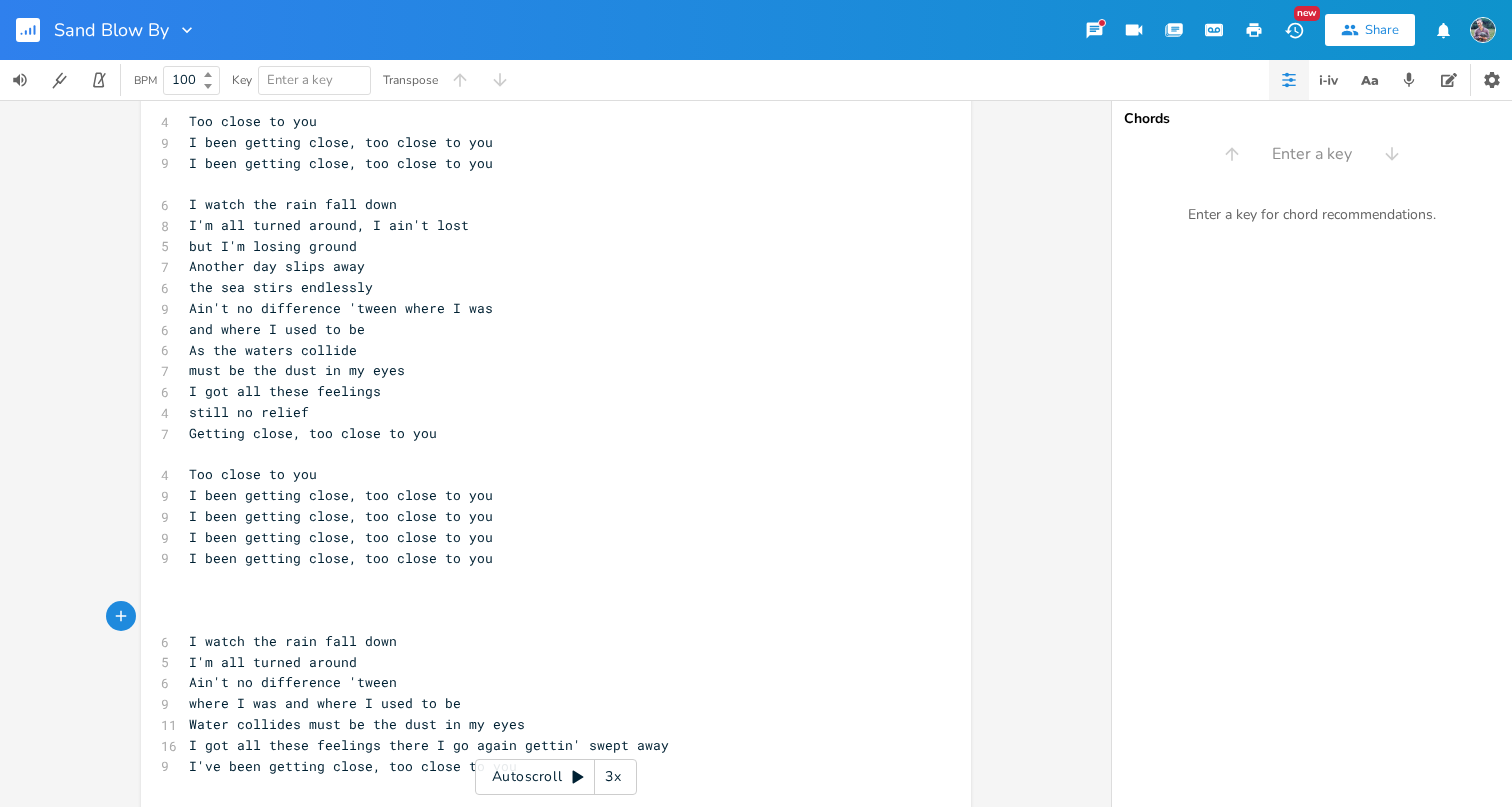 click on "where I was and where I used to be" at bounding box center (546, 703) 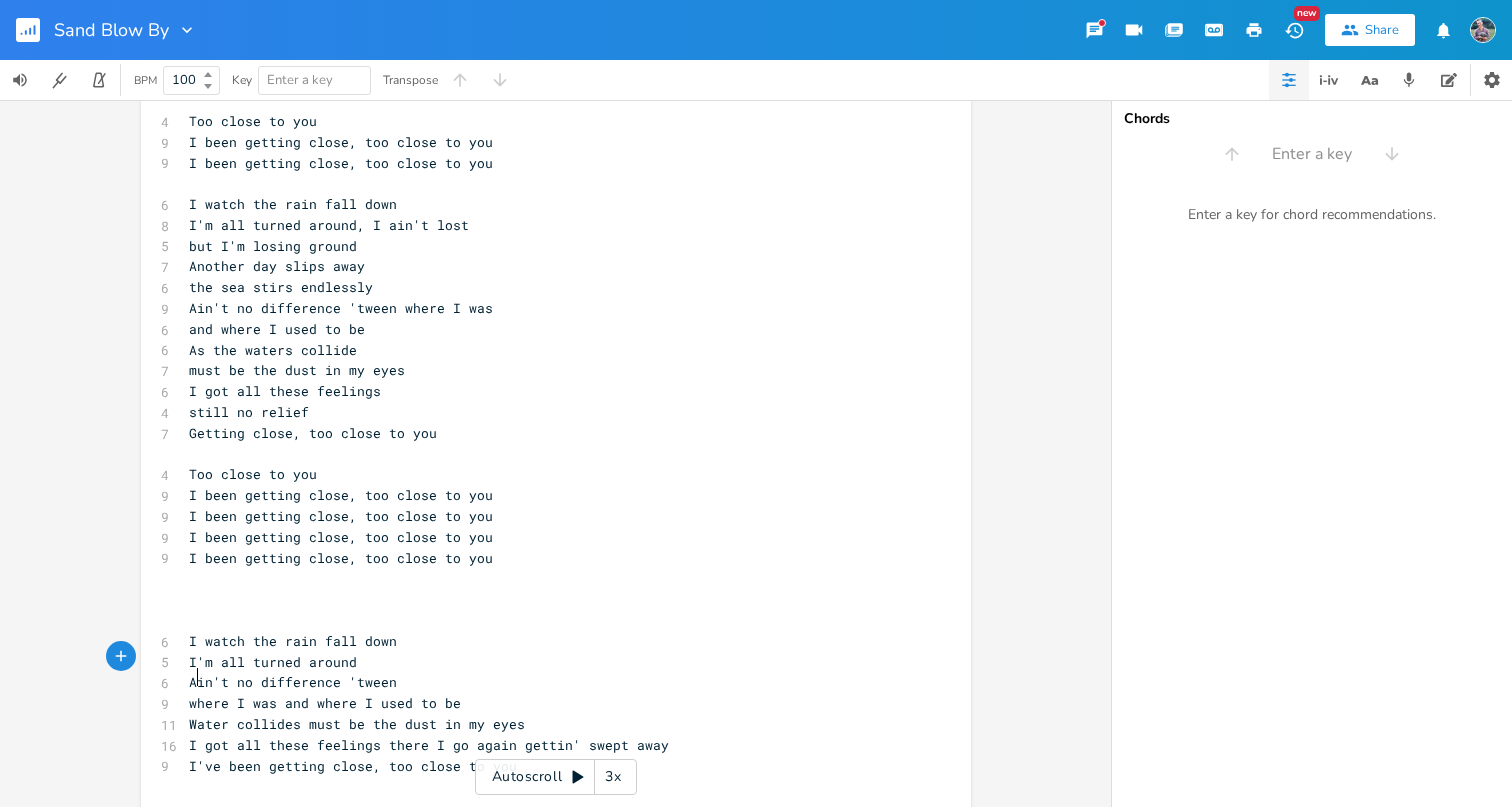 click on "Water collides must be the dust in my eyes" at bounding box center [357, 724] 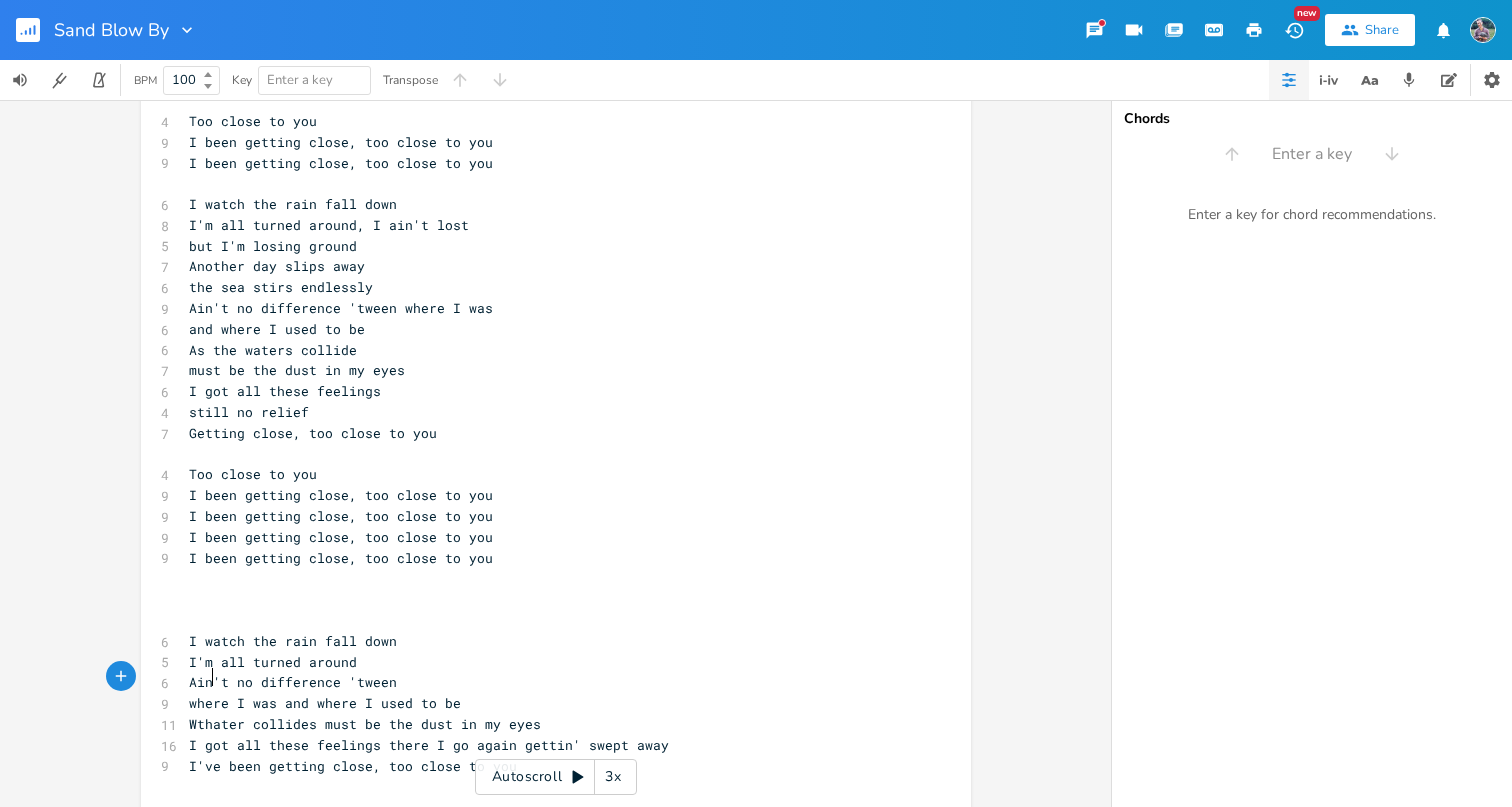 scroll, scrollTop: 0, scrollLeft: 16, axis: horizontal 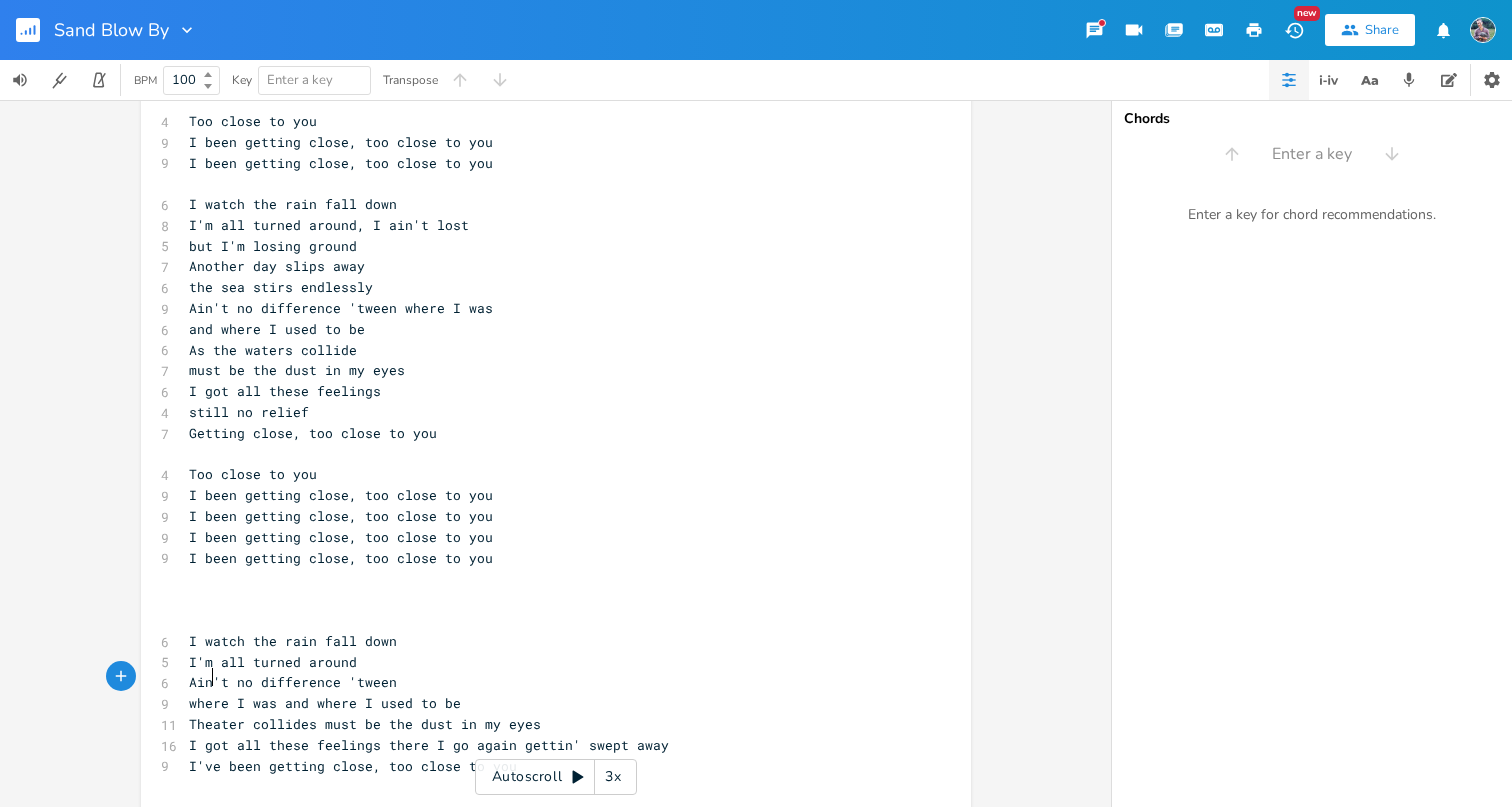 type on "The w" 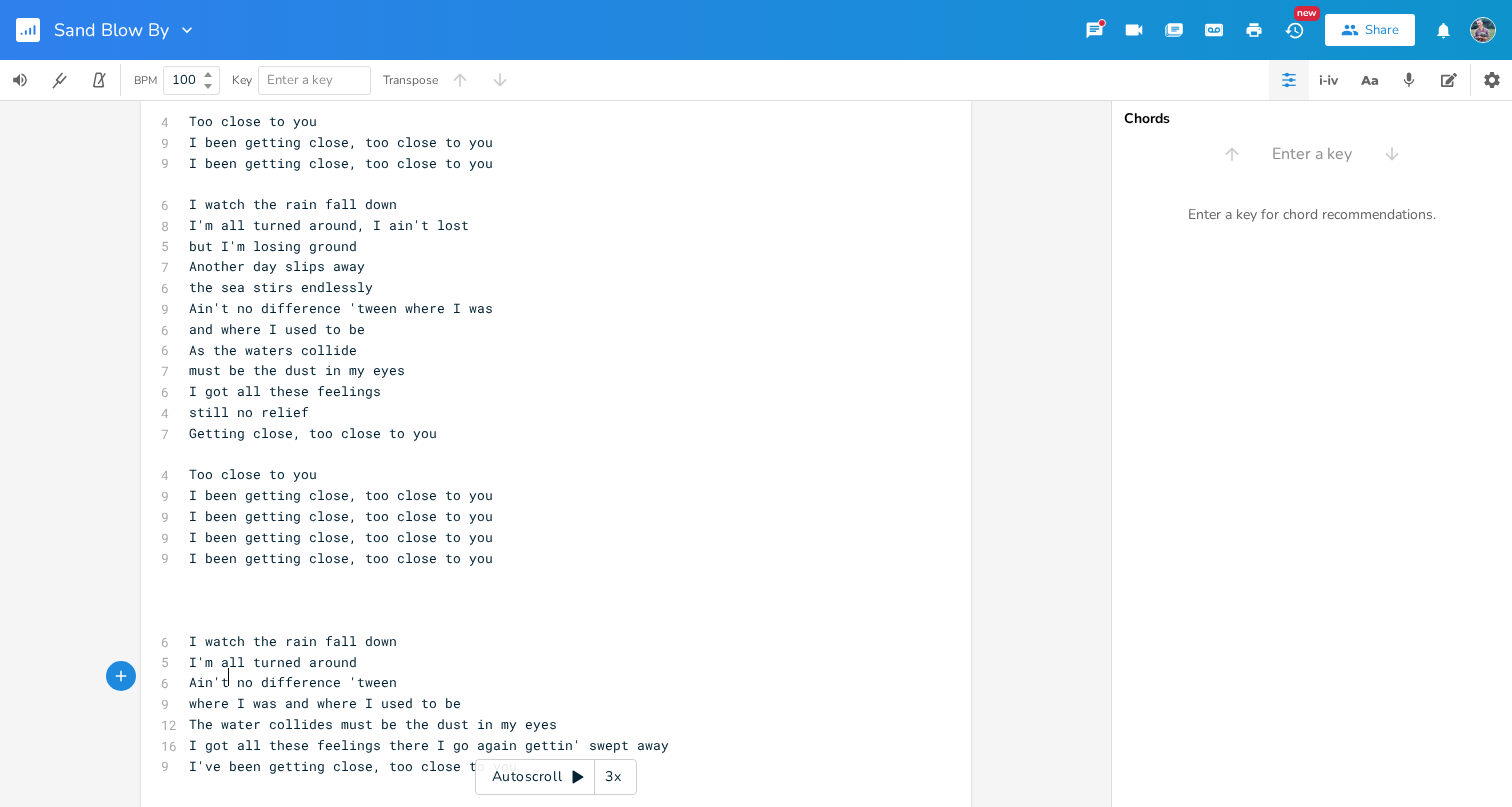 click on "The water collides must be the dust in my eyes" at bounding box center (373, 724) 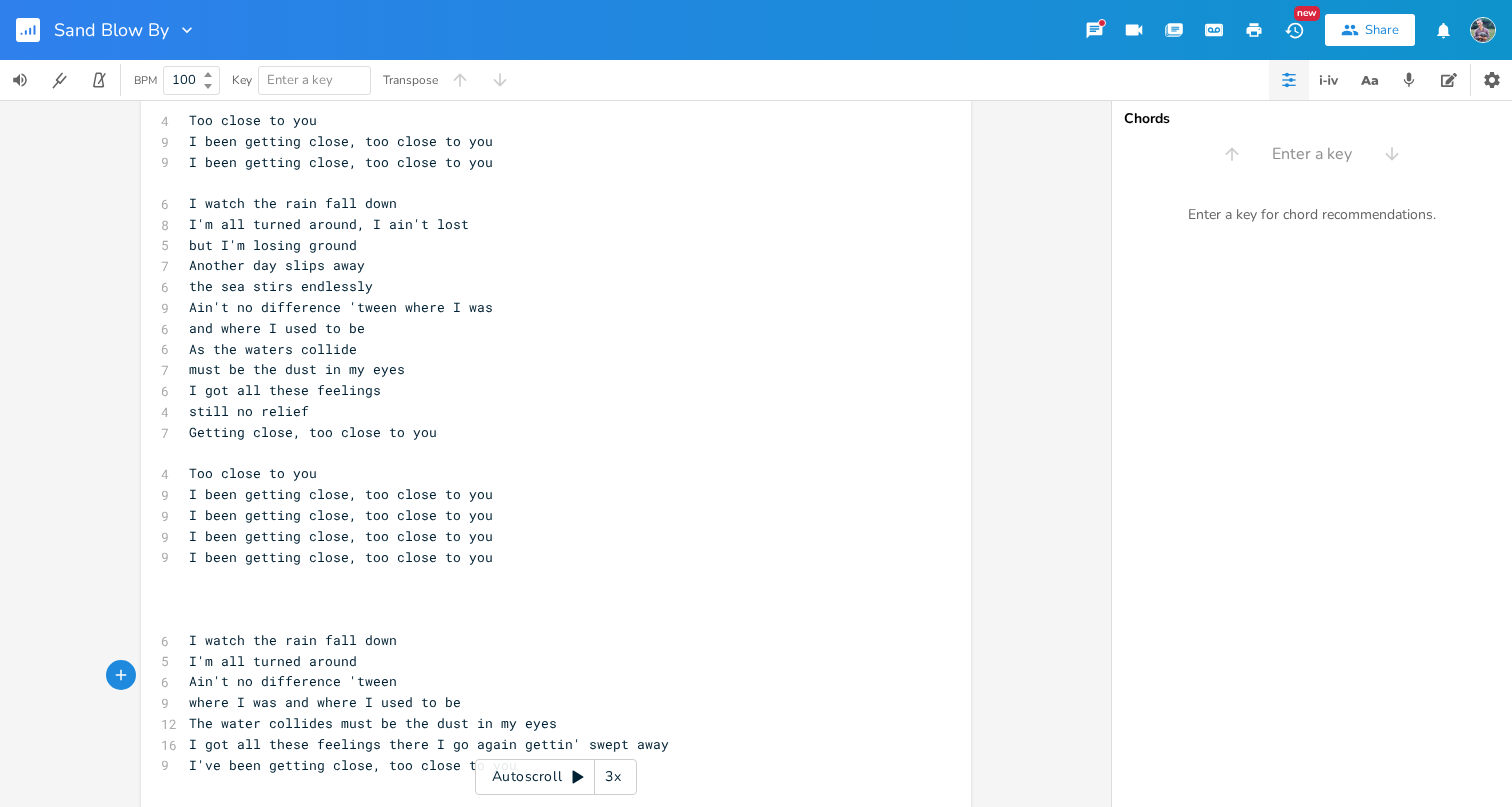 scroll, scrollTop: 661, scrollLeft: 0, axis: vertical 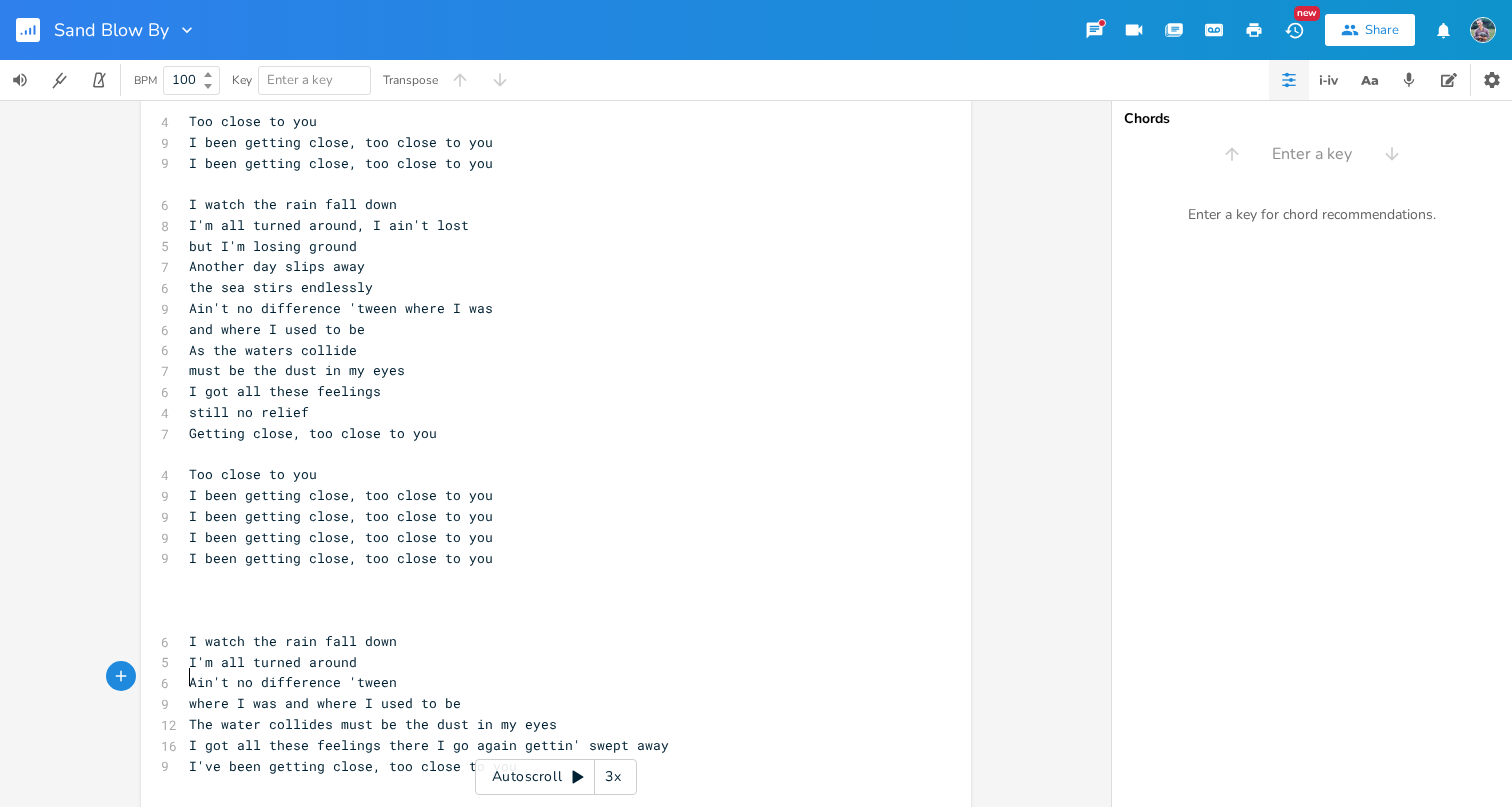click on "The water collides must be the dust in my eyes" at bounding box center (373, 724) 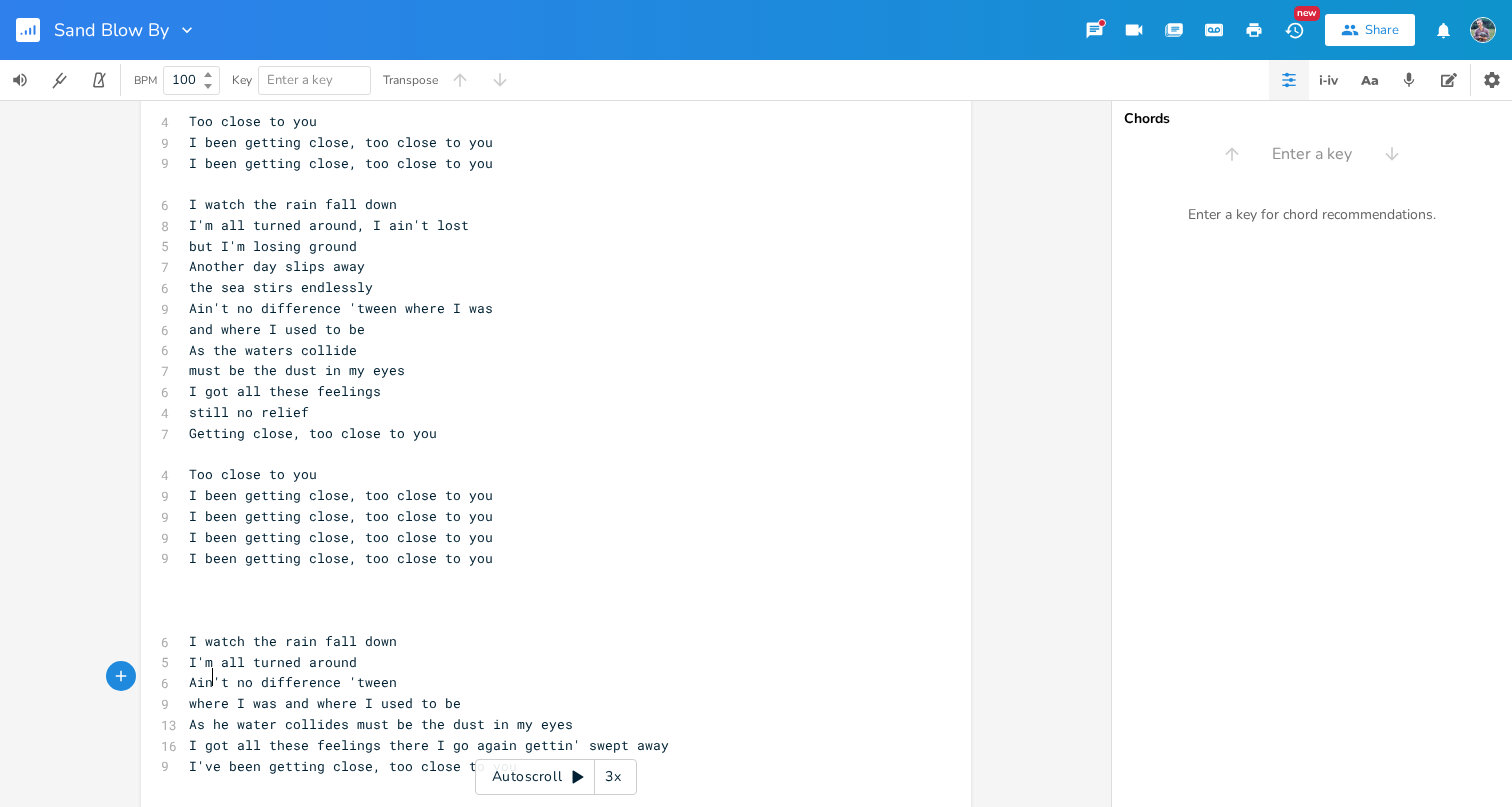 type on "As t" 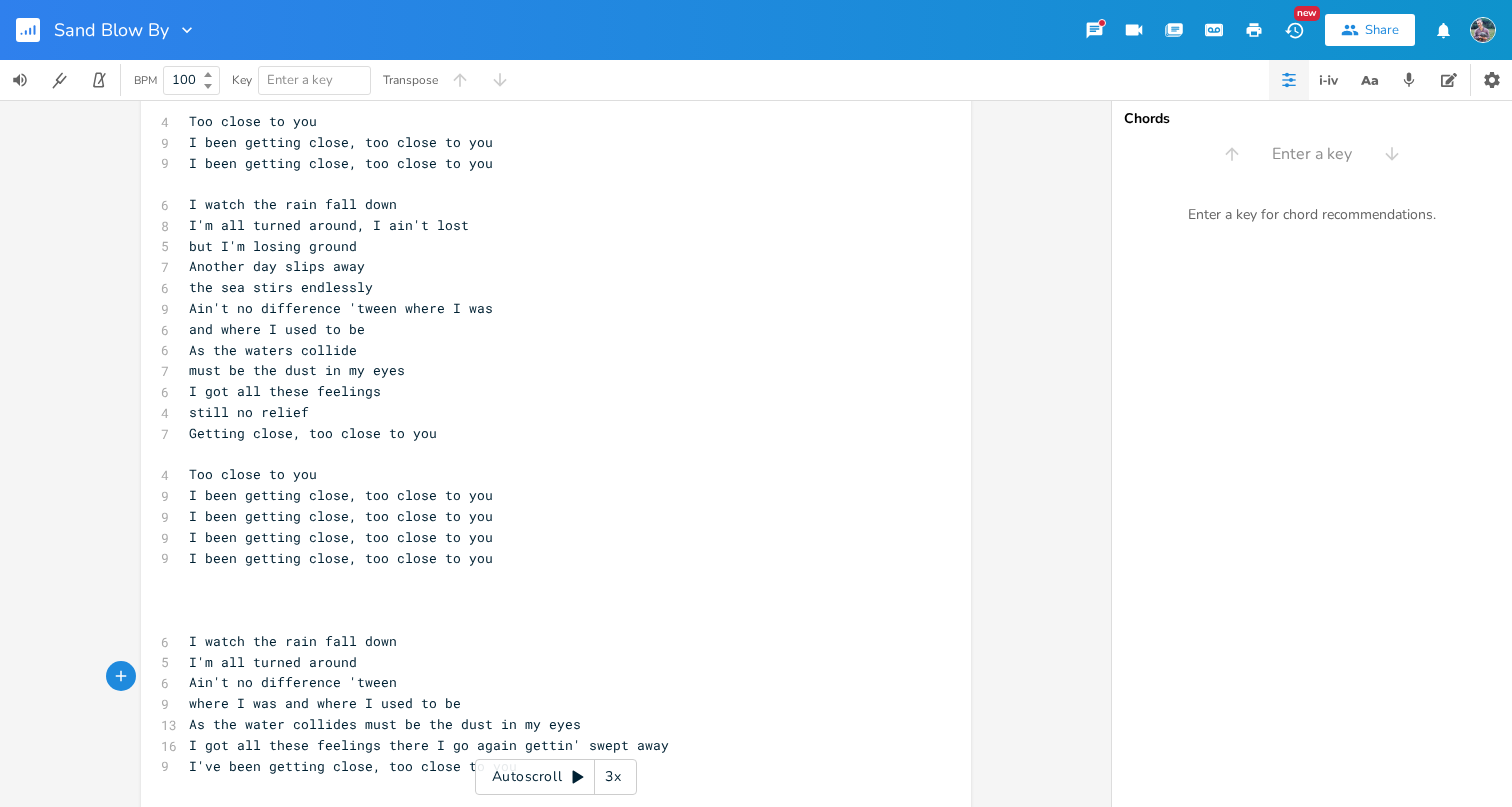 scroll, scrollTop: 0, scrollLeft: 0, axis: both 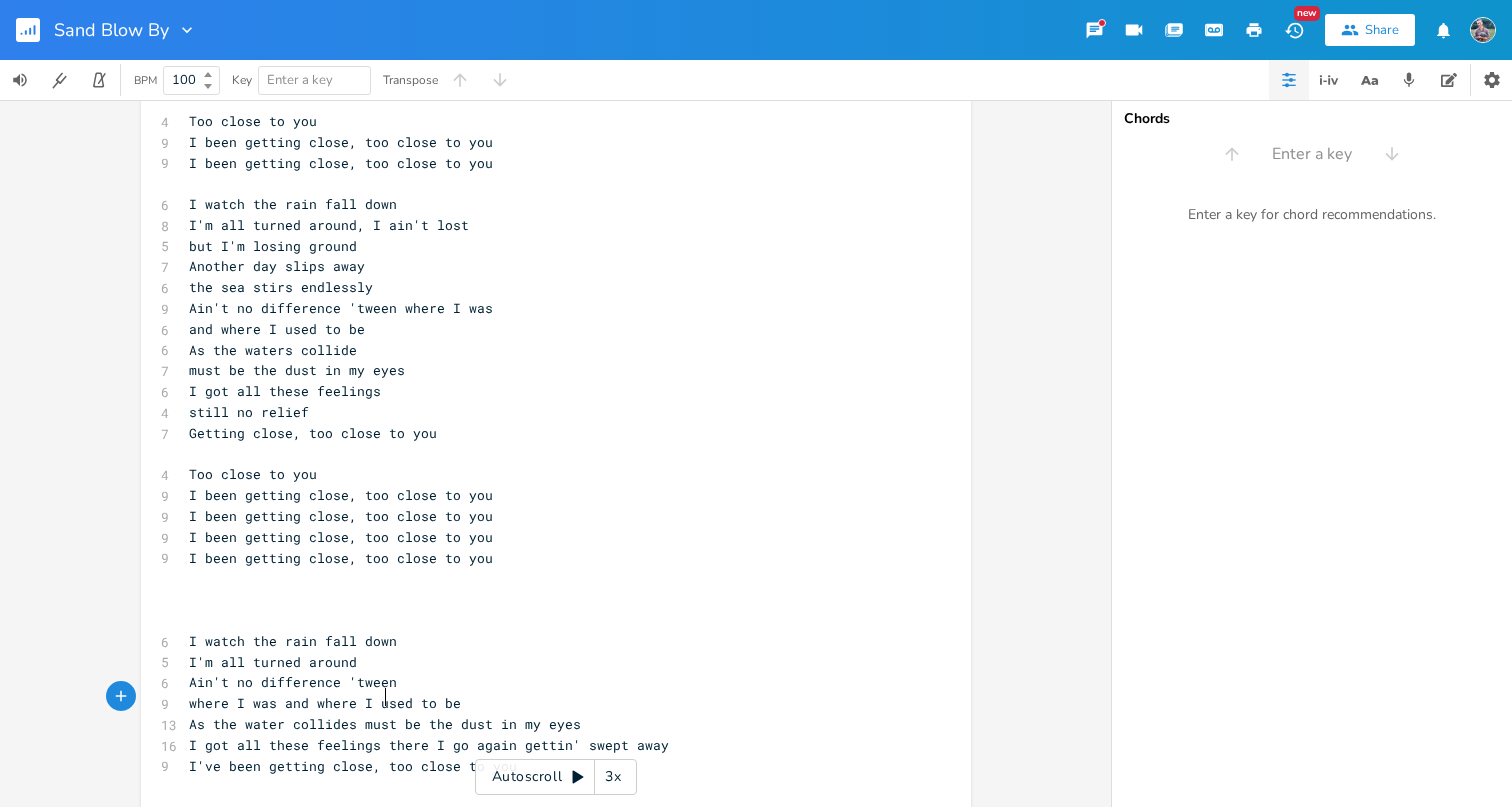 click on "I got all these feelings there I go again gettin' swept away" at bounding box center [429, 745] 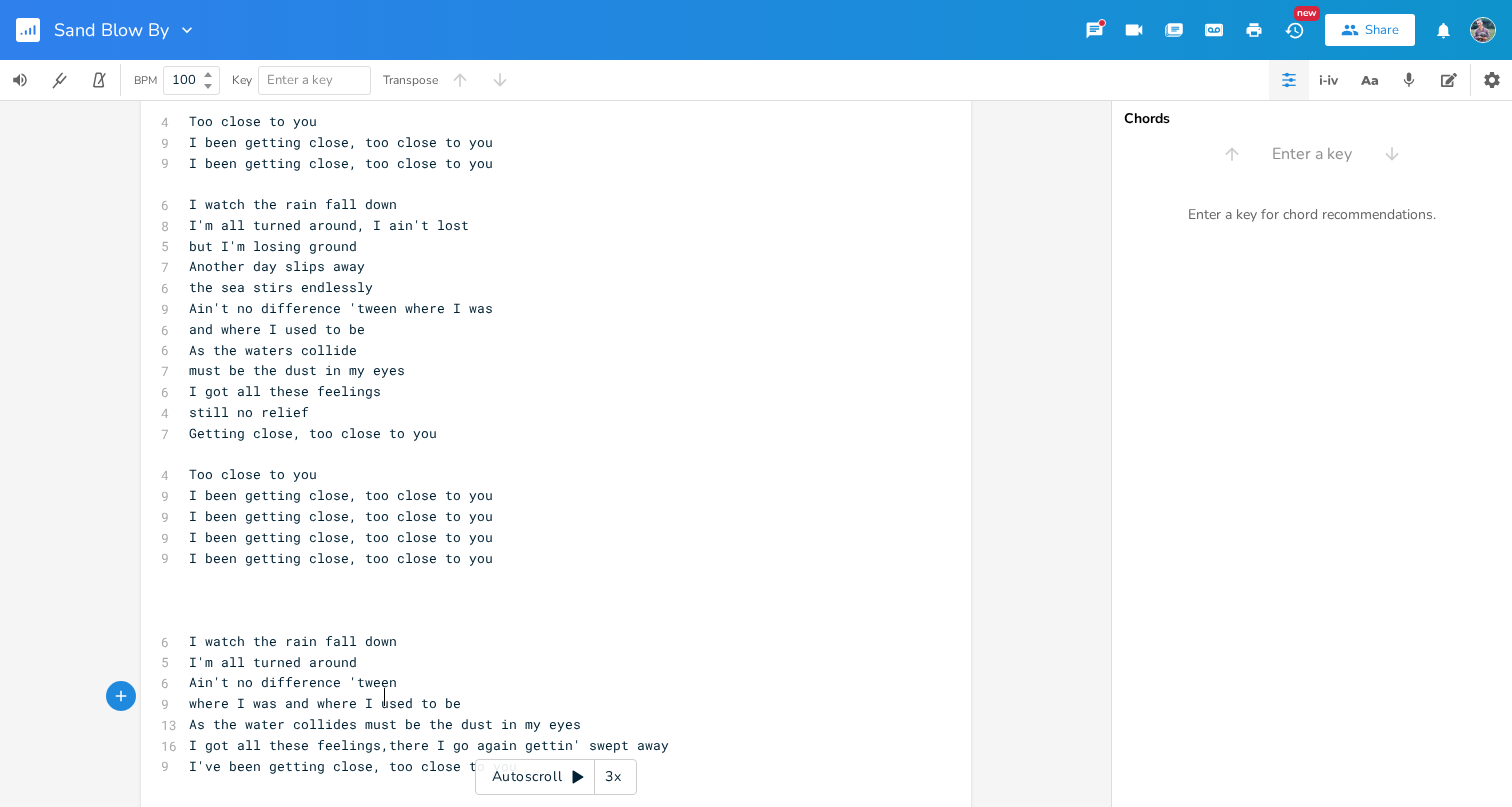 type on "," 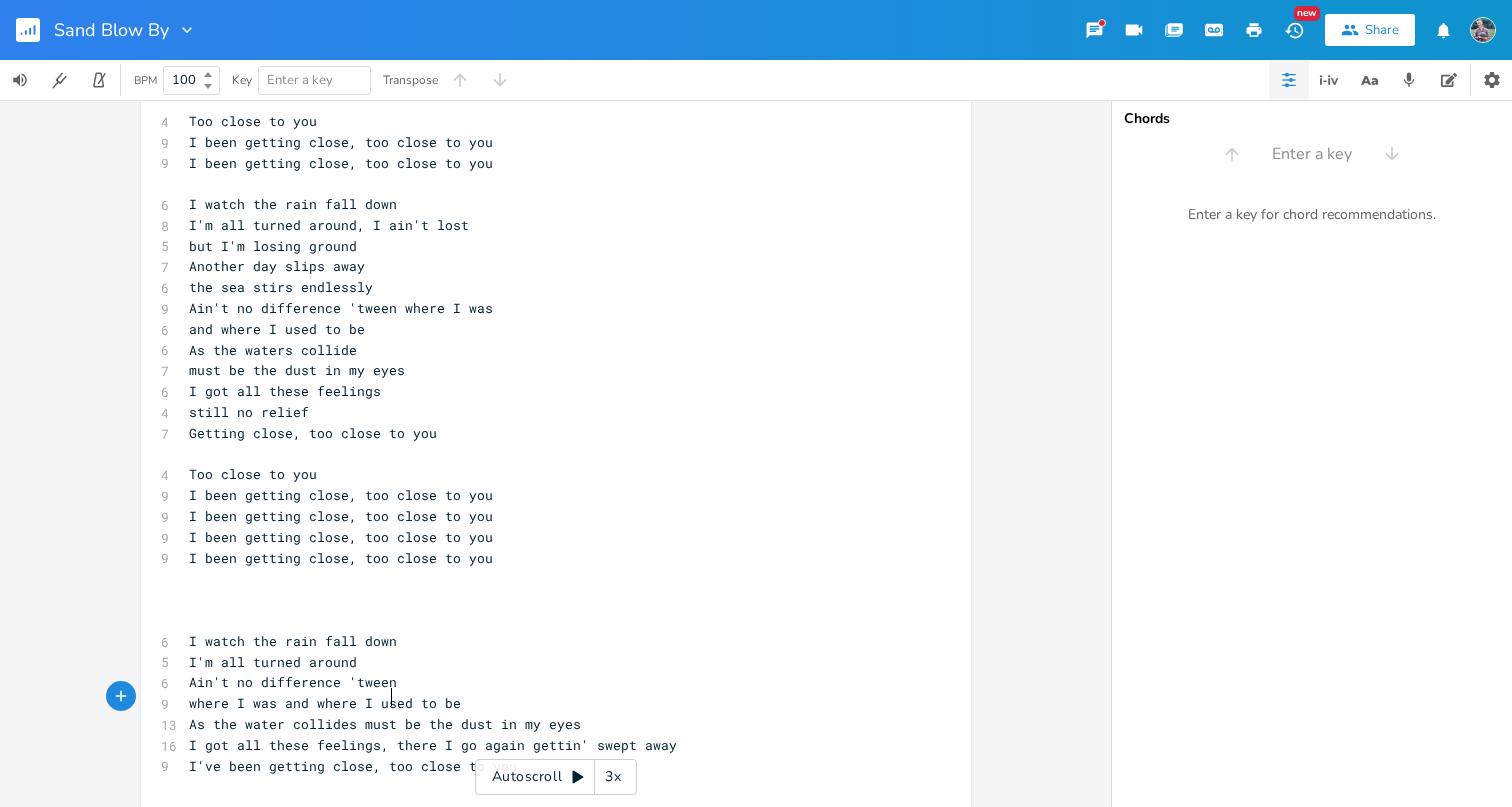 click on "I got all these feelings, there I go again gettin' swept away" at bounding box center (433, 745) 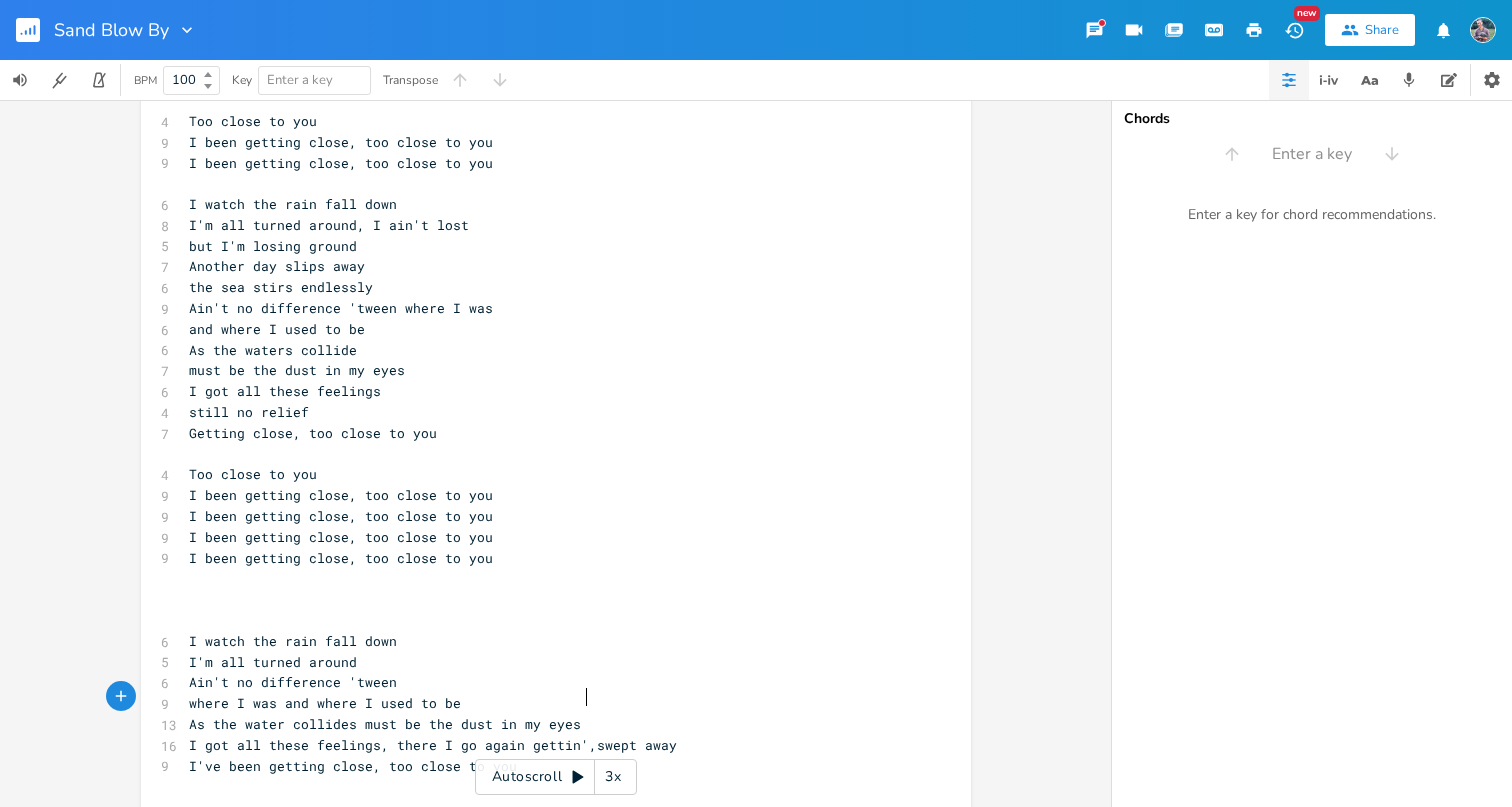 type on "," 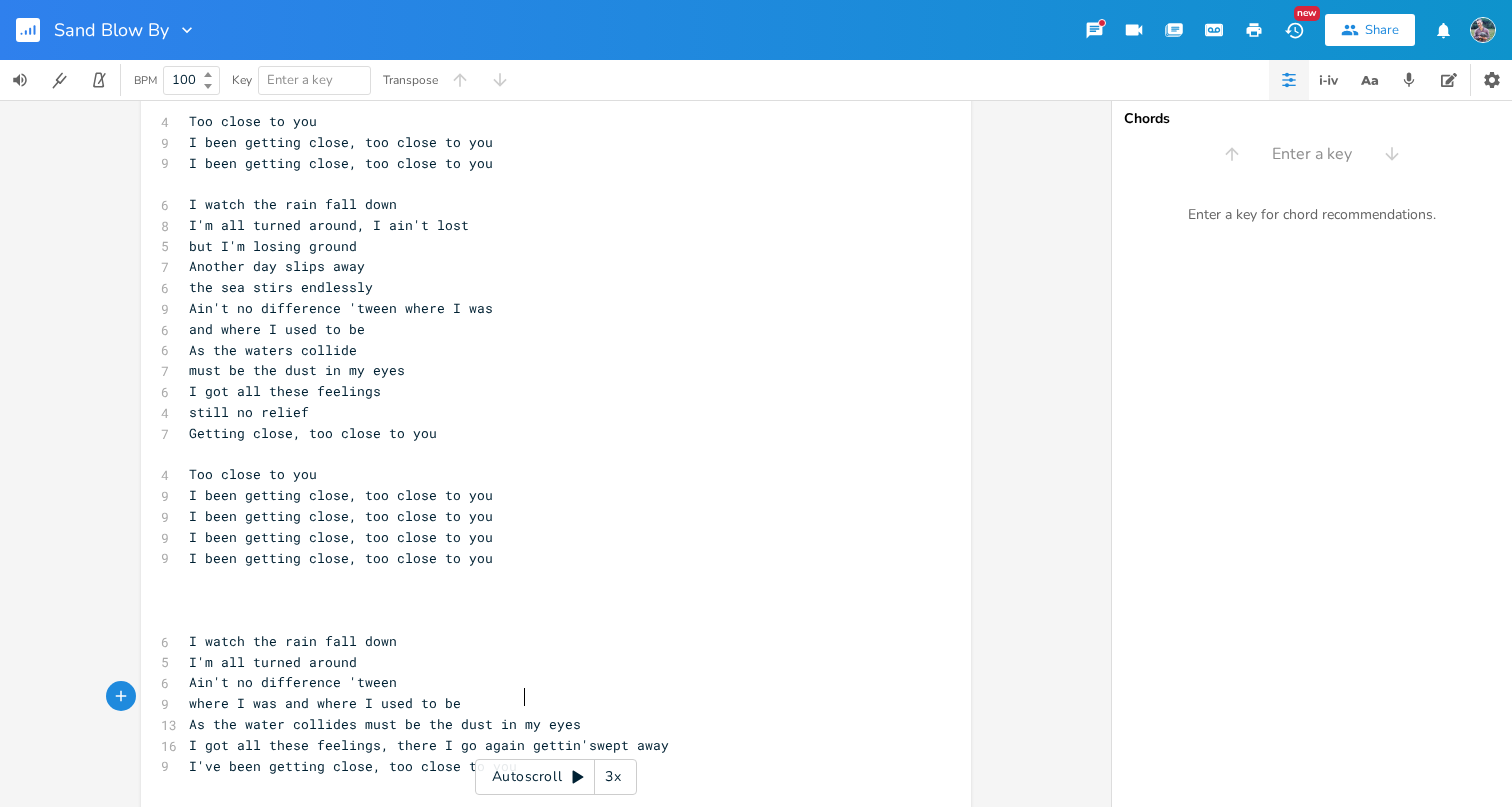 click on "I got all these feelings, there I go again gettin'swept away" at bounding box center (429, 745) 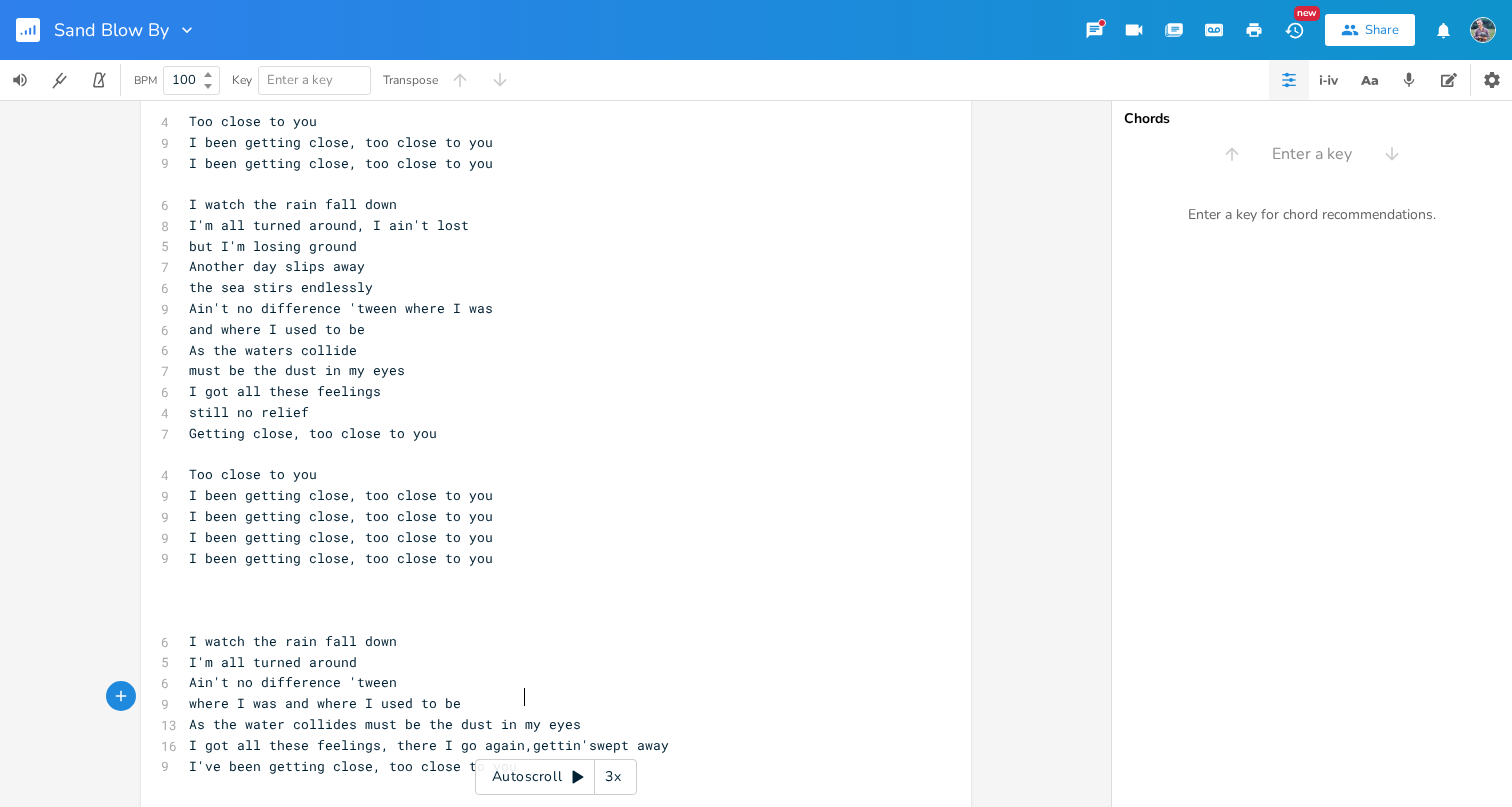 type on "," 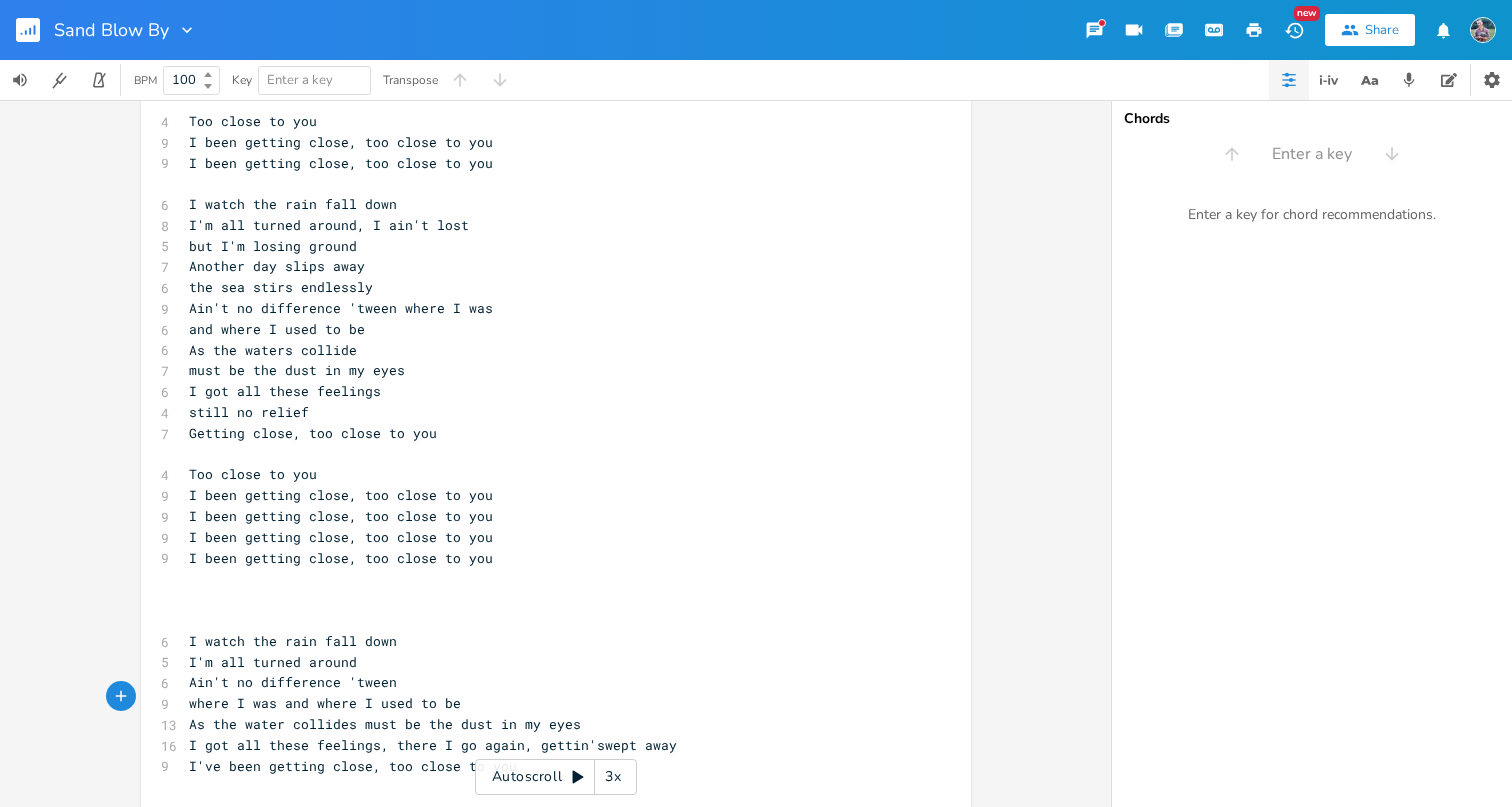 click on "I've been getting close, too close to you" at bounding box center [546, 766] 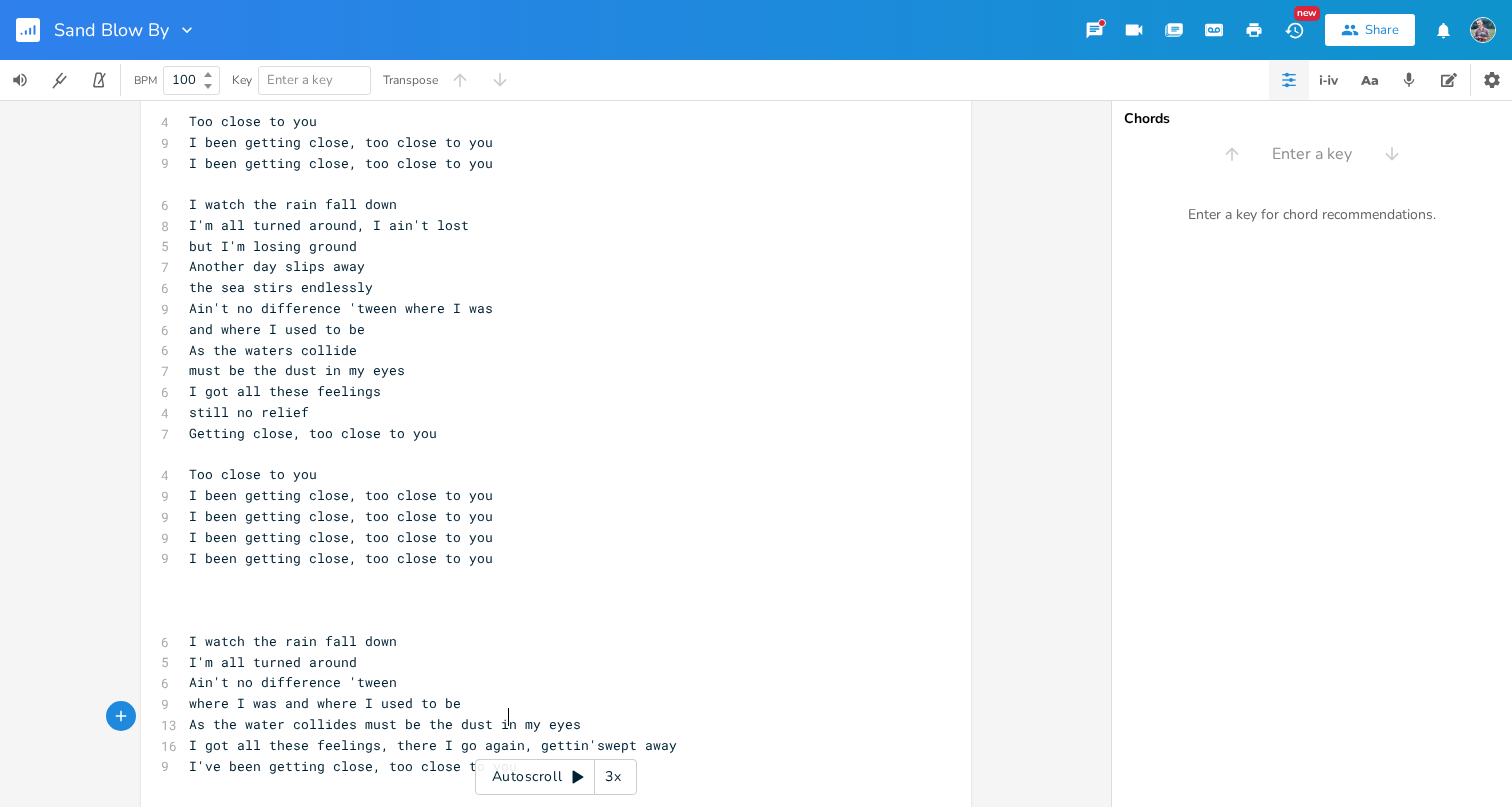 scroll, scrollTop: 0, scrollLeft: 0, axis: both 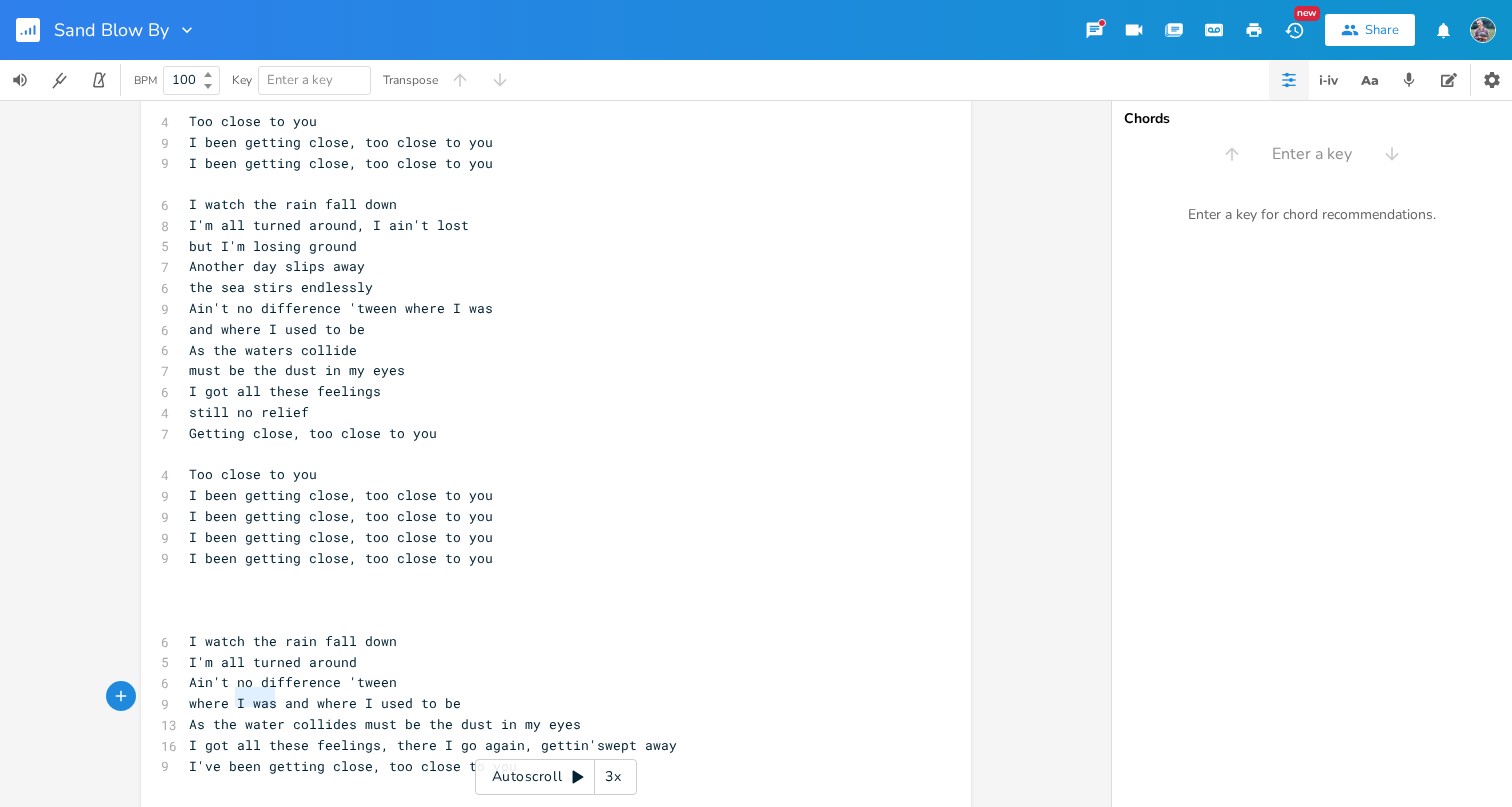 type on "all these" 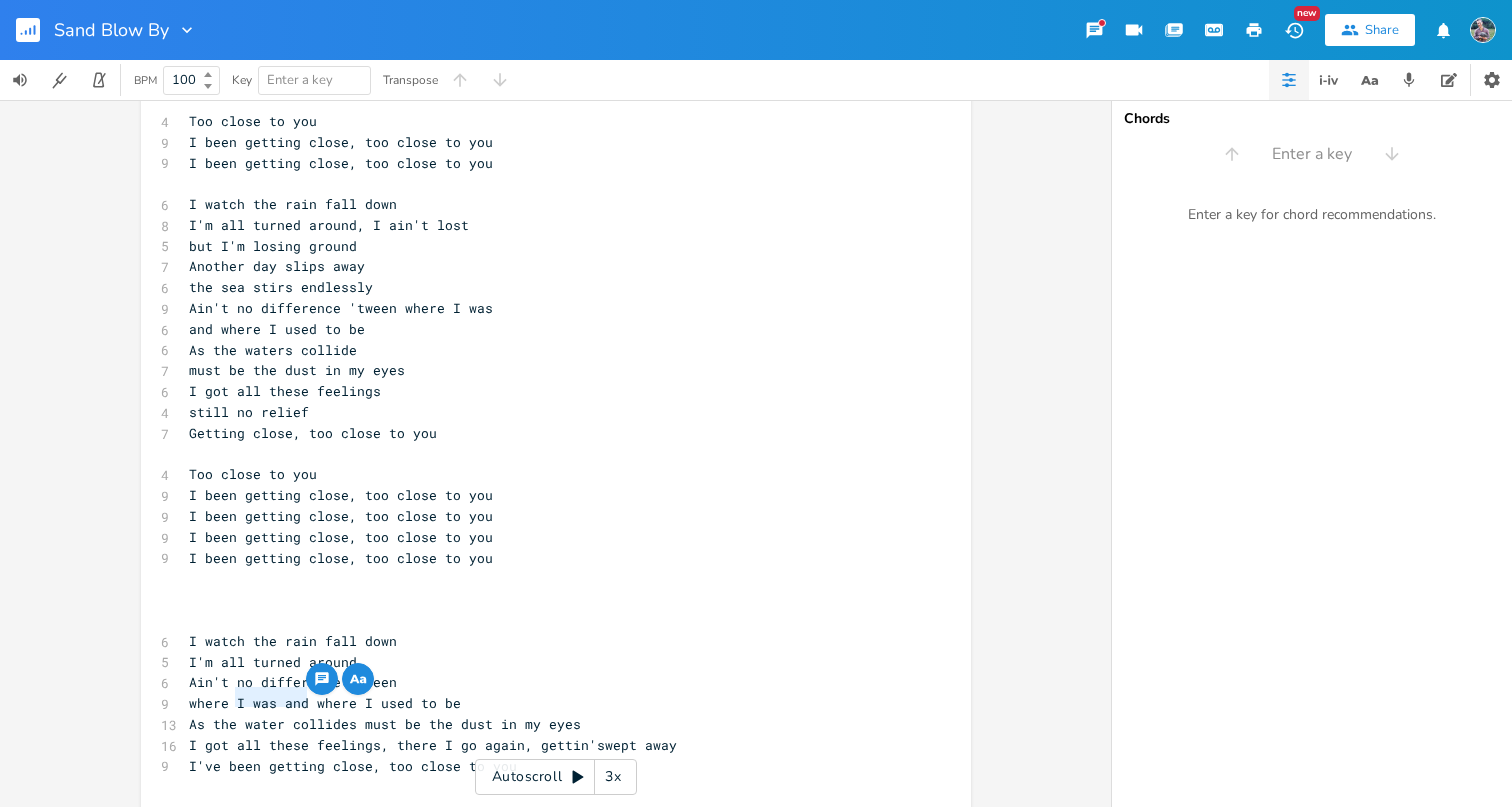 drag, startPoint x: 229, startPoint y: 700, endPoint x: 298, endPoint y: 702, distance: 69.02898 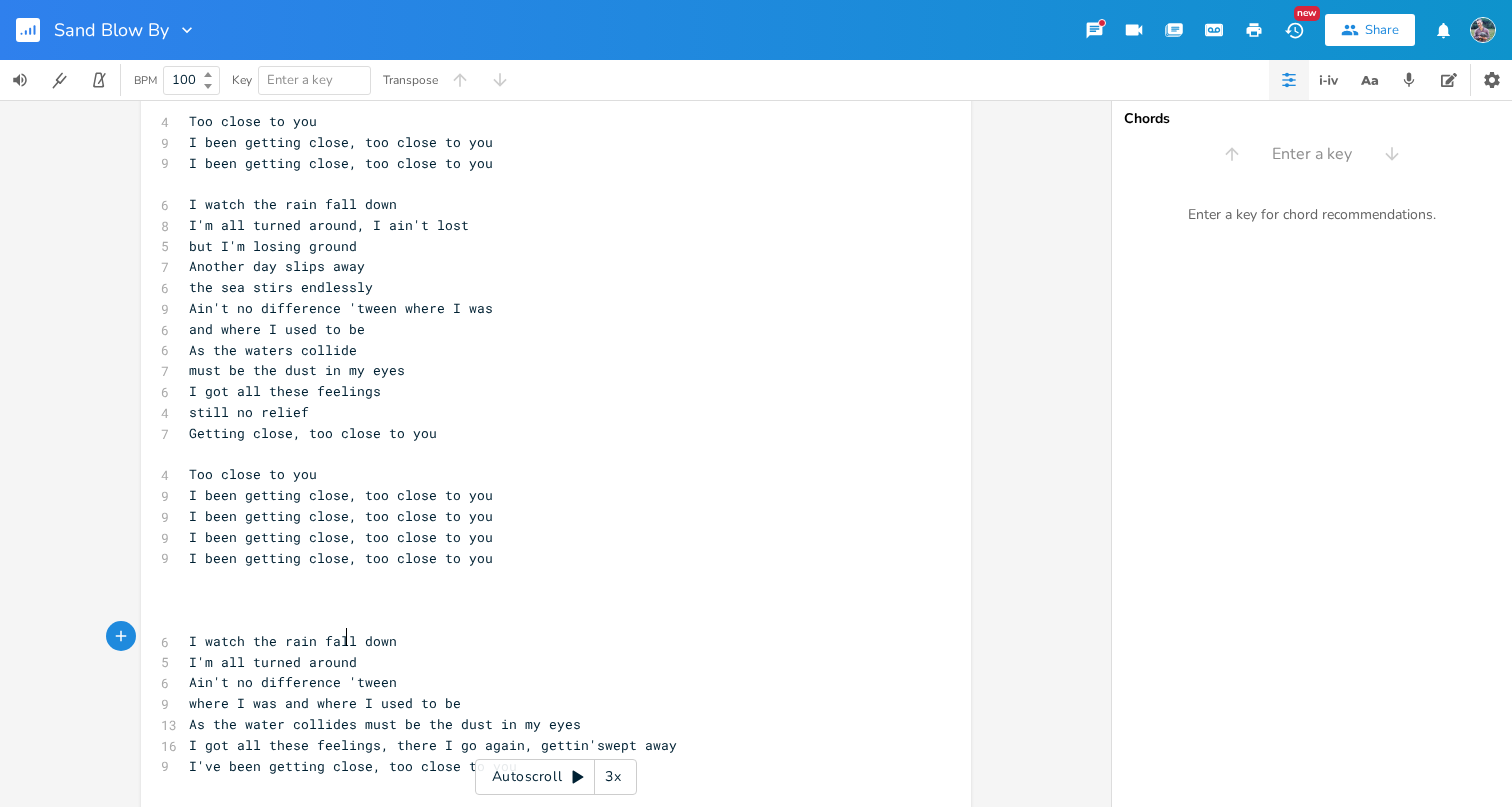 click on "Ain't no difference 'tween" at bounding box center (293, 682) 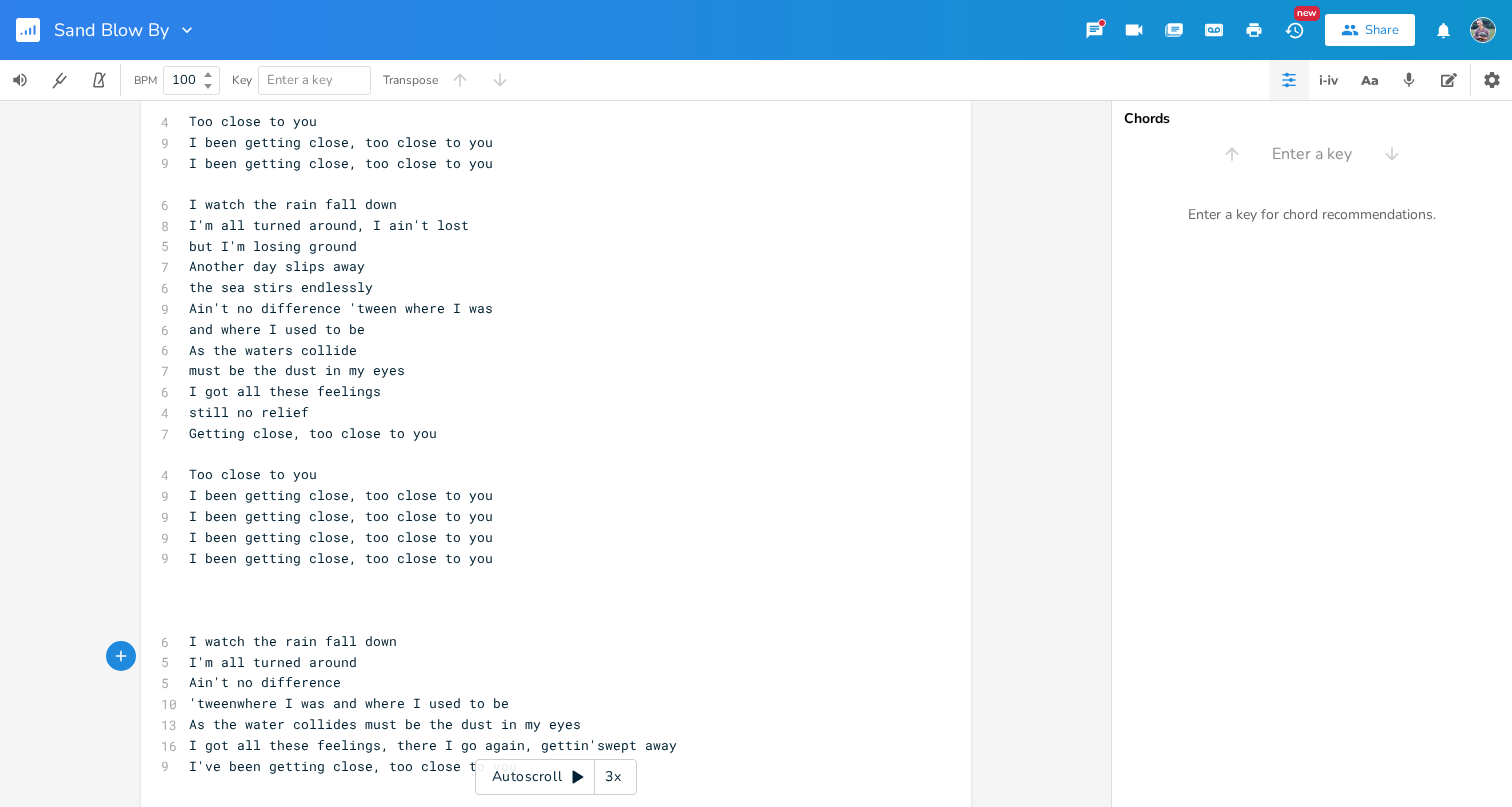 scroll, scrollTop: 0, scrollLeft: 2, axis: horizontal 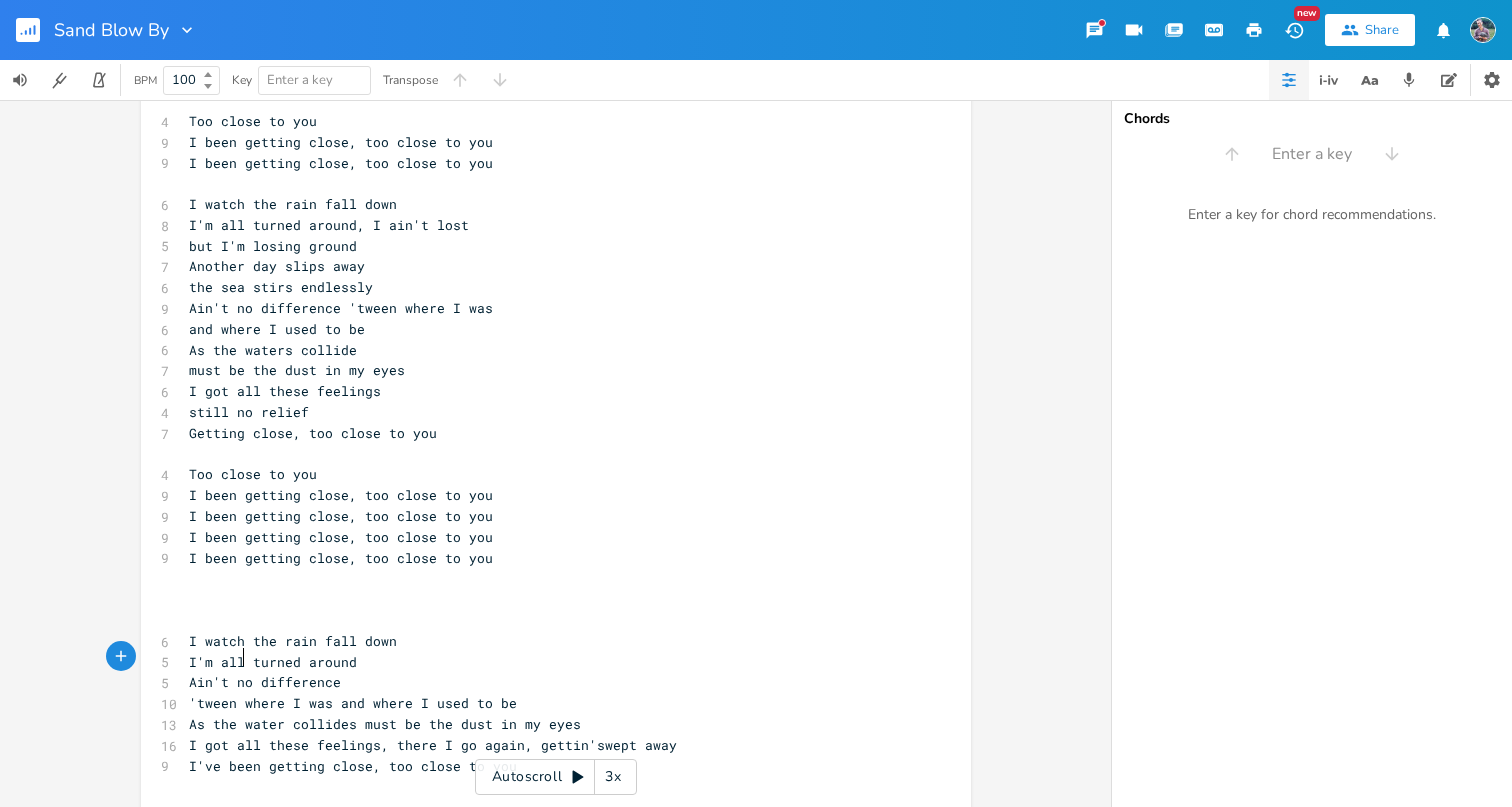 click on "As the water collides must be the dust in my eyes" at bounding box center (385, 724) 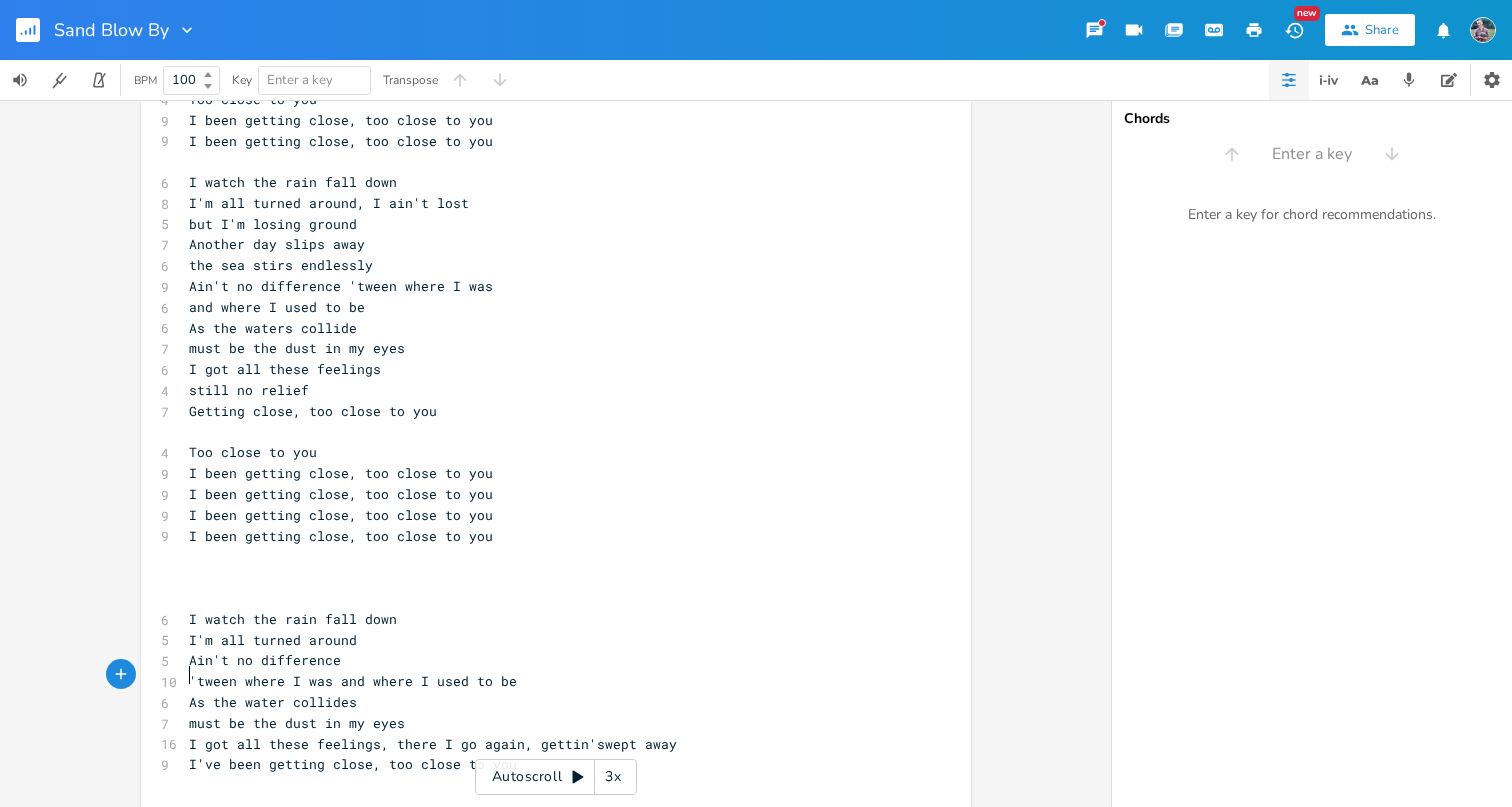 scroll, scrollTop: 681, scrollLeft: 0, axis: vertical 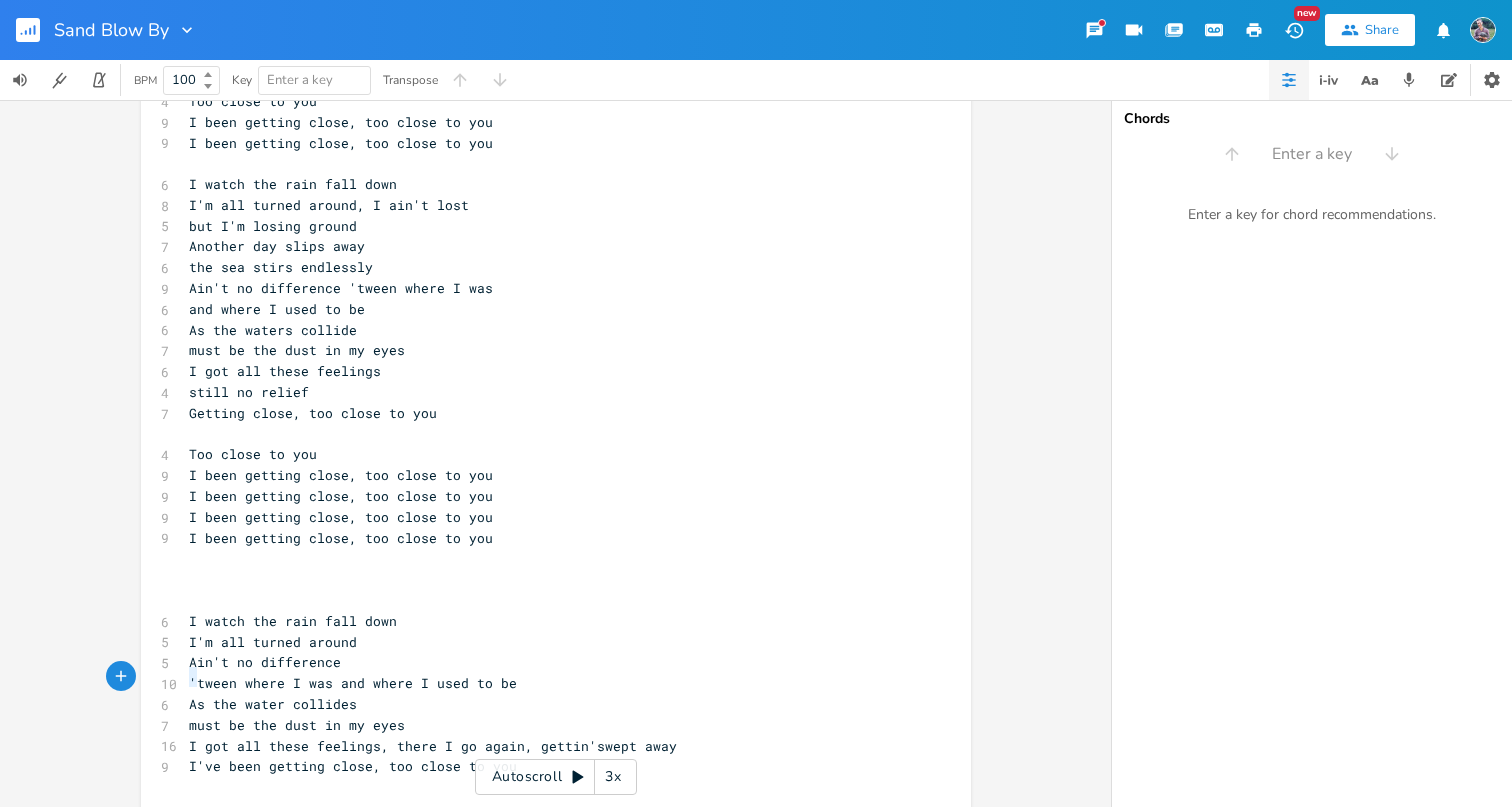 click on "must be the dust in my eyes" at bounding box center [546, 725] 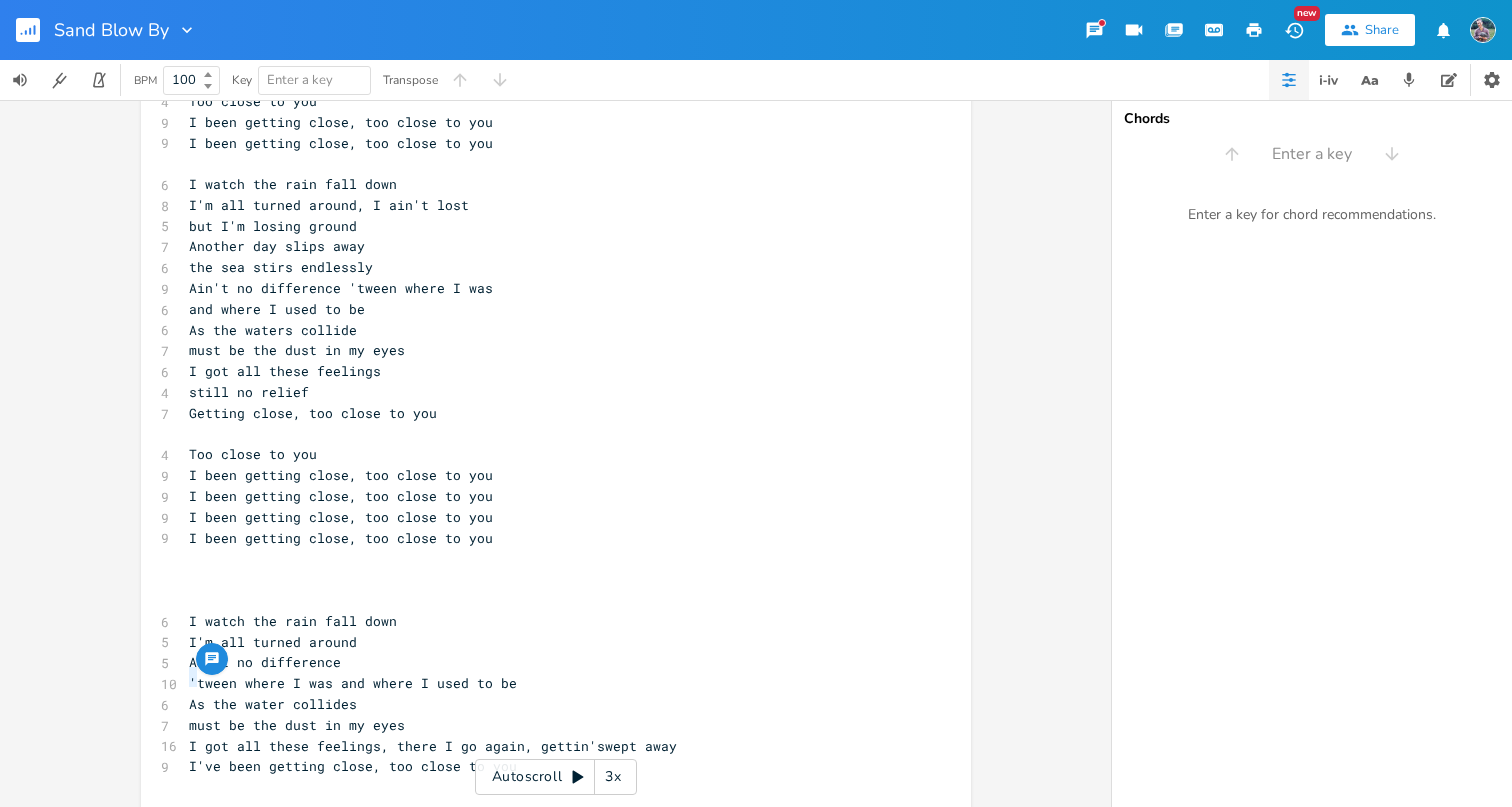 type on "M" 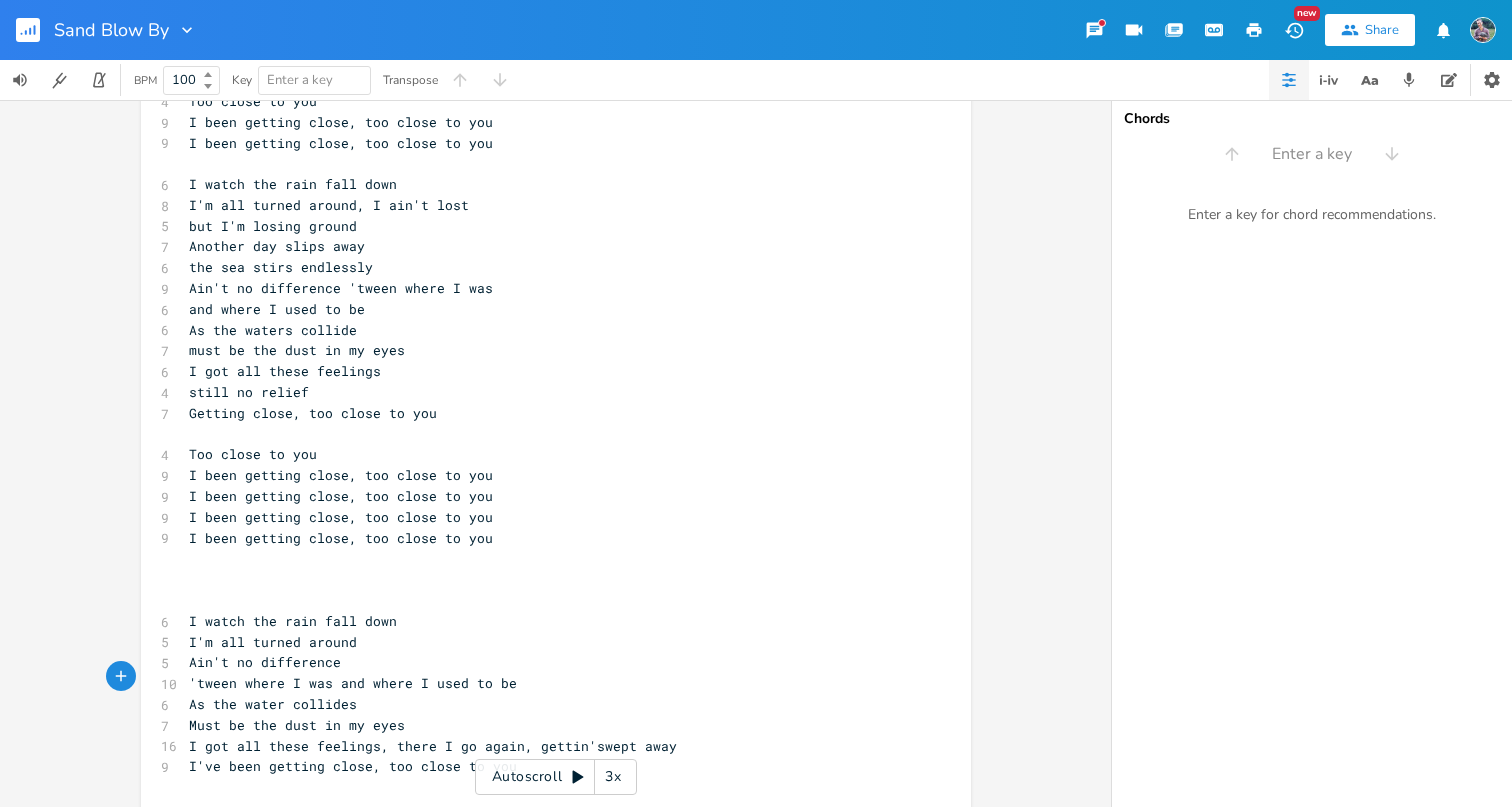 click on "Must be the dust in my eyes" at bounding box center [297, 725] 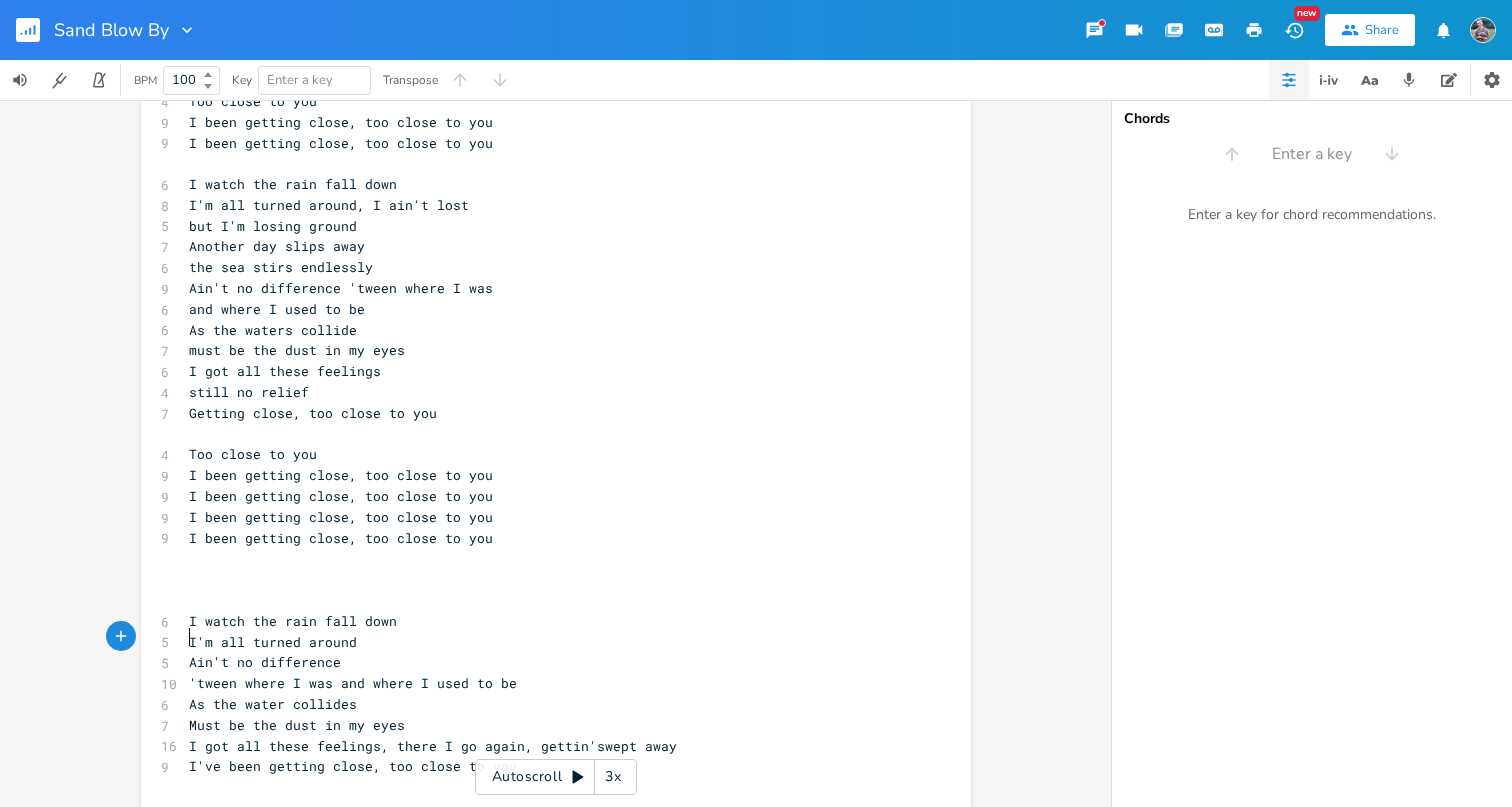 scroll, scrollTop: 661, scrollLeft: 0, axis: vertical 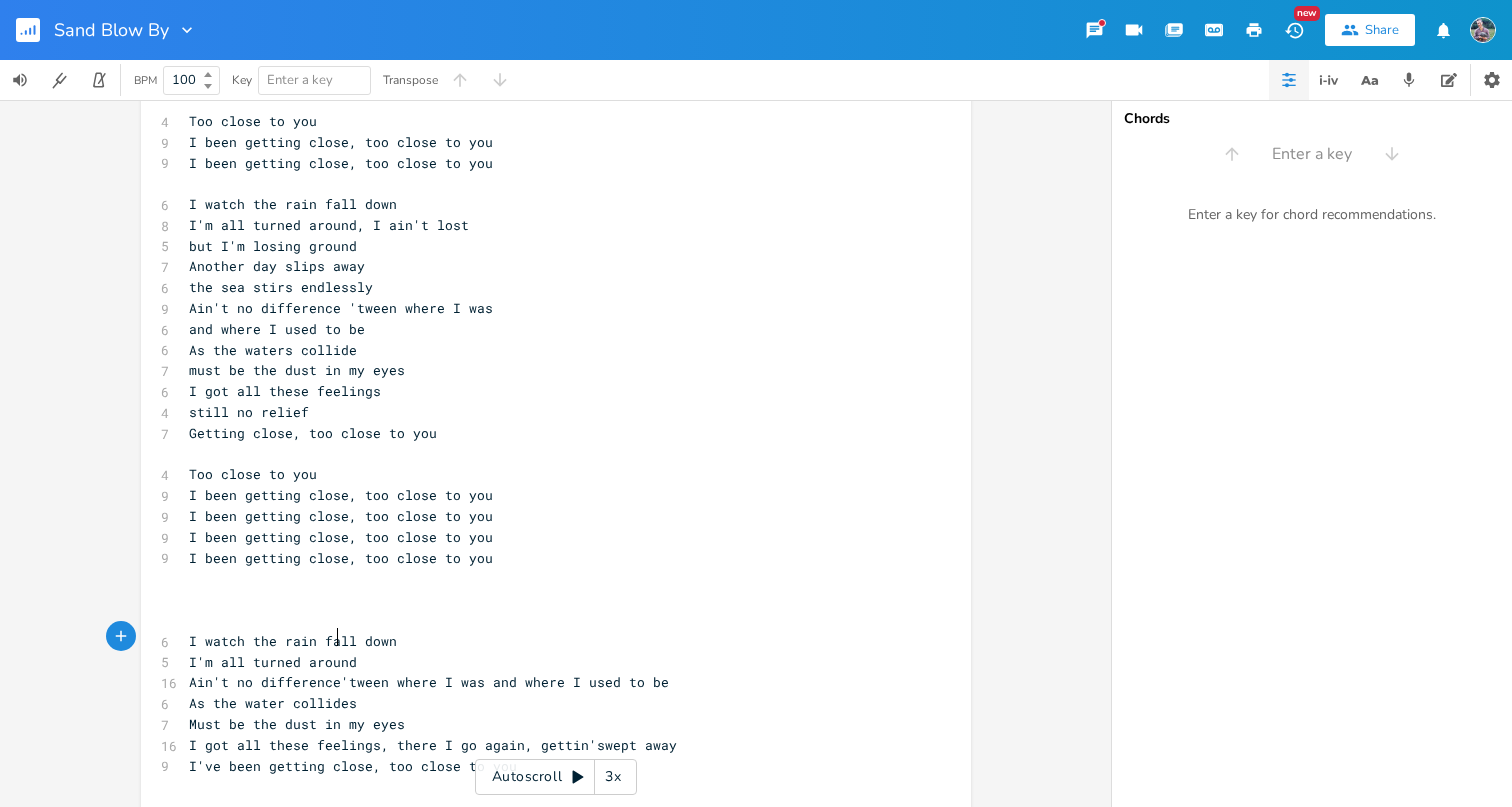 click on "Ain't no difference'tween where I was and where I used to be" at bounding box center [429, 682] 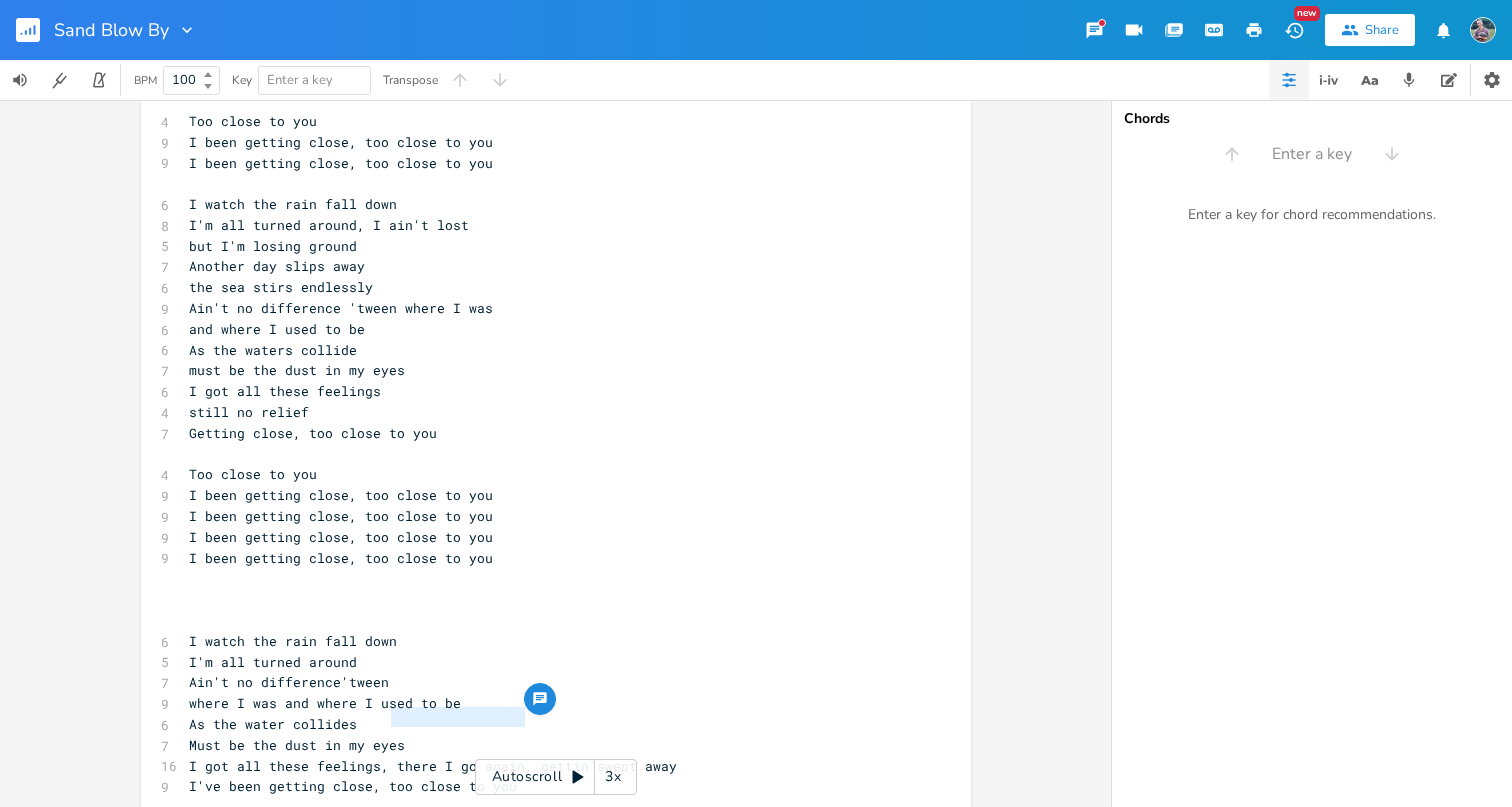 drag, startPoint x: 517, startPoint y: 718, endPoint x: 388, endPoint y: 721, distance: 129.03488 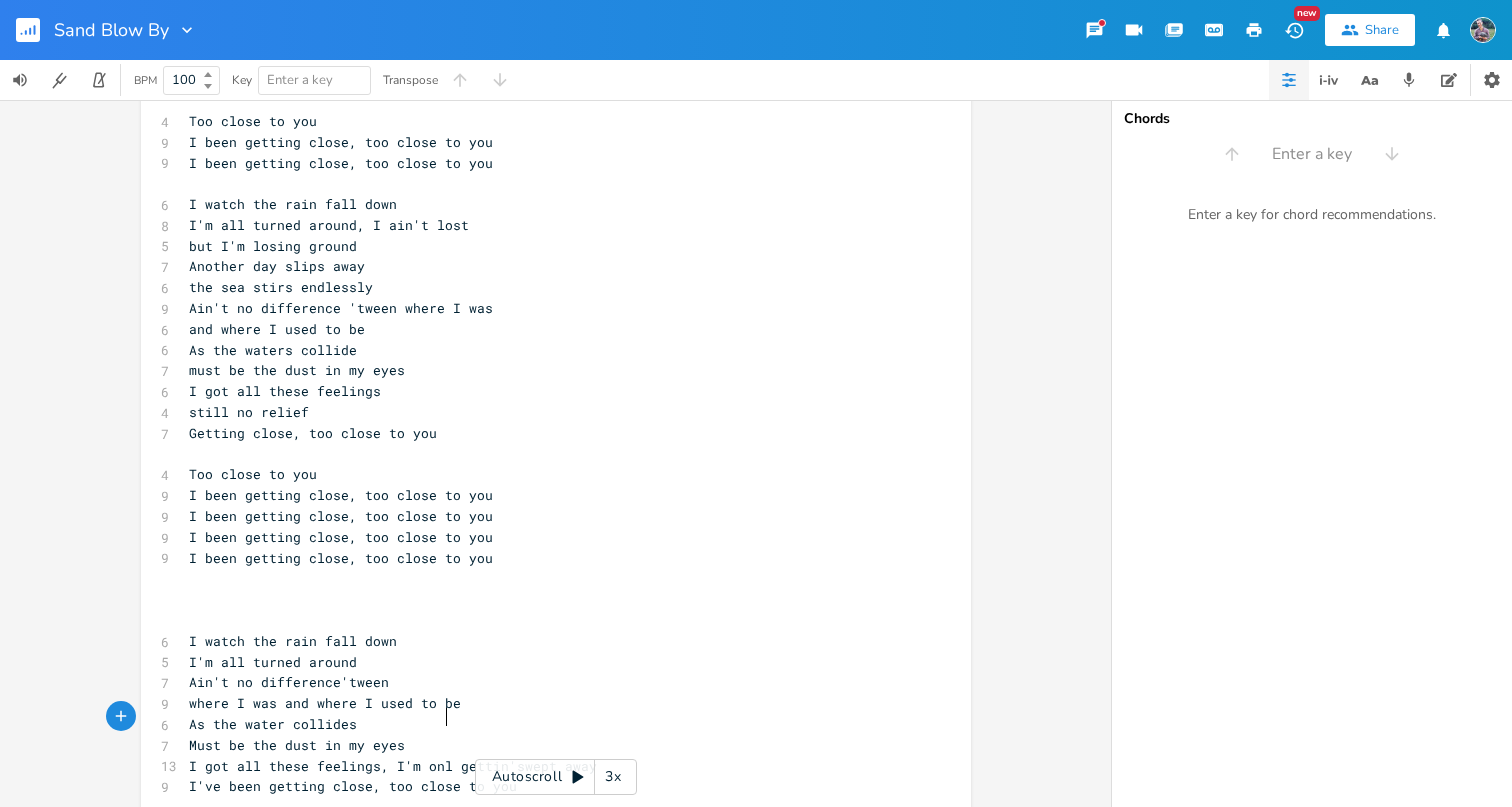 type on "I'm only" 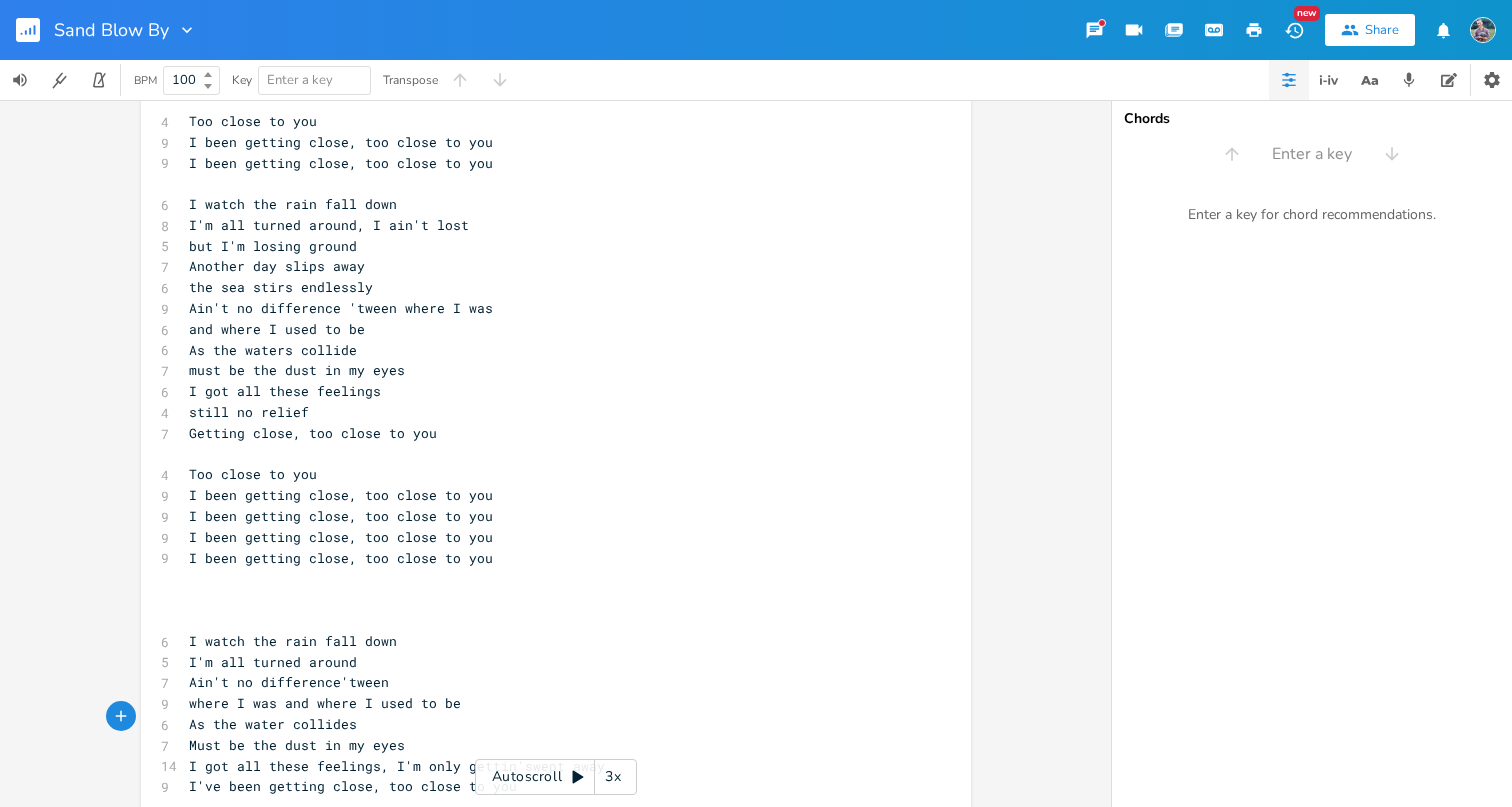 click on "Ain't no difference'tween" at bounding box center [546, 682] 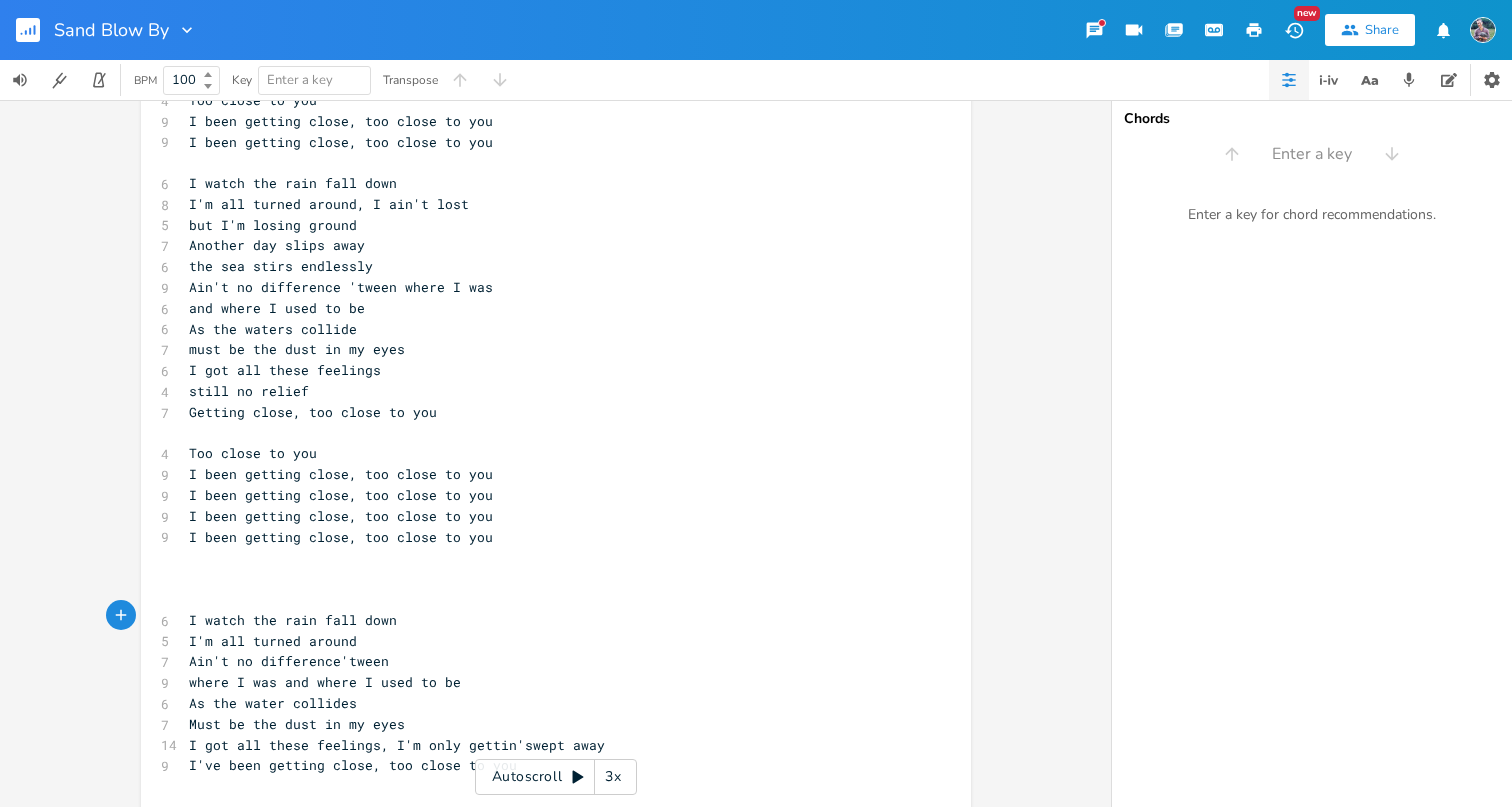 scroll, scrollTop: 681, scrollLeft: 0, axis: vertical 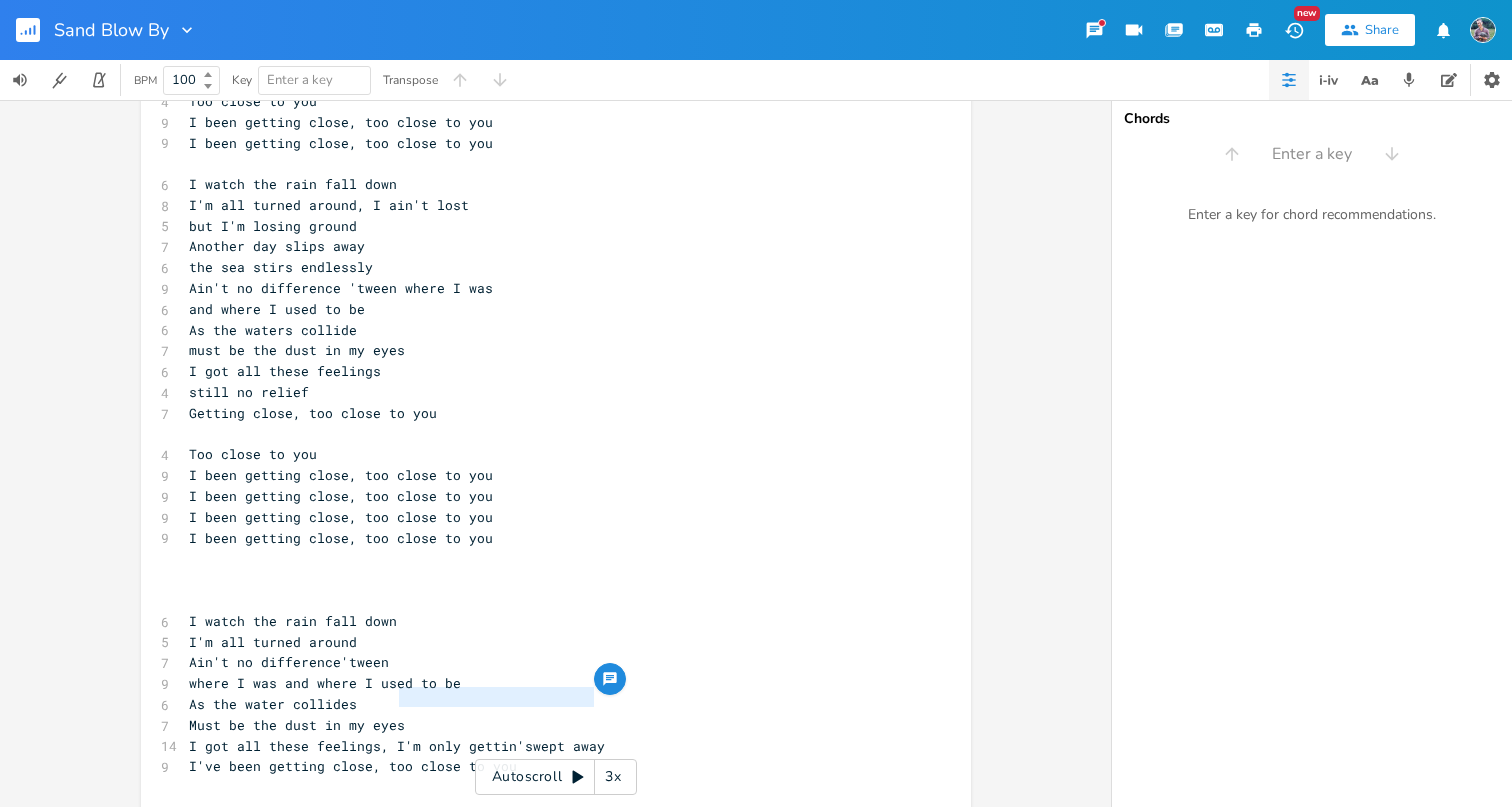 type on "I'm only gettin'swept away" 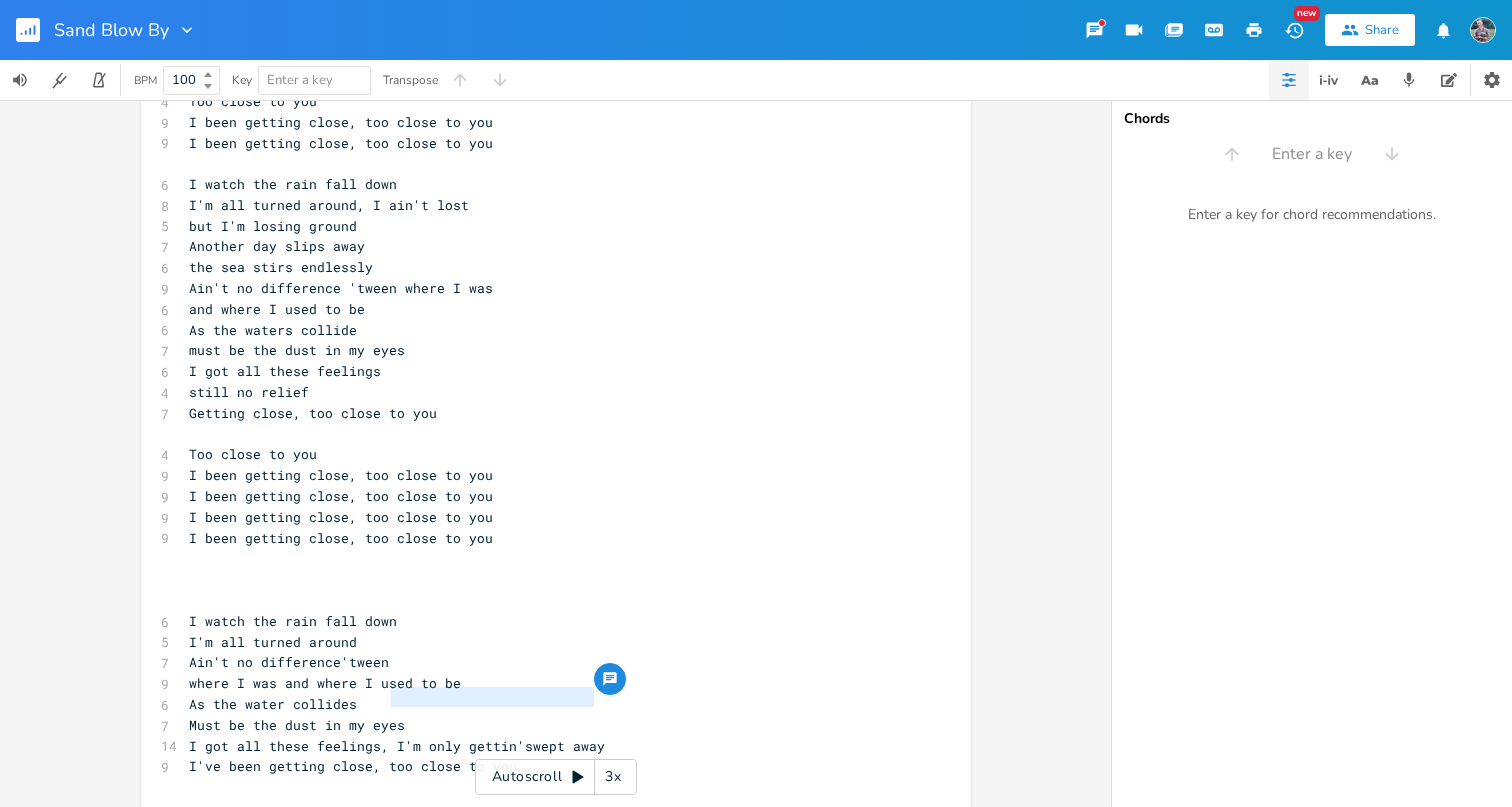 drag, startPoint x: 599, startPoint y: 703, endPoint x: 383, endPoint y: 696, distance: 216.1134 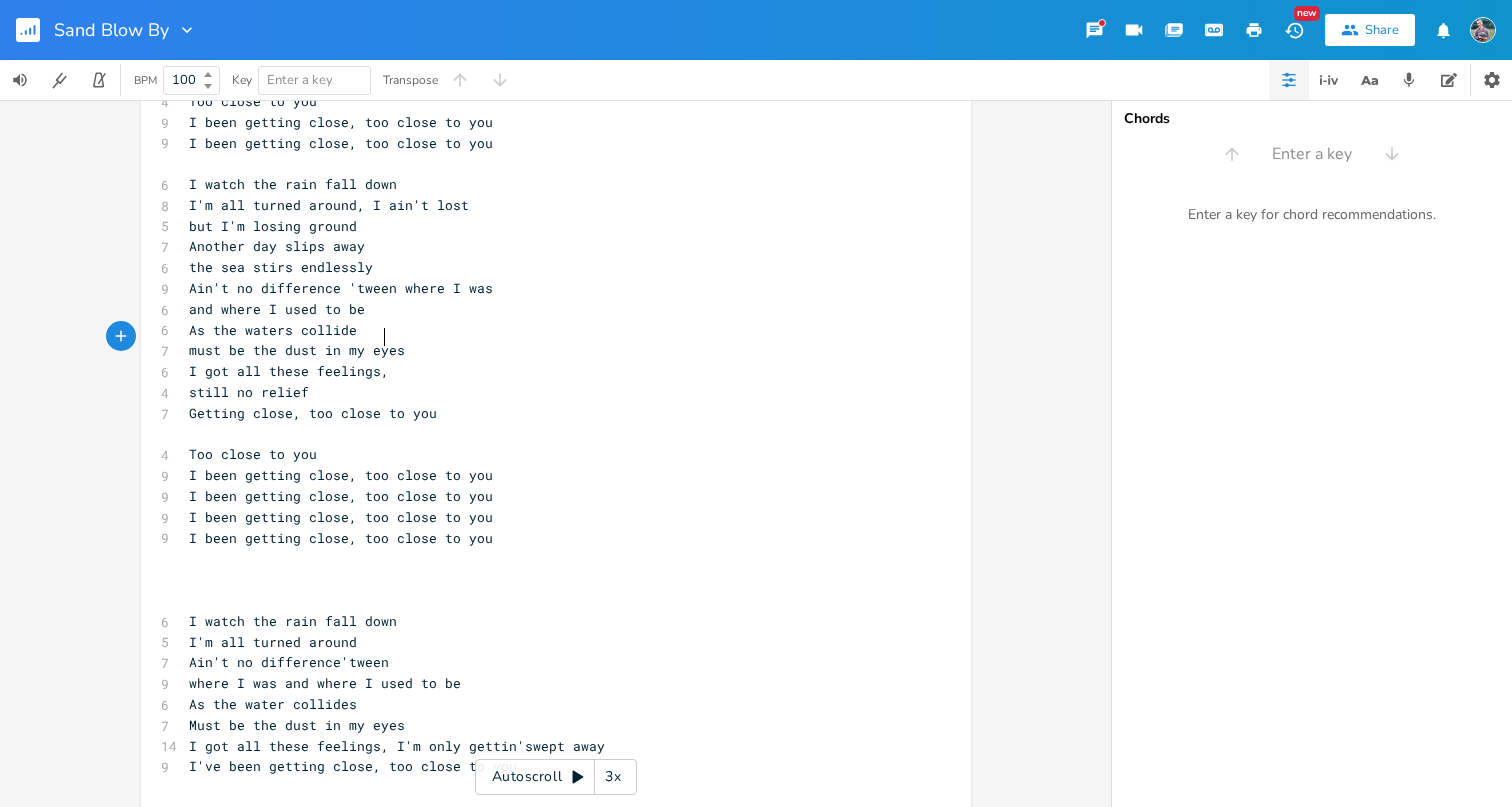 type on "," 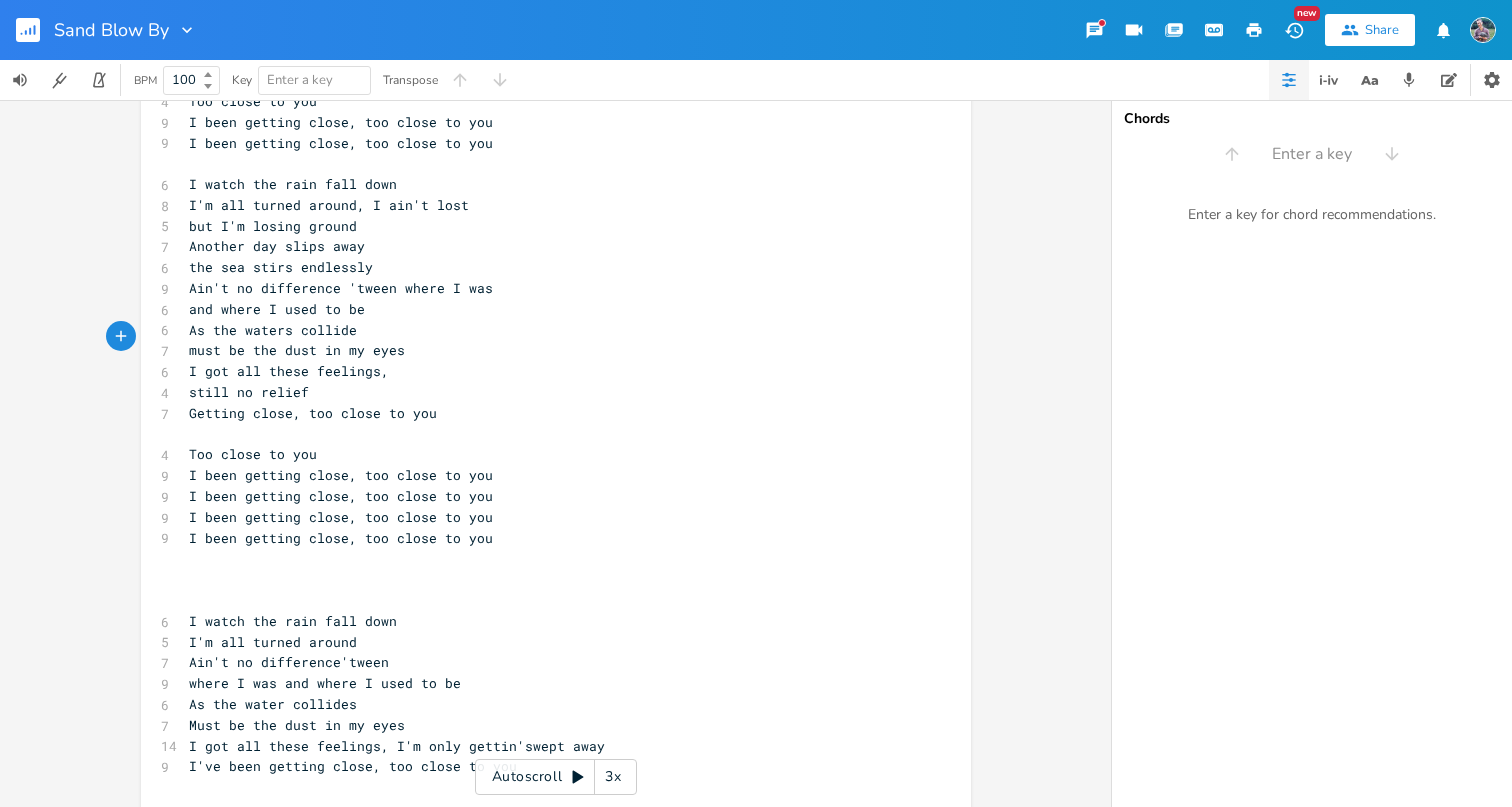 paste 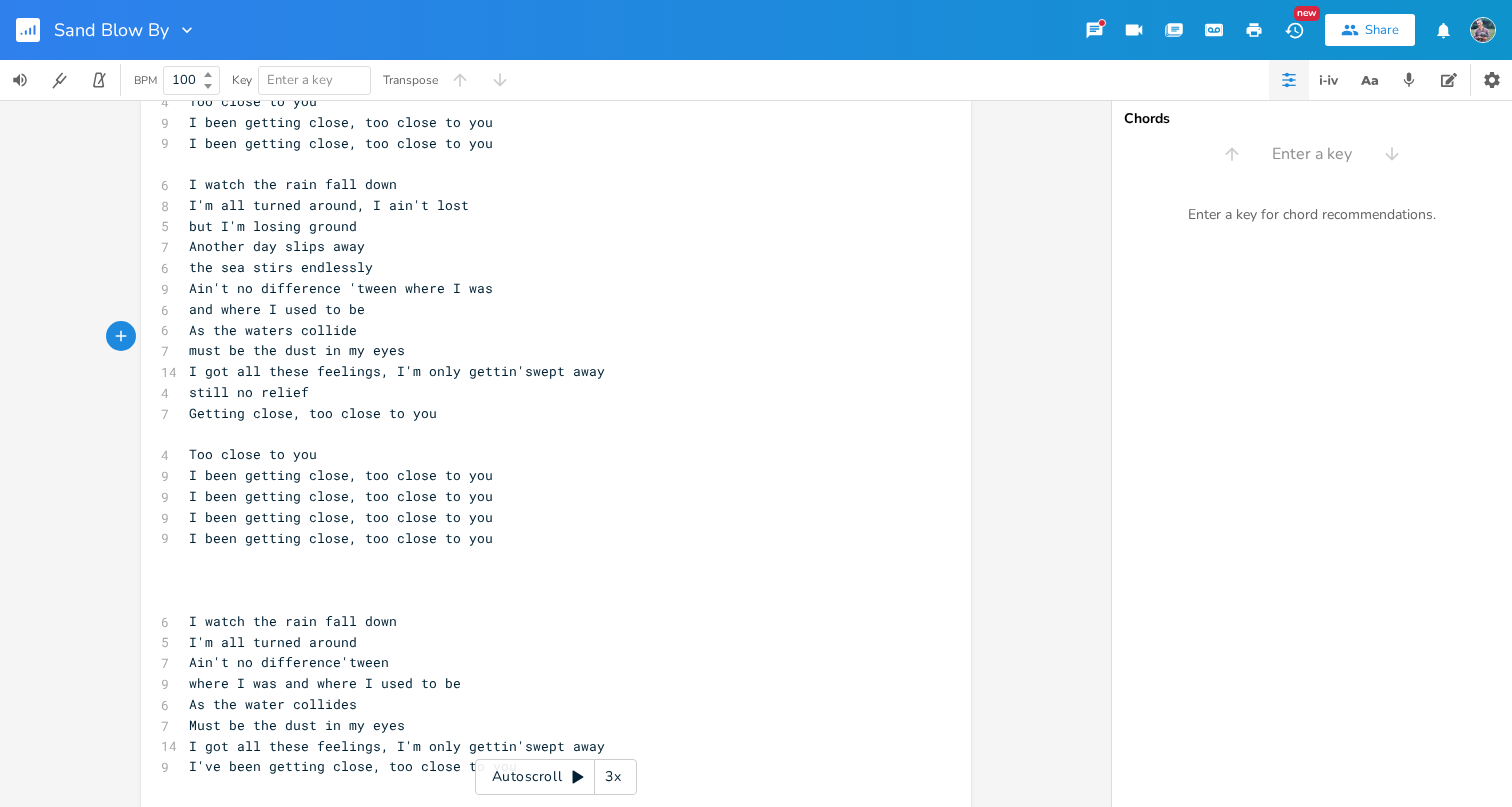 click on "I got all these feelings, I'm only gettin'swept away" at bounding box center [397, 371] 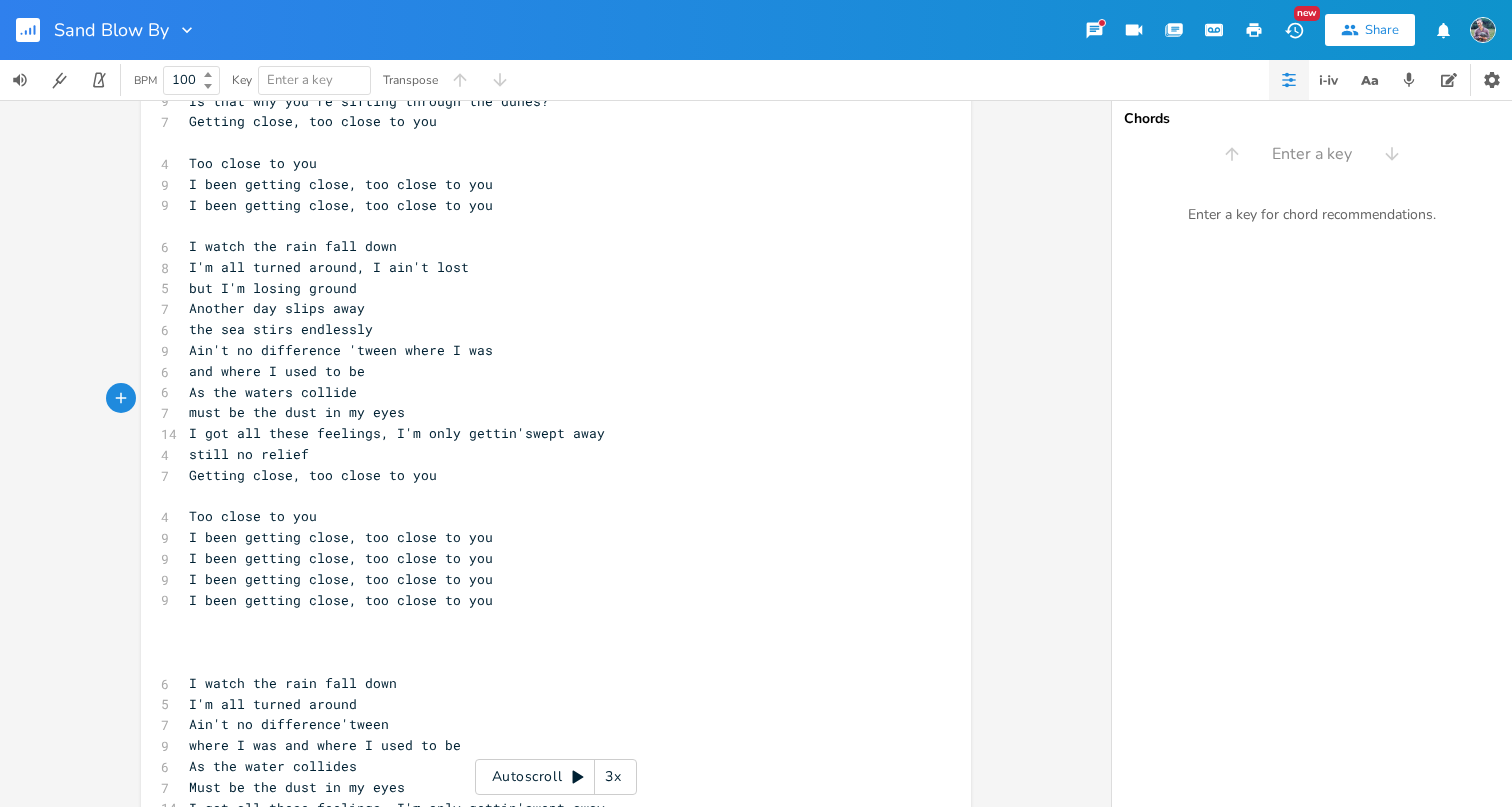 scroll, scrollTop: 613, scrollLeft: 0, axis: vertical 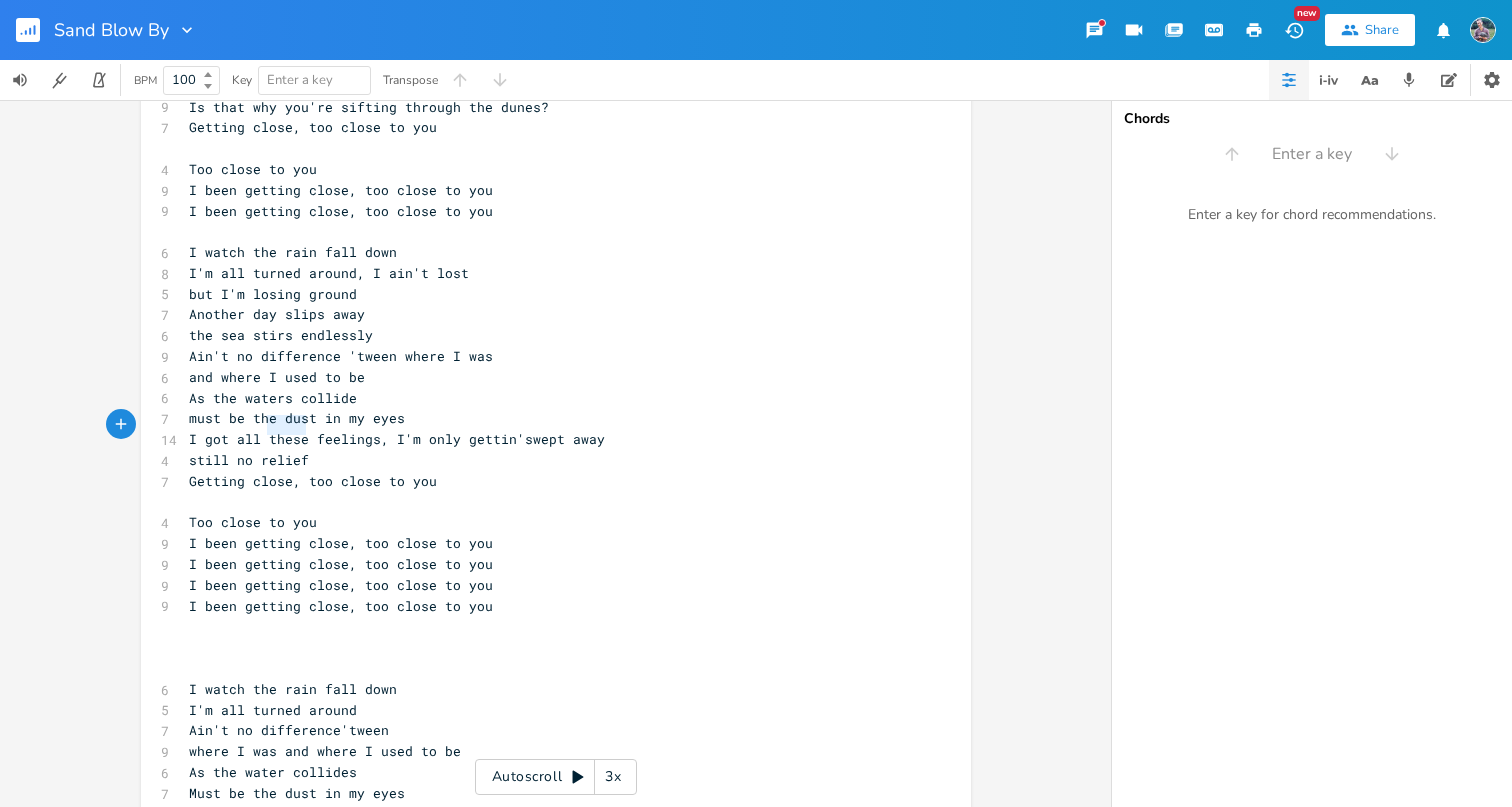 type on "still no relief" 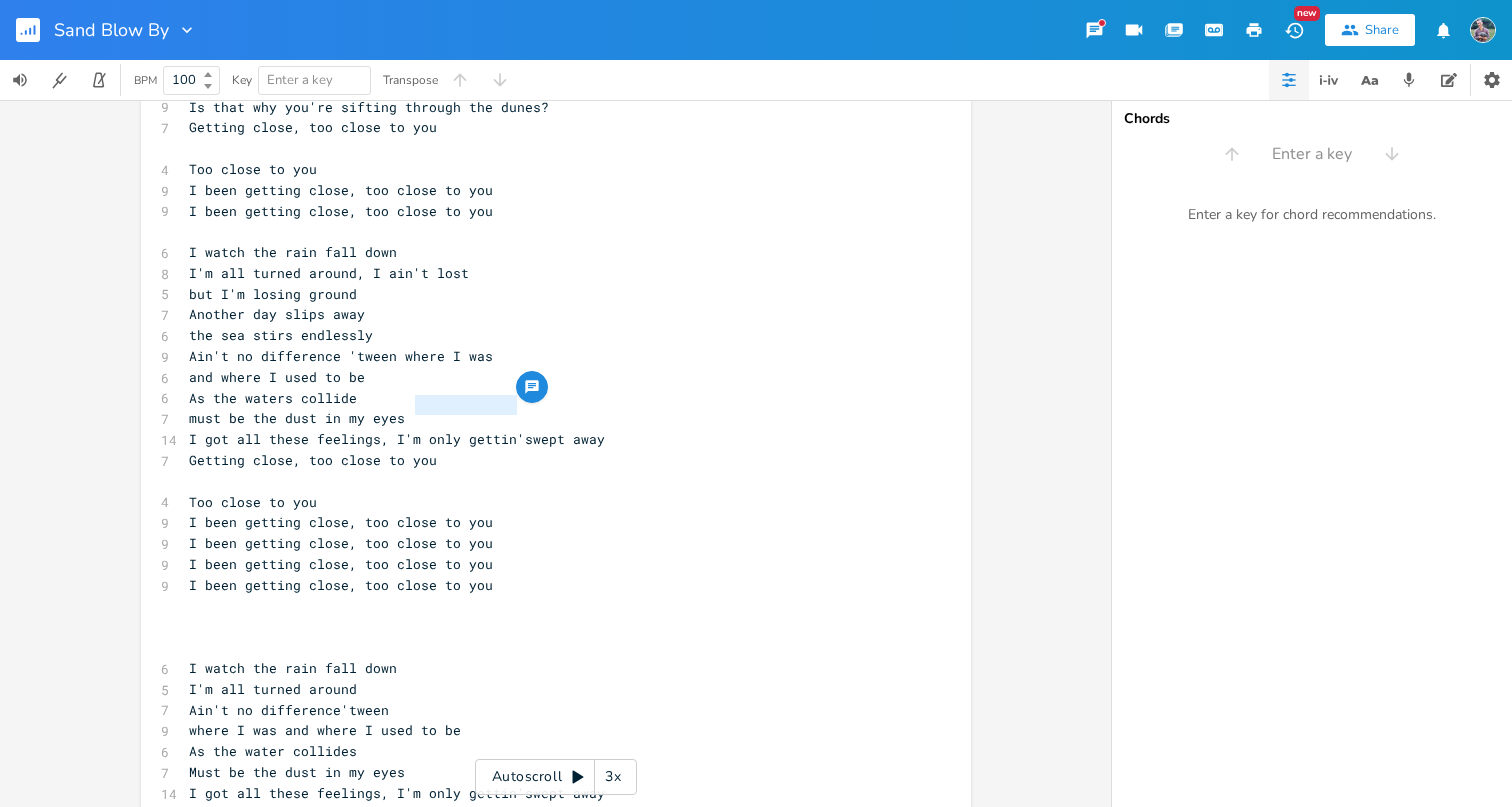 type on "'m only gettin'" 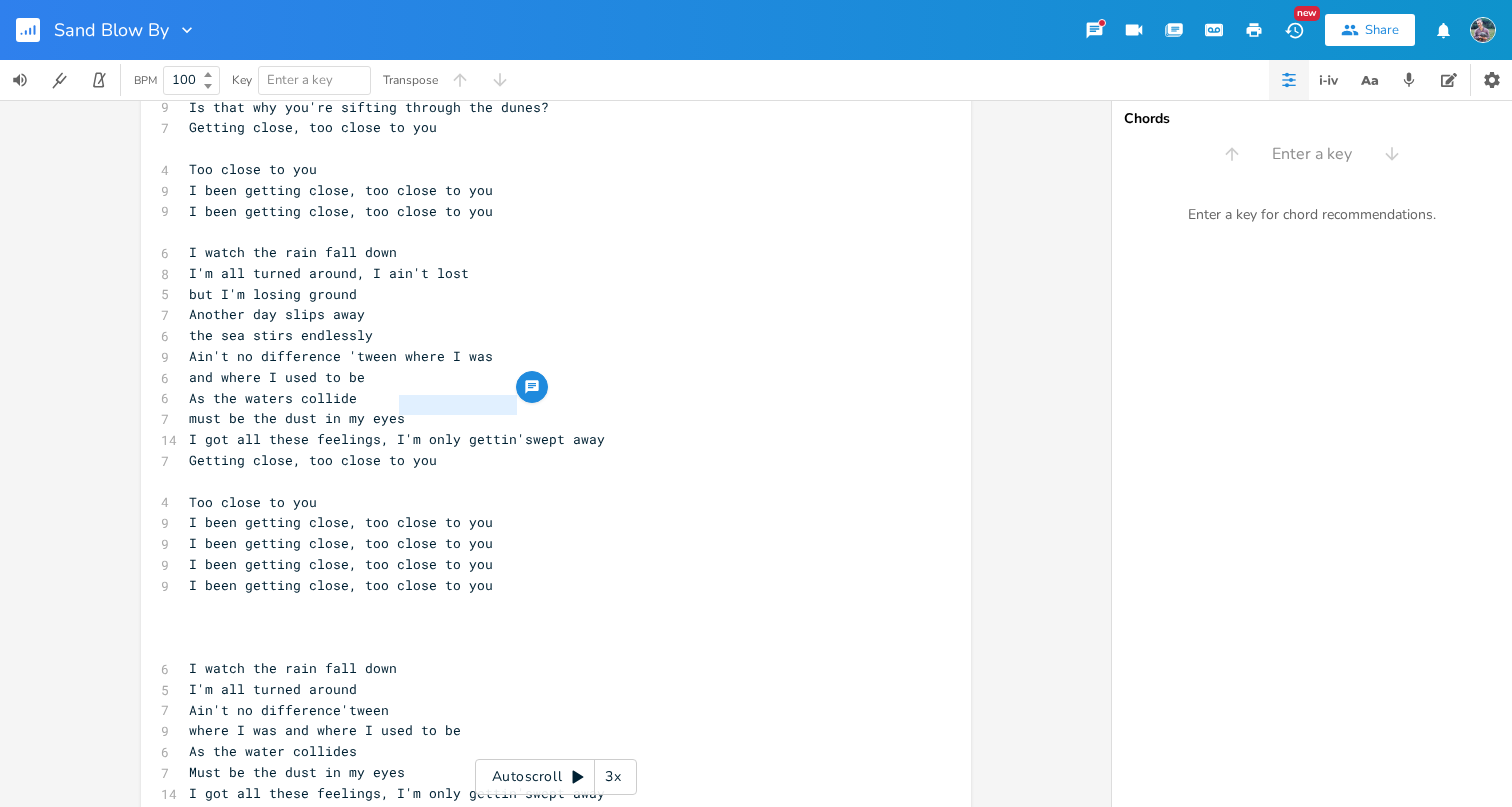 drag, startPoint x: 510, startPoint y: 405, endPoint x: 389, endPoint y: 412, distance: 121.20231 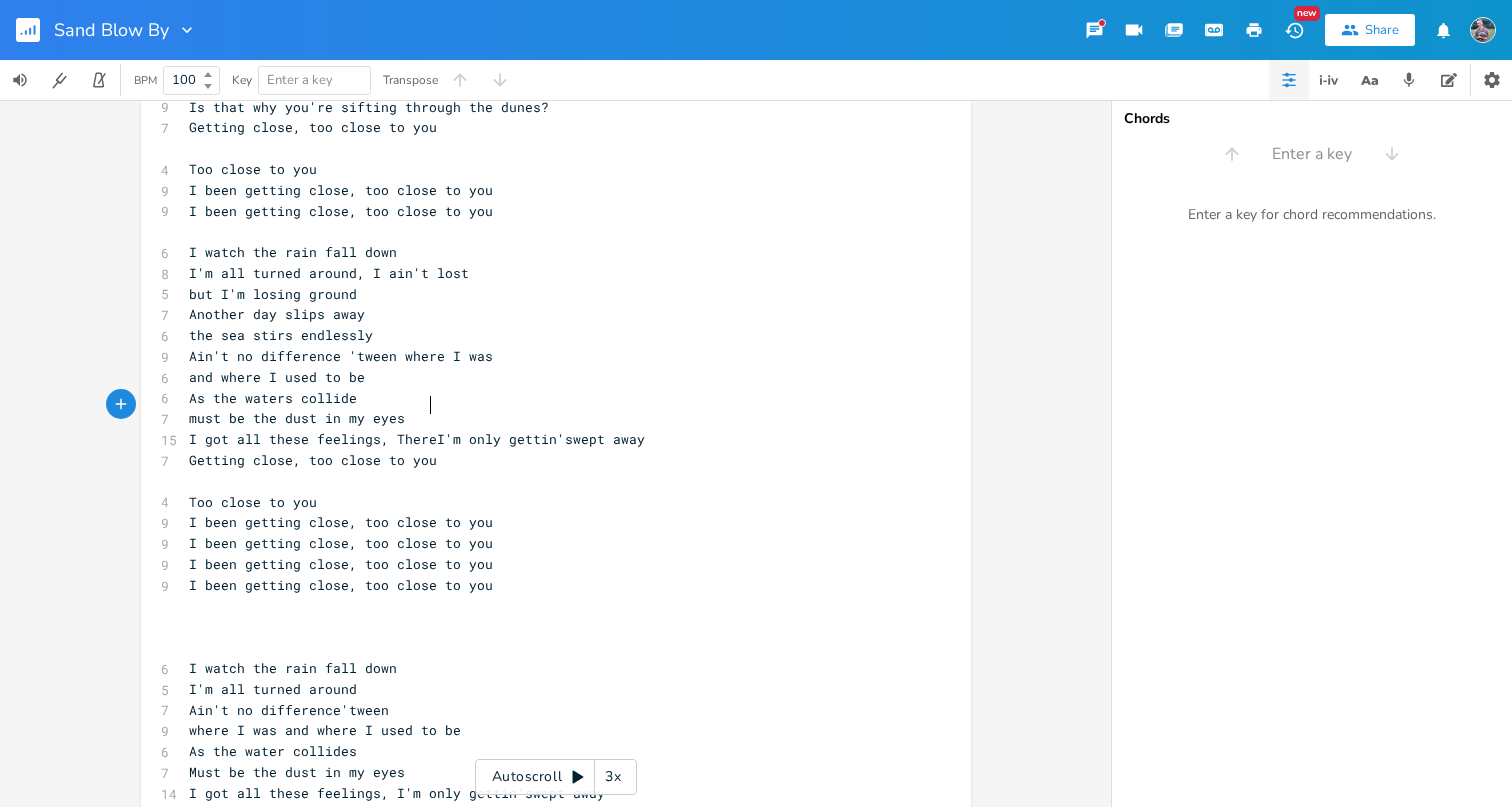 type on "ThereI" 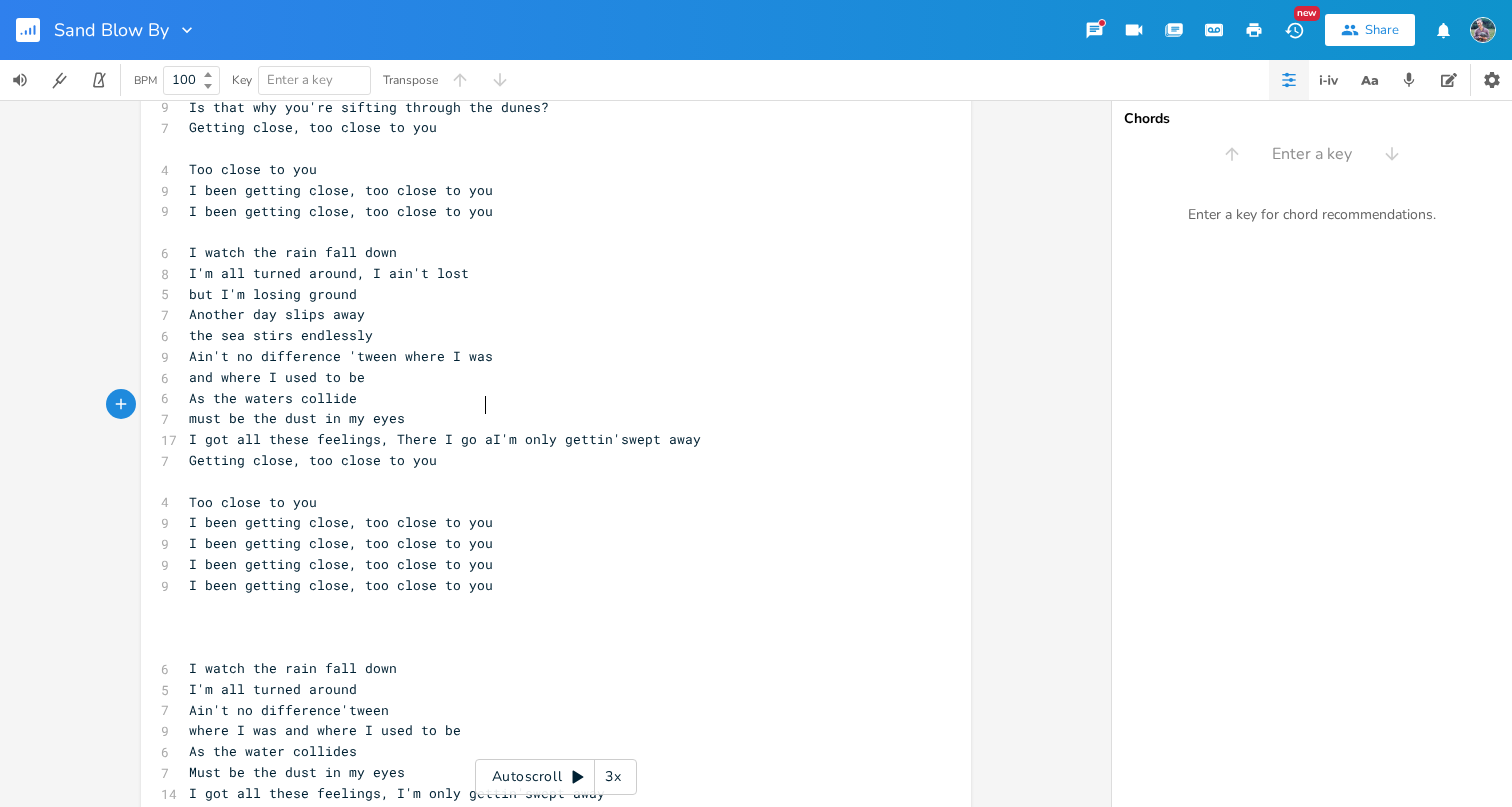 type on "I go Aga" 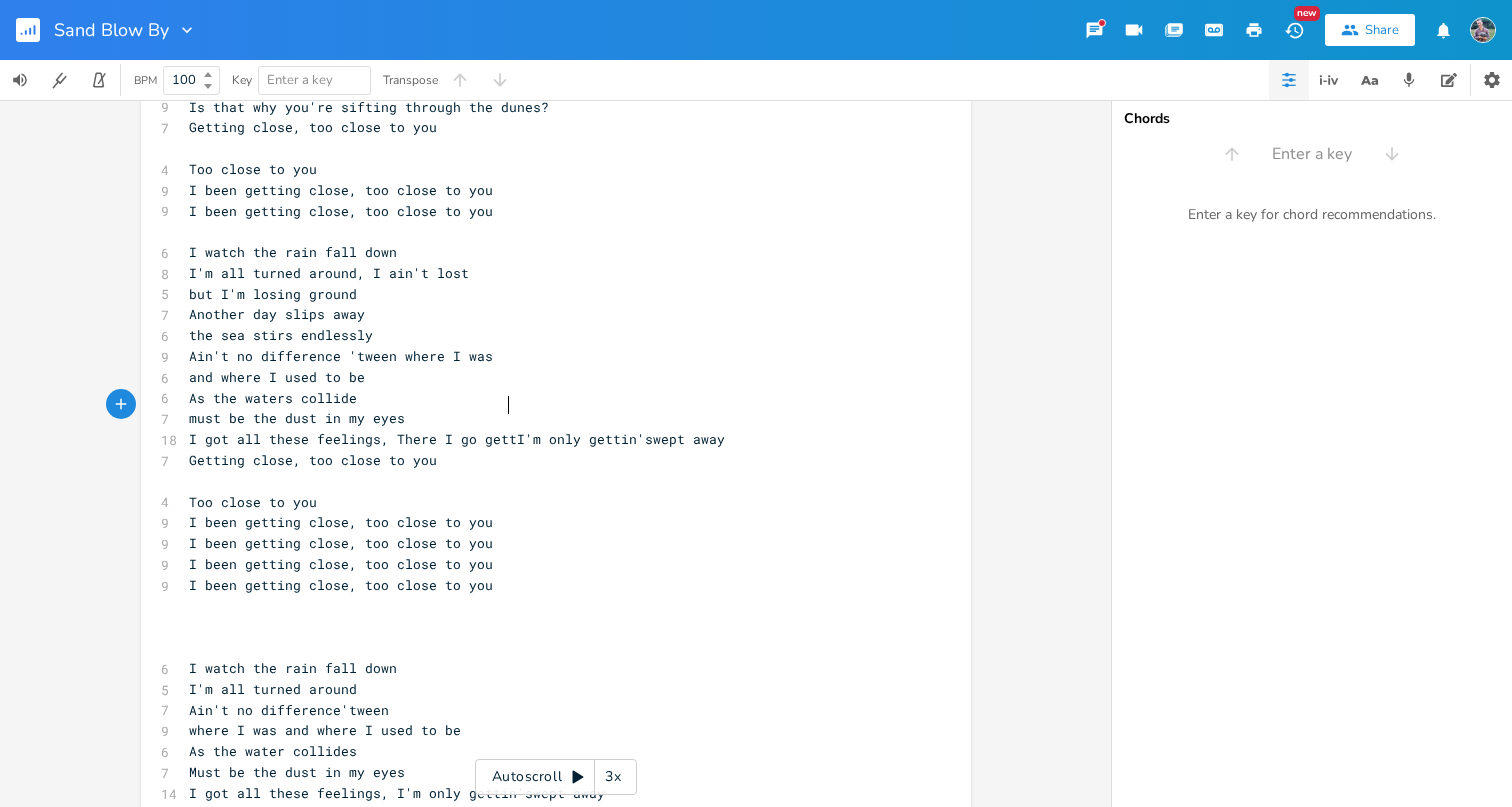 type on "gettin" 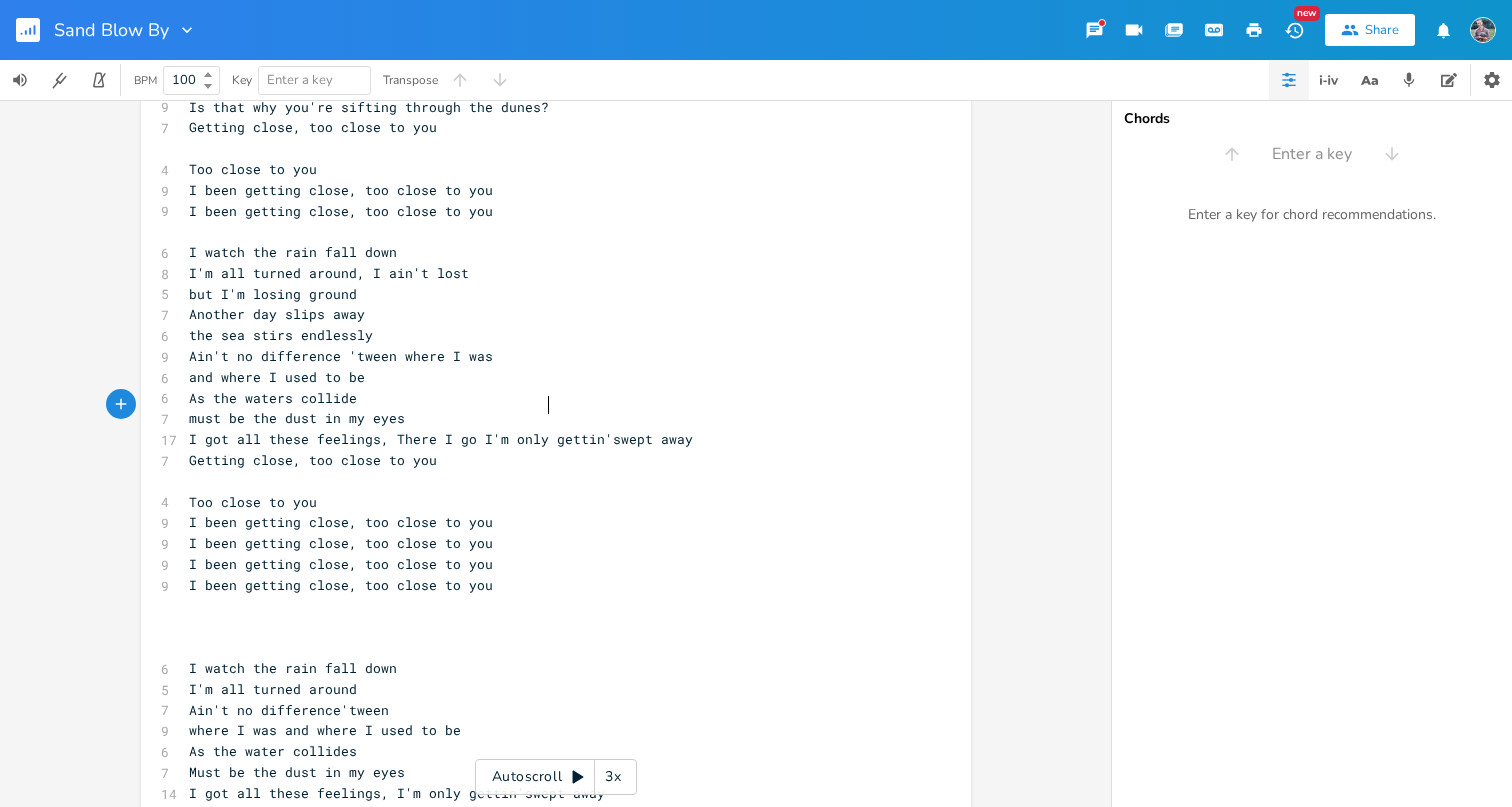 click on "I got all these feelings, There I go I'm only gettin'swept away" at bounding box center (441, 439) 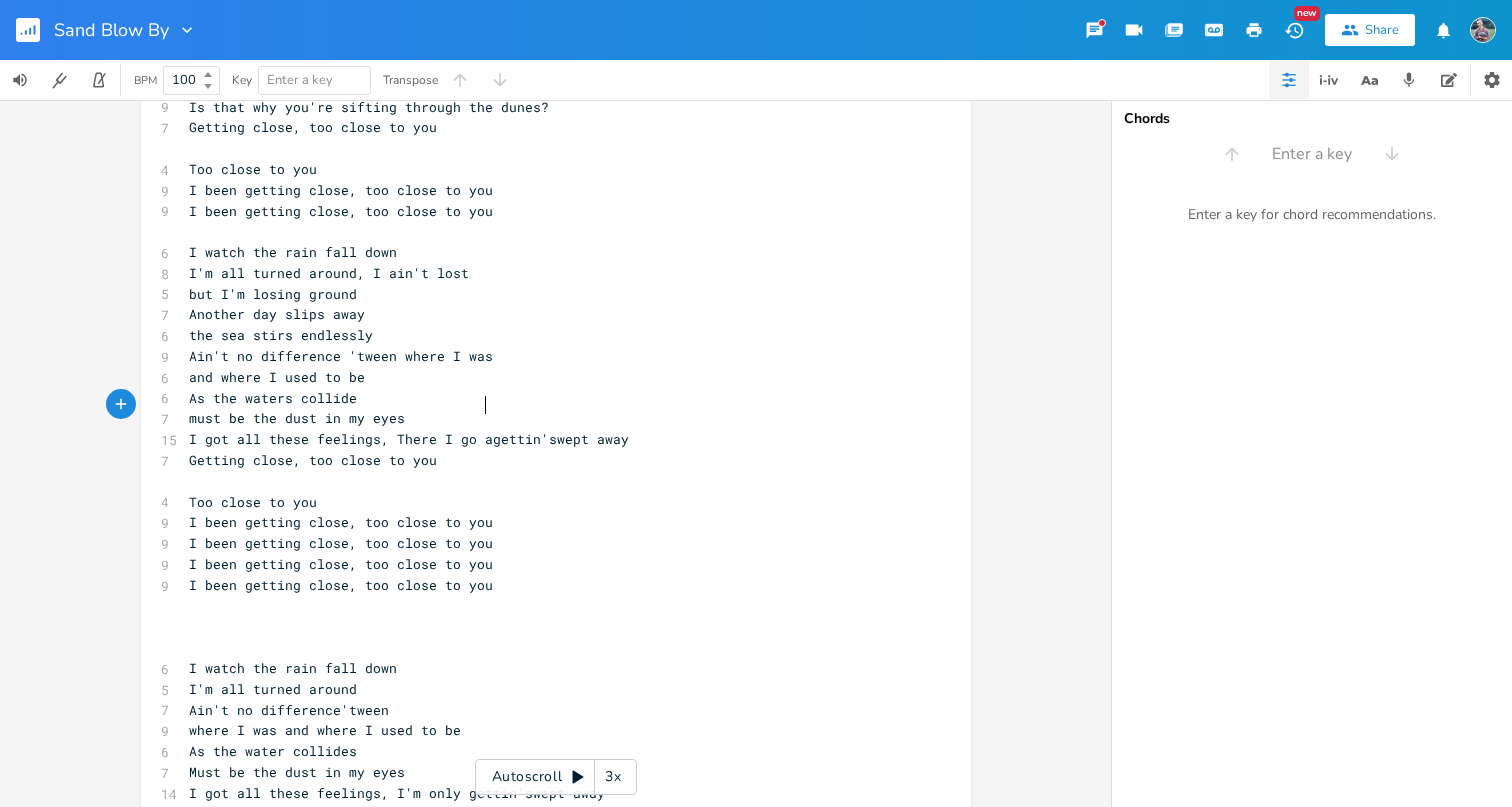 type on "agi" 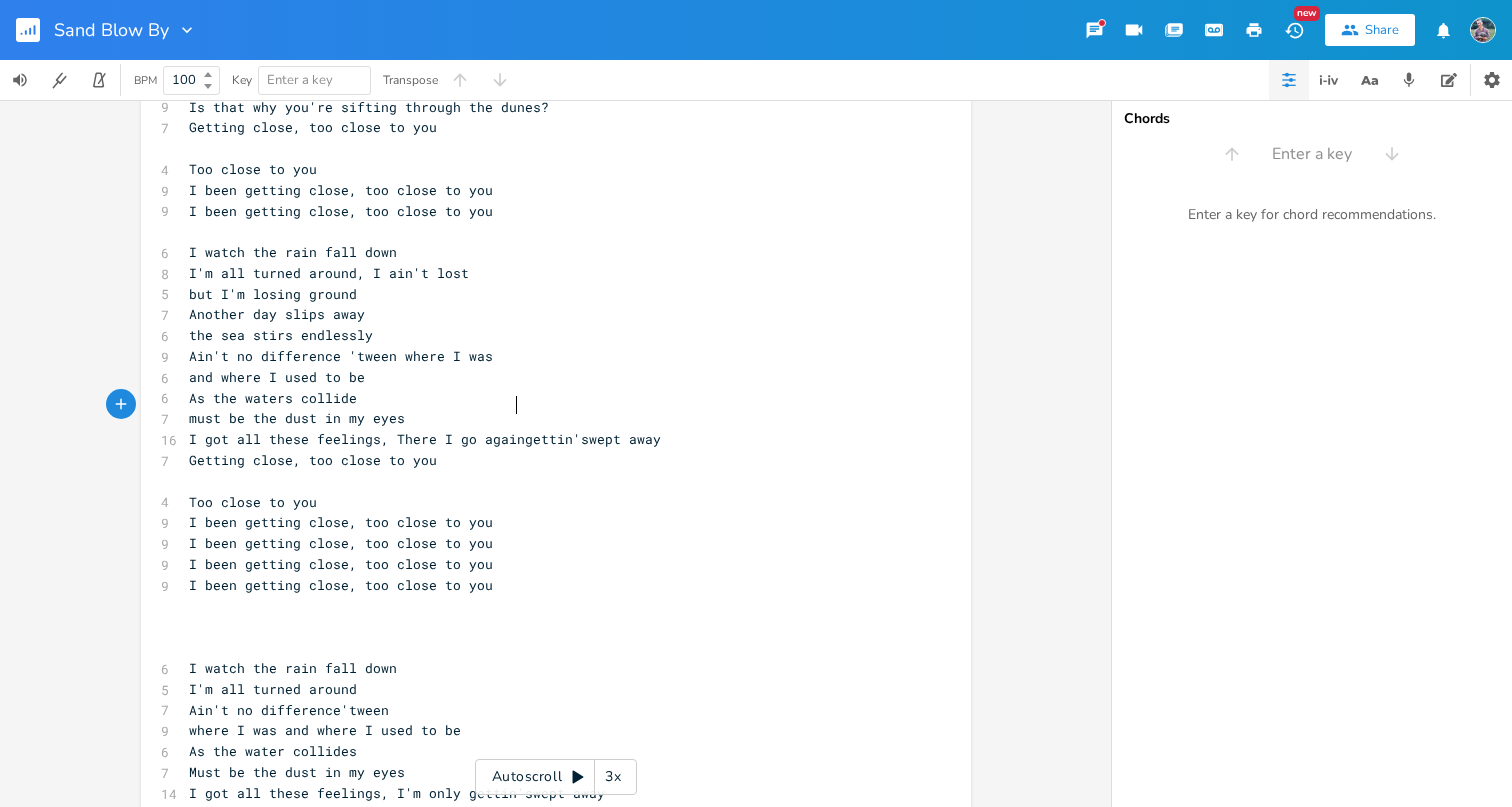 type on "ain" 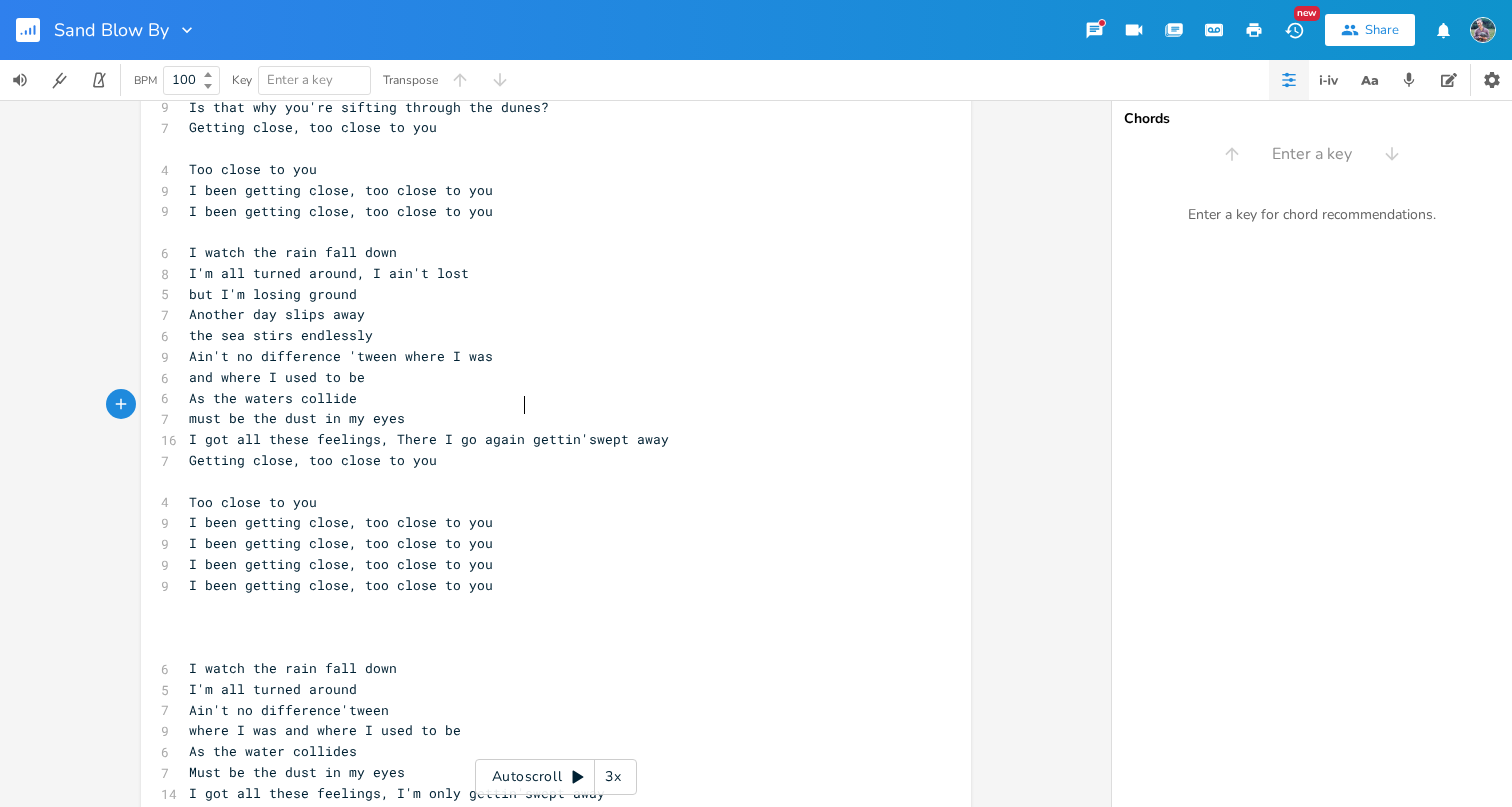 scroll, scrollTop: 0, scrollLeft: 18, axis: horizontal 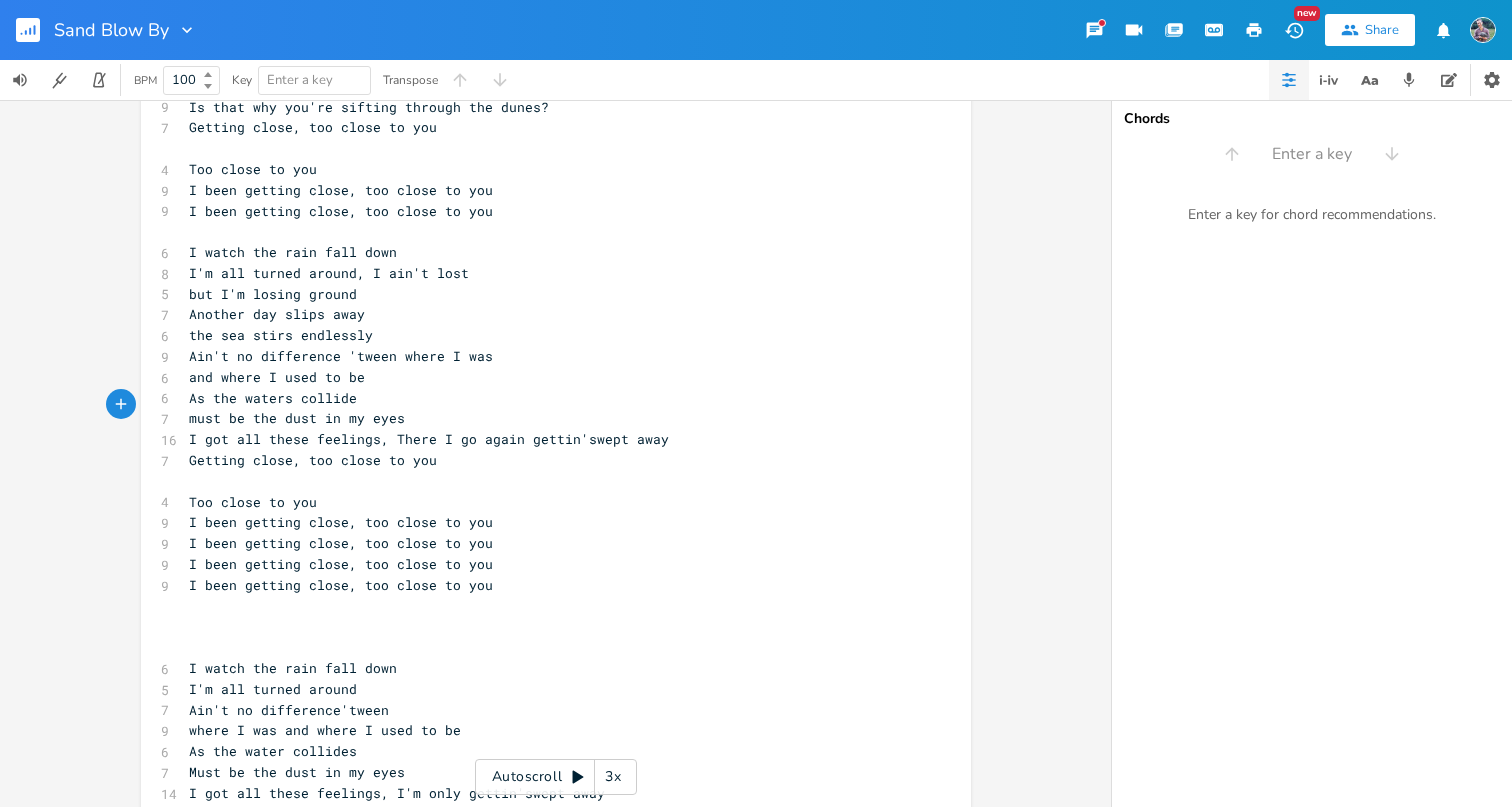 click on "Another day slips away" at bounding box center (277, 314) 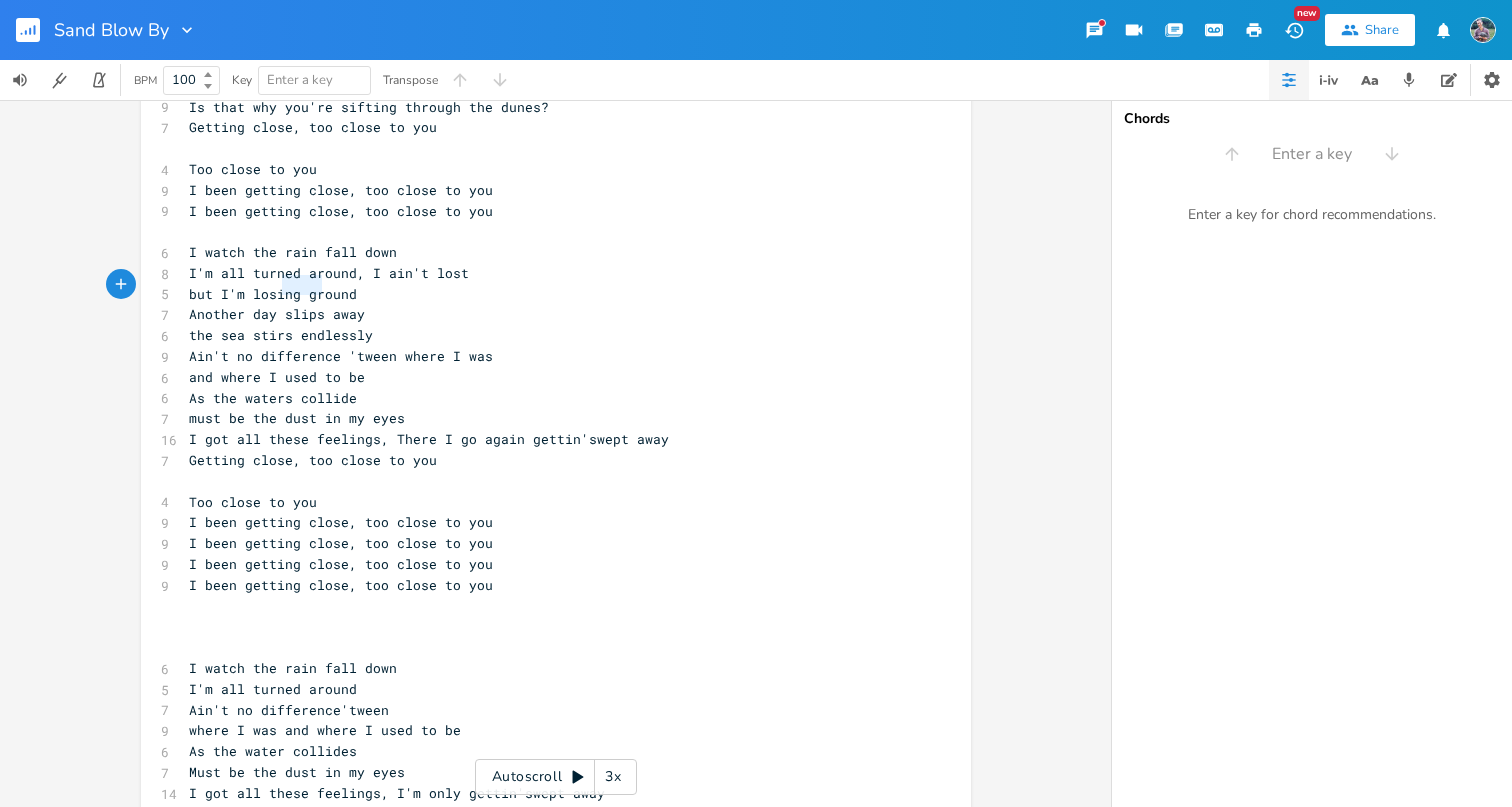 click on "Another day slips away" at bounding box center (277, 314) 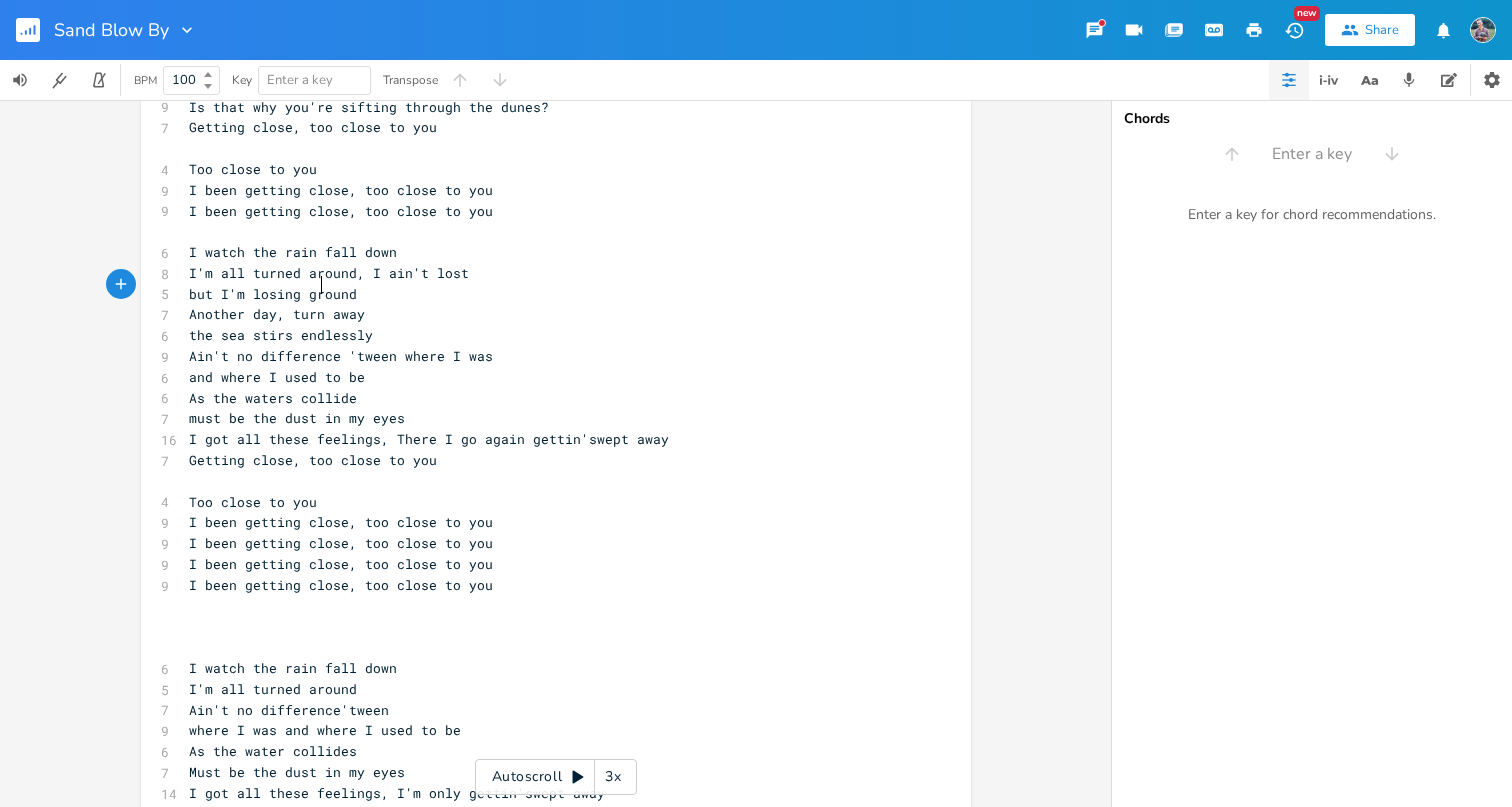 type on ", turns" 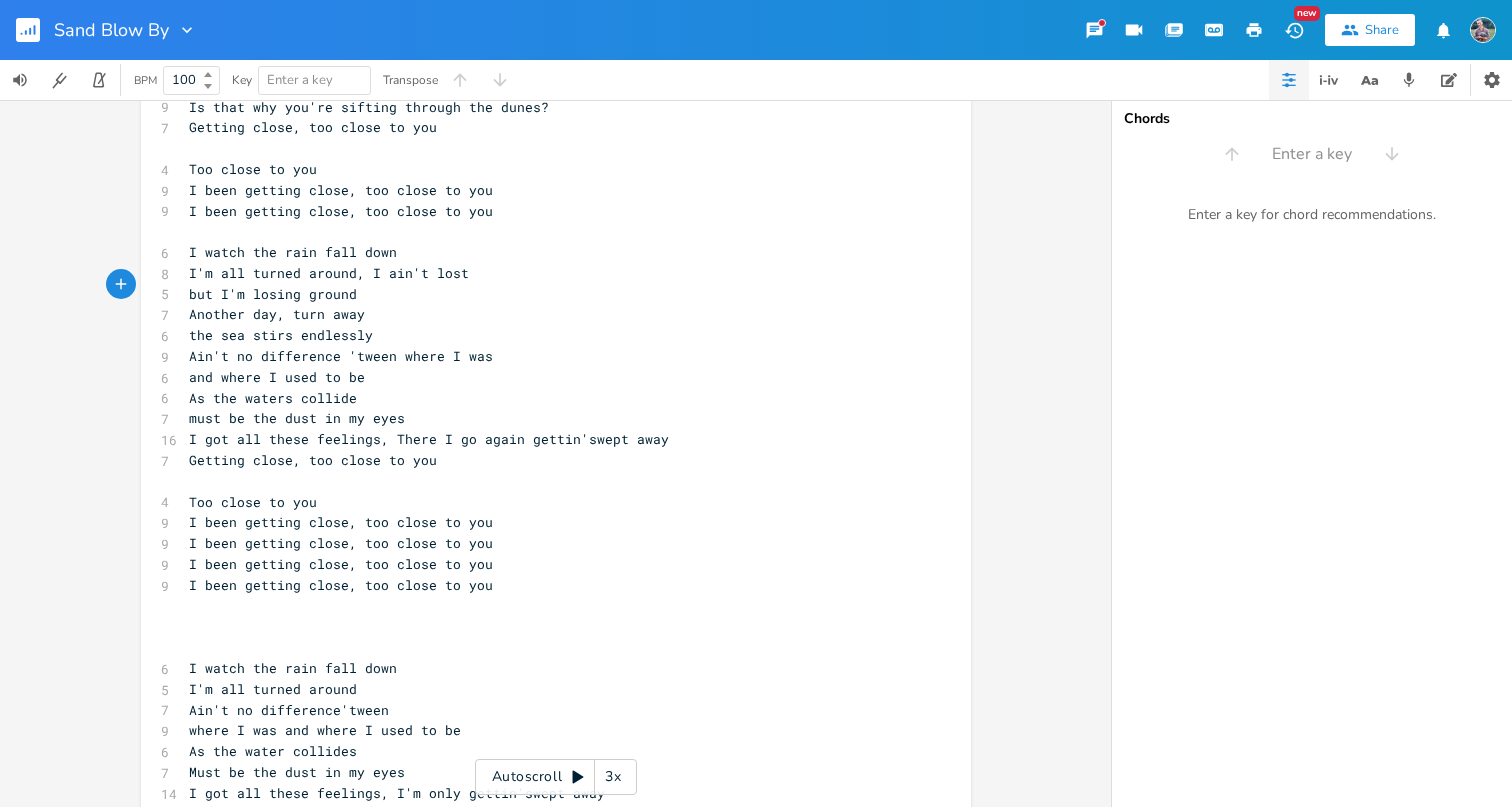 click on "Another day, turn away" at bounding box center [546, 314] 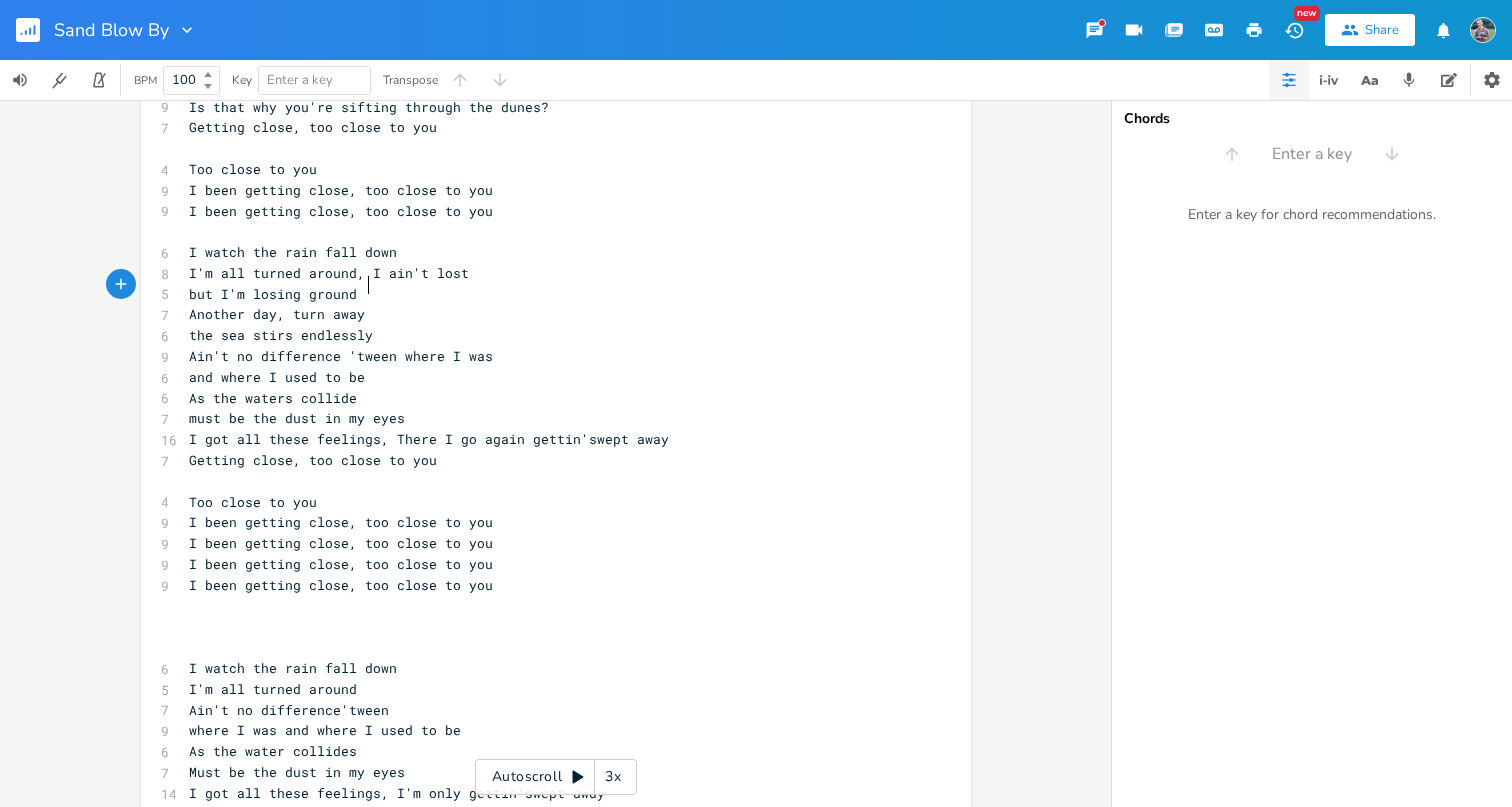 click on "I got all these feelings, There I go again gettin'swept away" at bounding box center (429, 439) 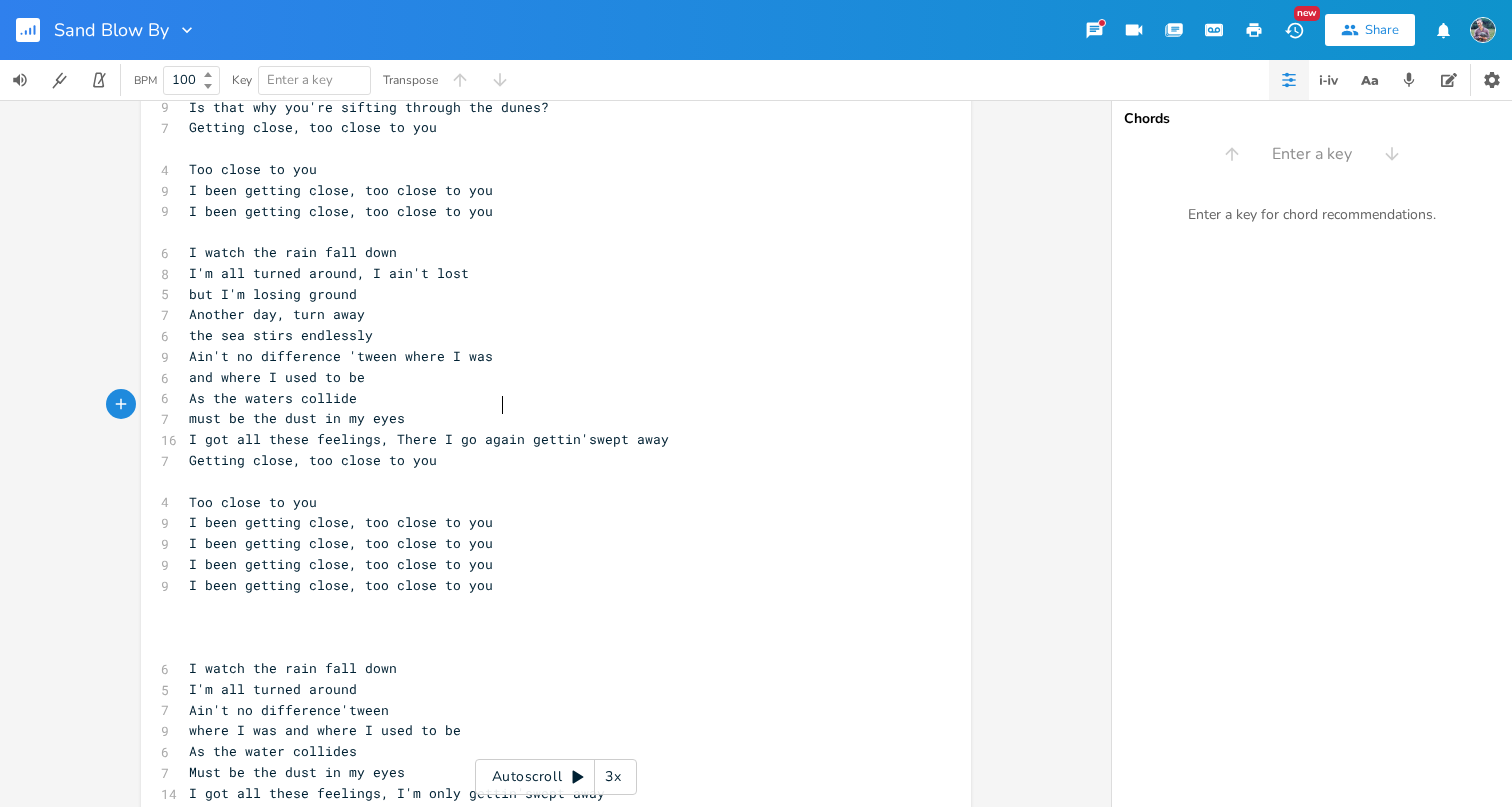 type on "again" 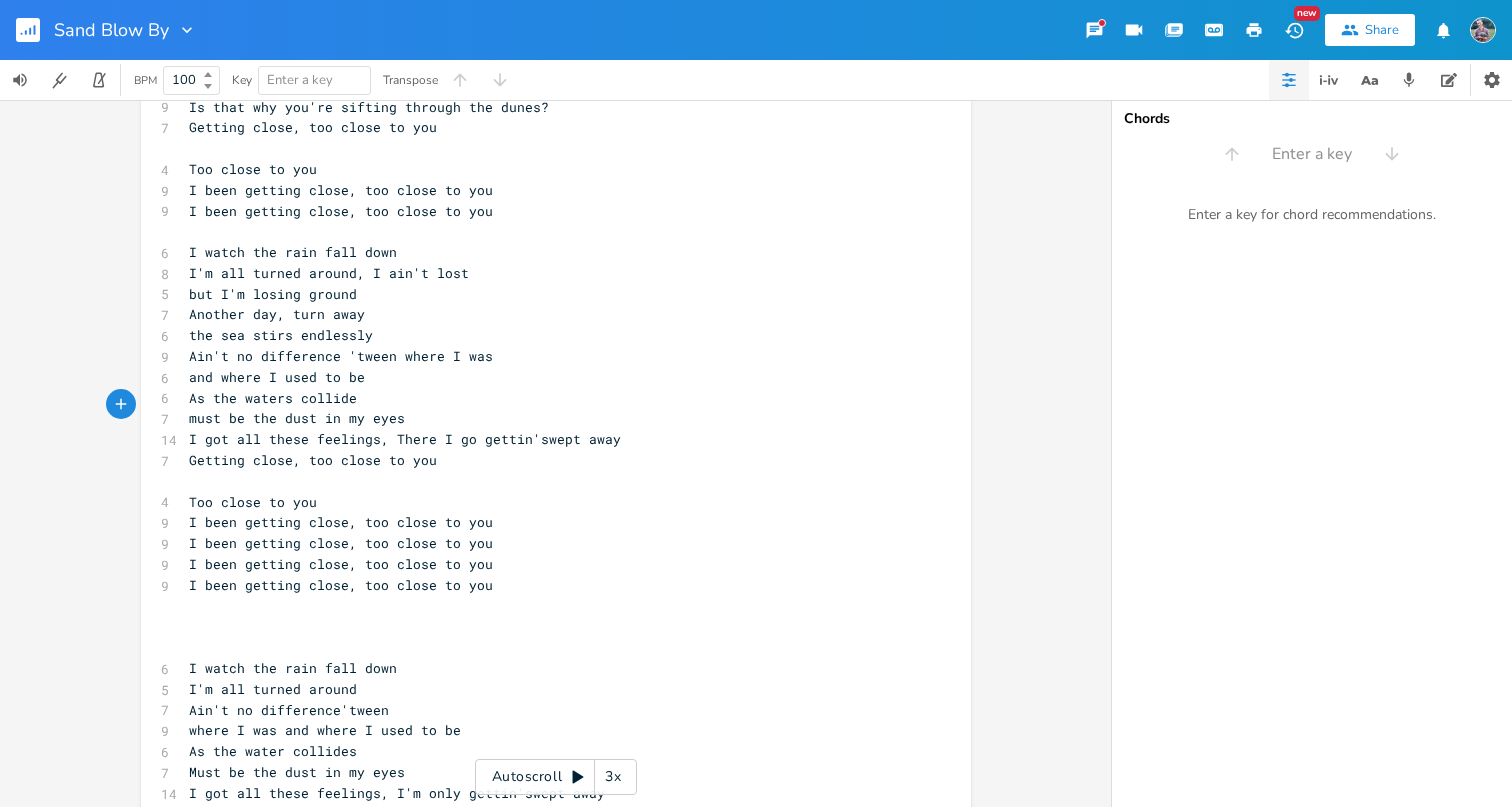click on "Ain't no difference 'tween where I was" at bounding box center (546, 356) 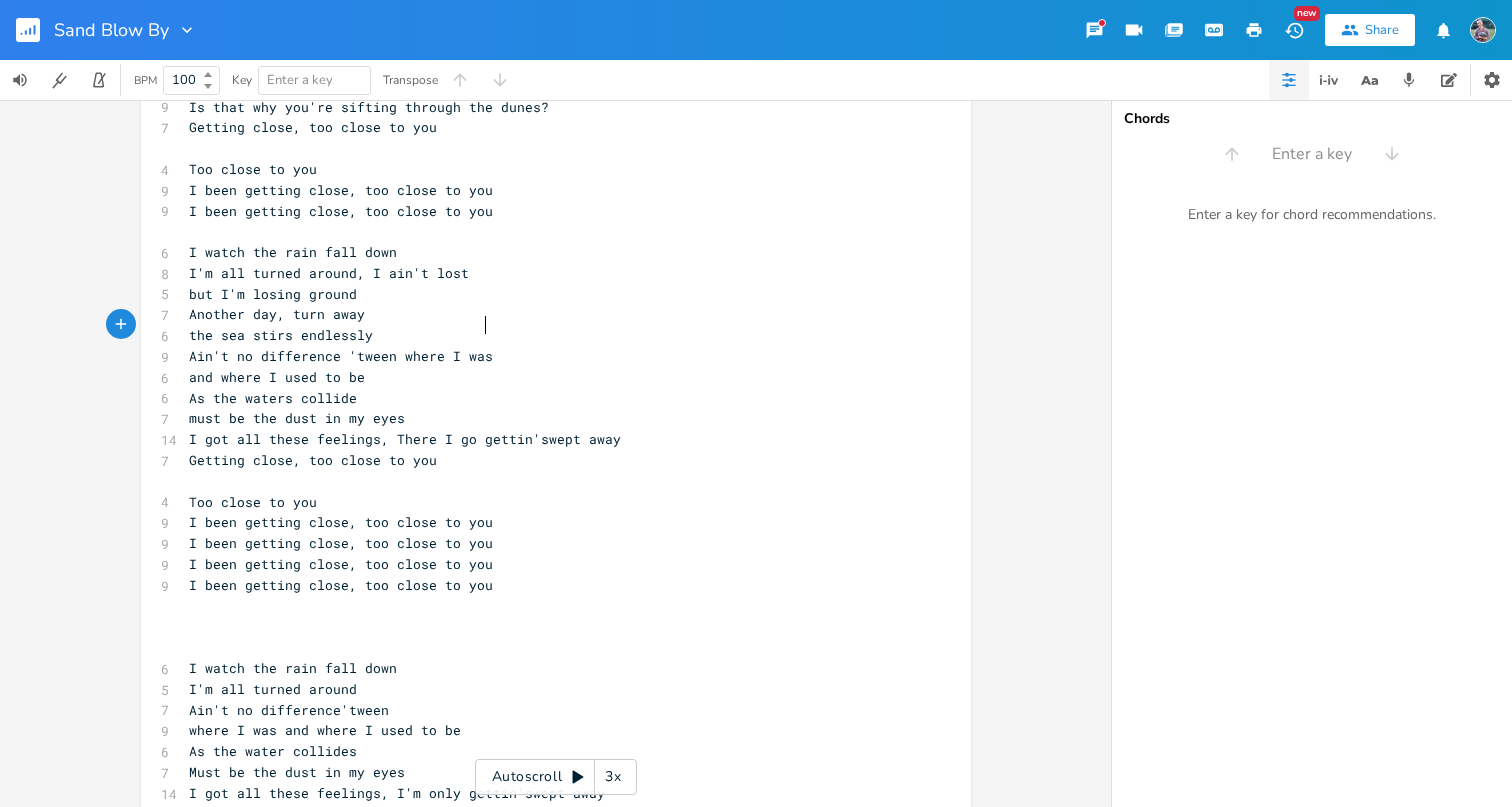 click on "I got all these feelings, There I go gettin'swept away" at bounding box center (405, 439) 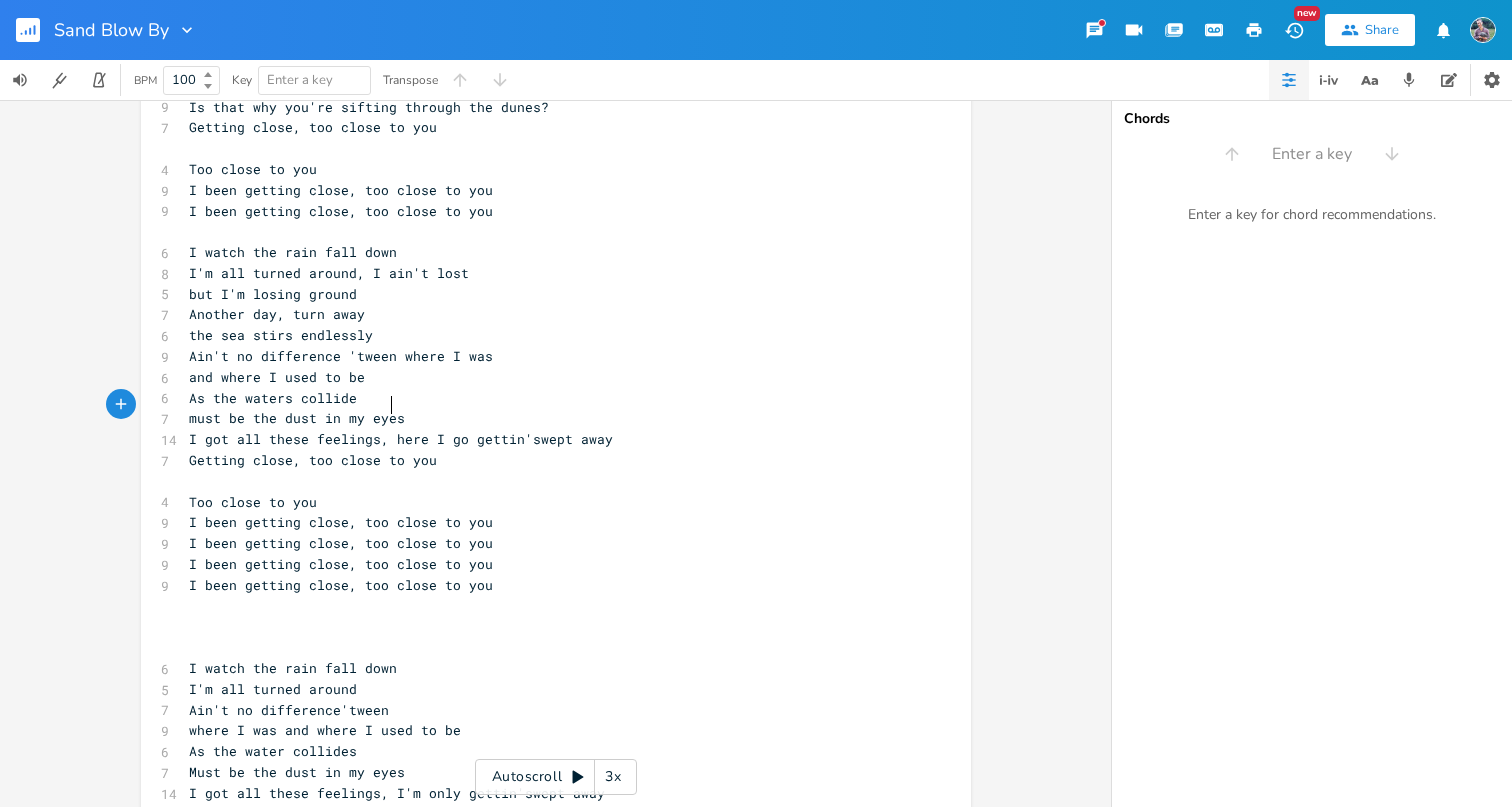 type on "t" 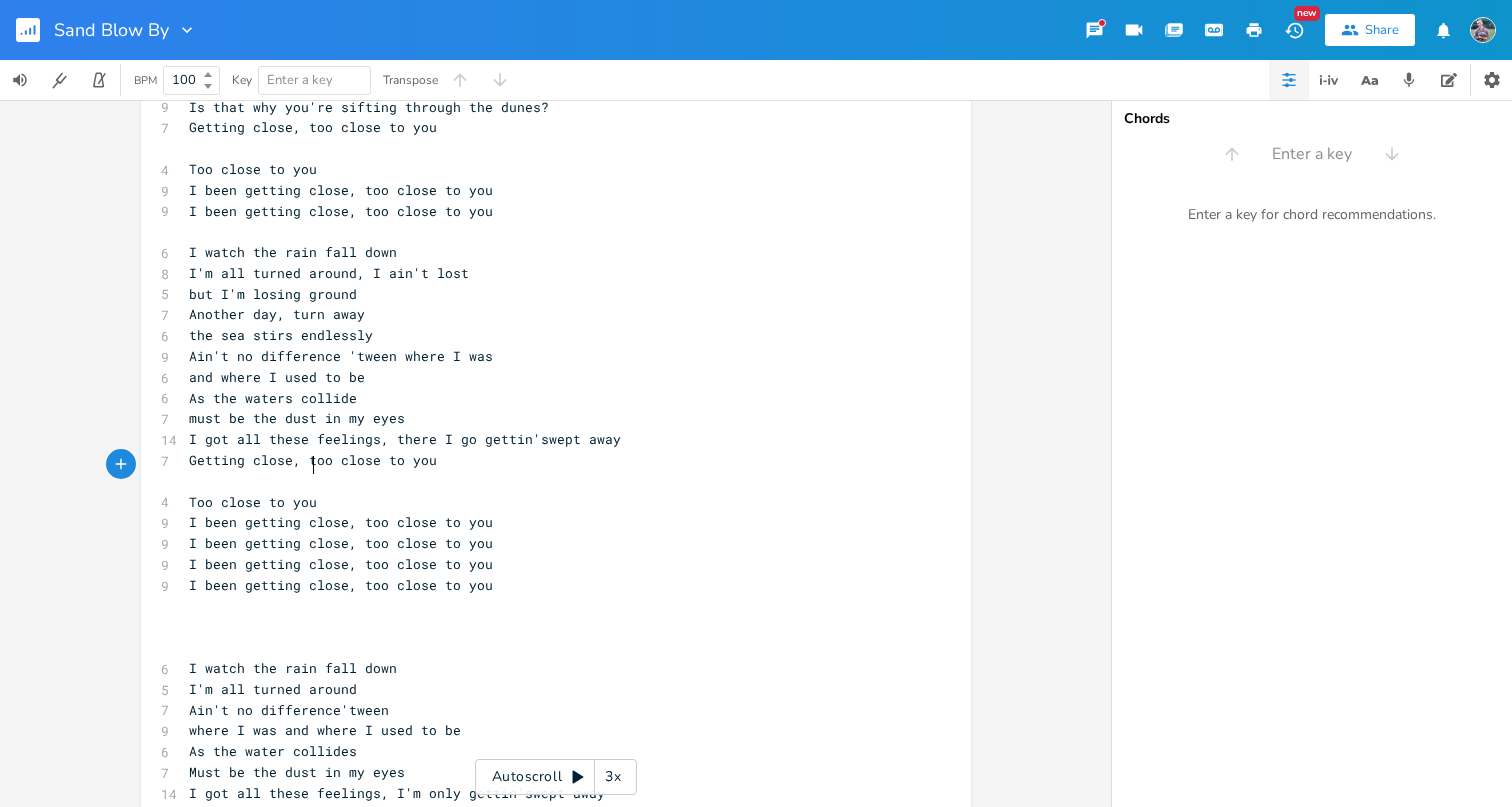 click on "Too close to you" at bounding box center [546, 502] 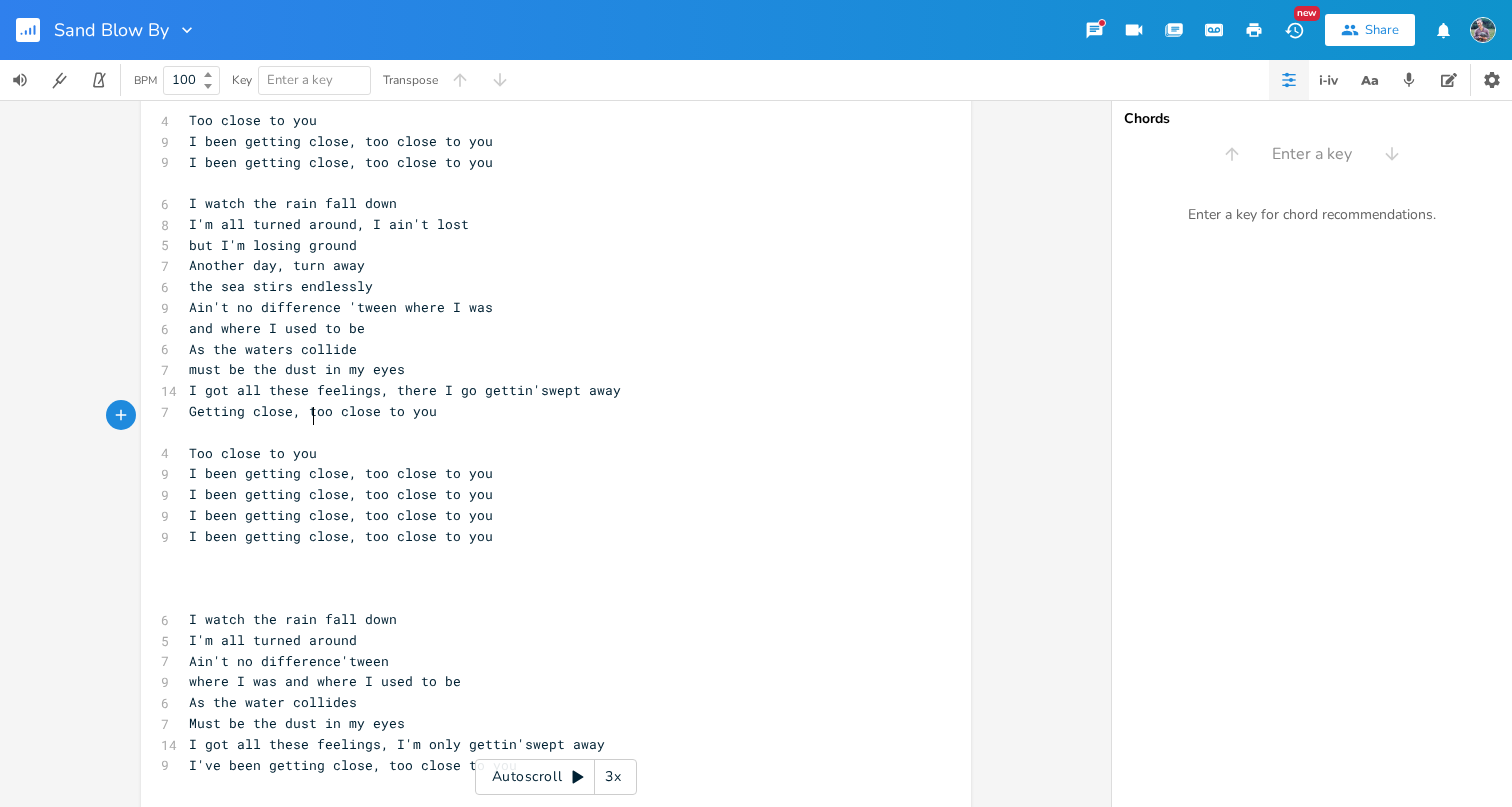 scroll, scrollTop: 661, scrollLeft: 0, axis: vertical 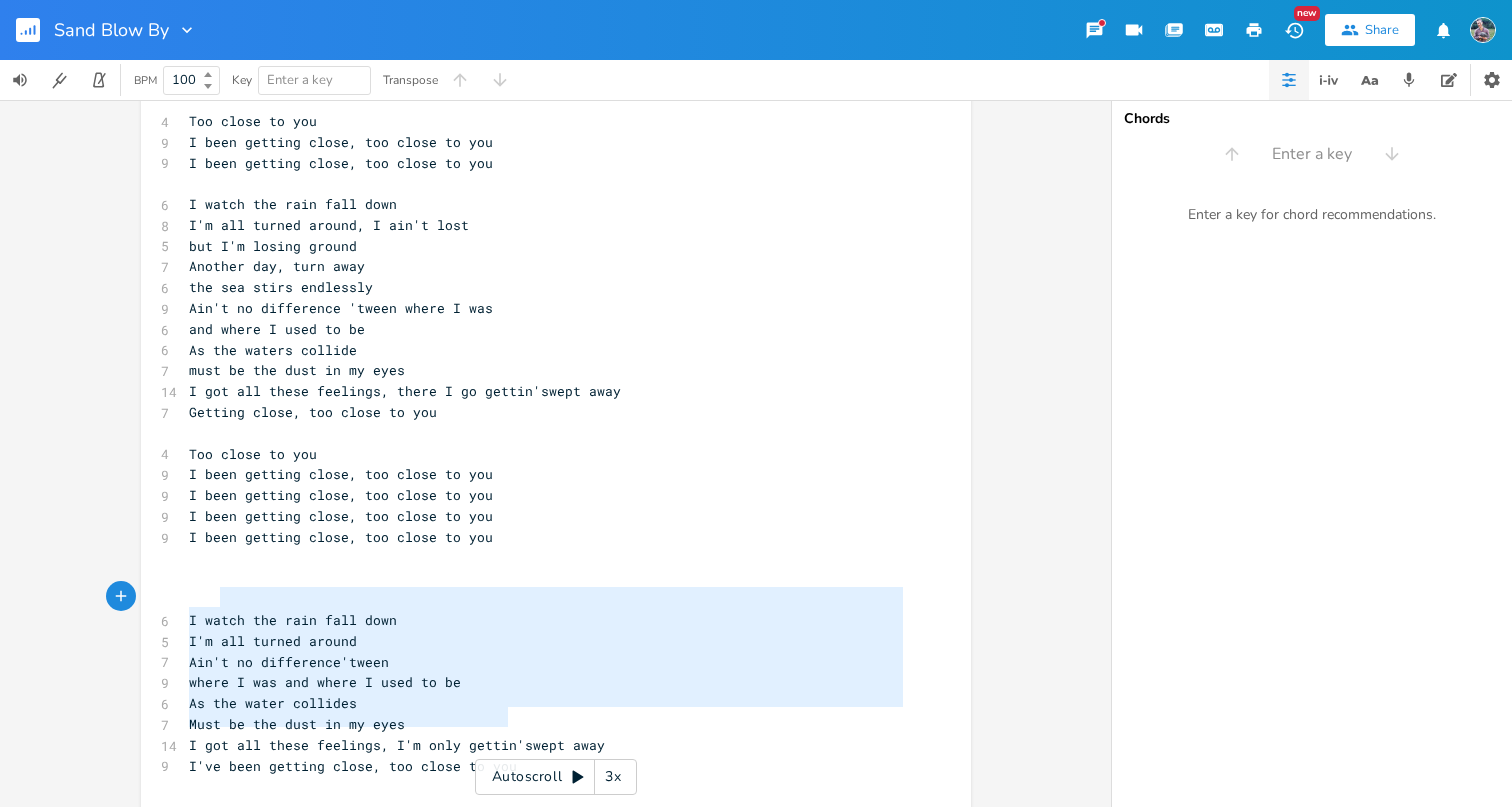 type on "I watch the rain fall down
I'm all turned around
Ain't no difference'tween
where I was and where I used to be
As the water collides
Must be the dust in my eyes
I got all these feelings, I'm only gettin'swept away
I've been getting close, too close to you" 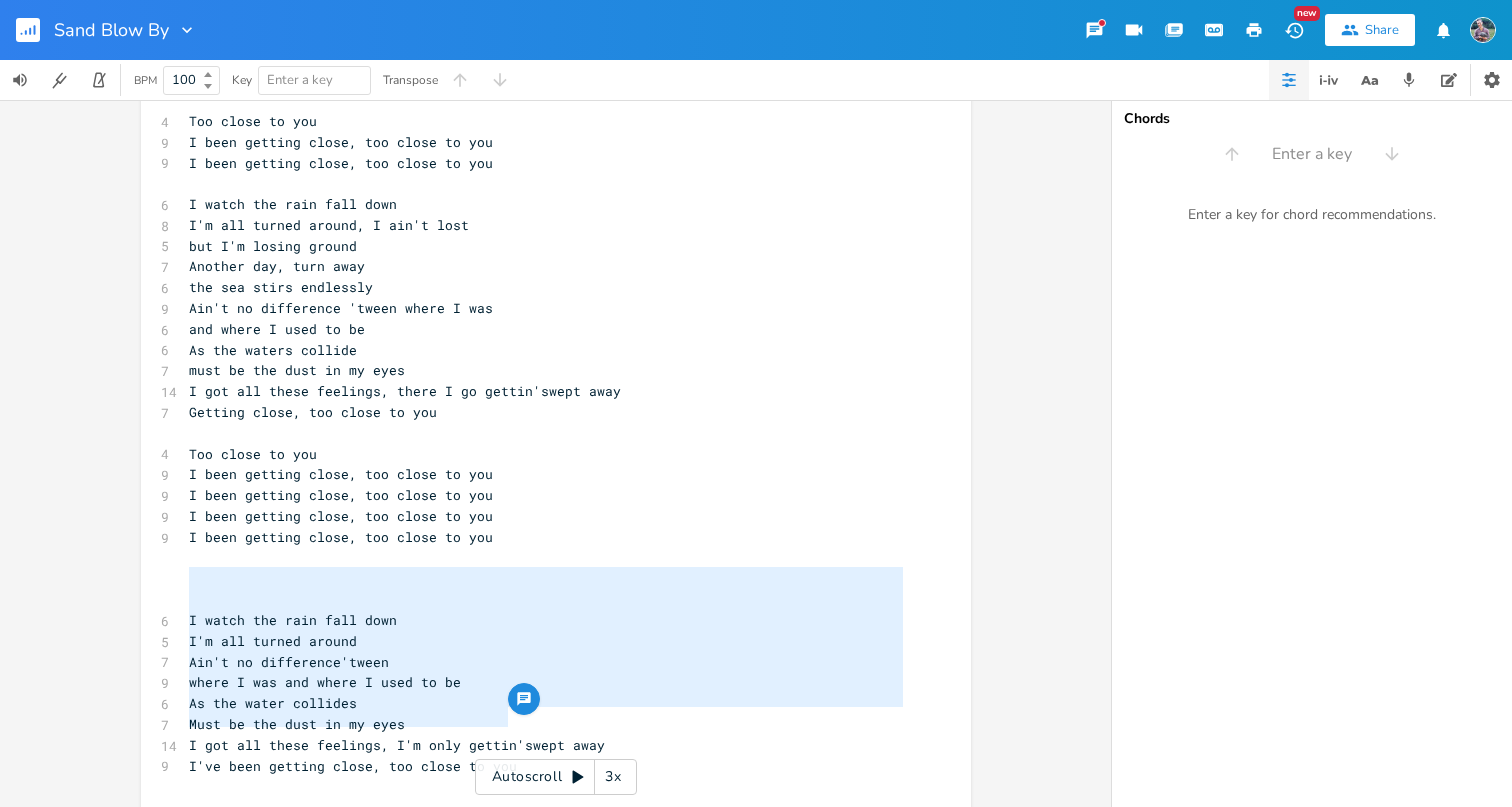 drag, startPoint x: 533, startPoint y: 715, endPoint x: 167, endPoint y: 575, distance: 391.8622 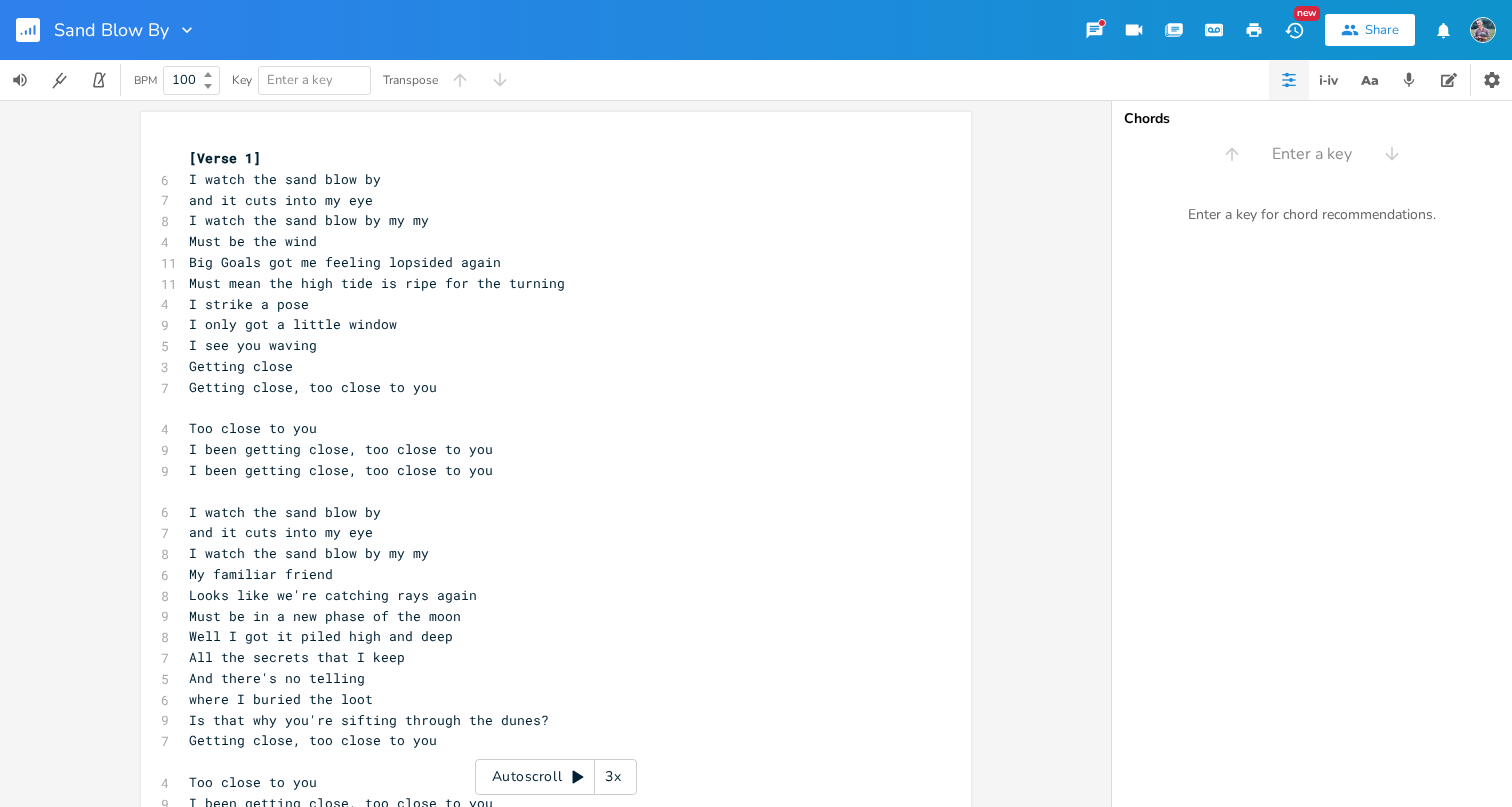scroll, scrollTop: 0, scrollLeft: 0, axis: both 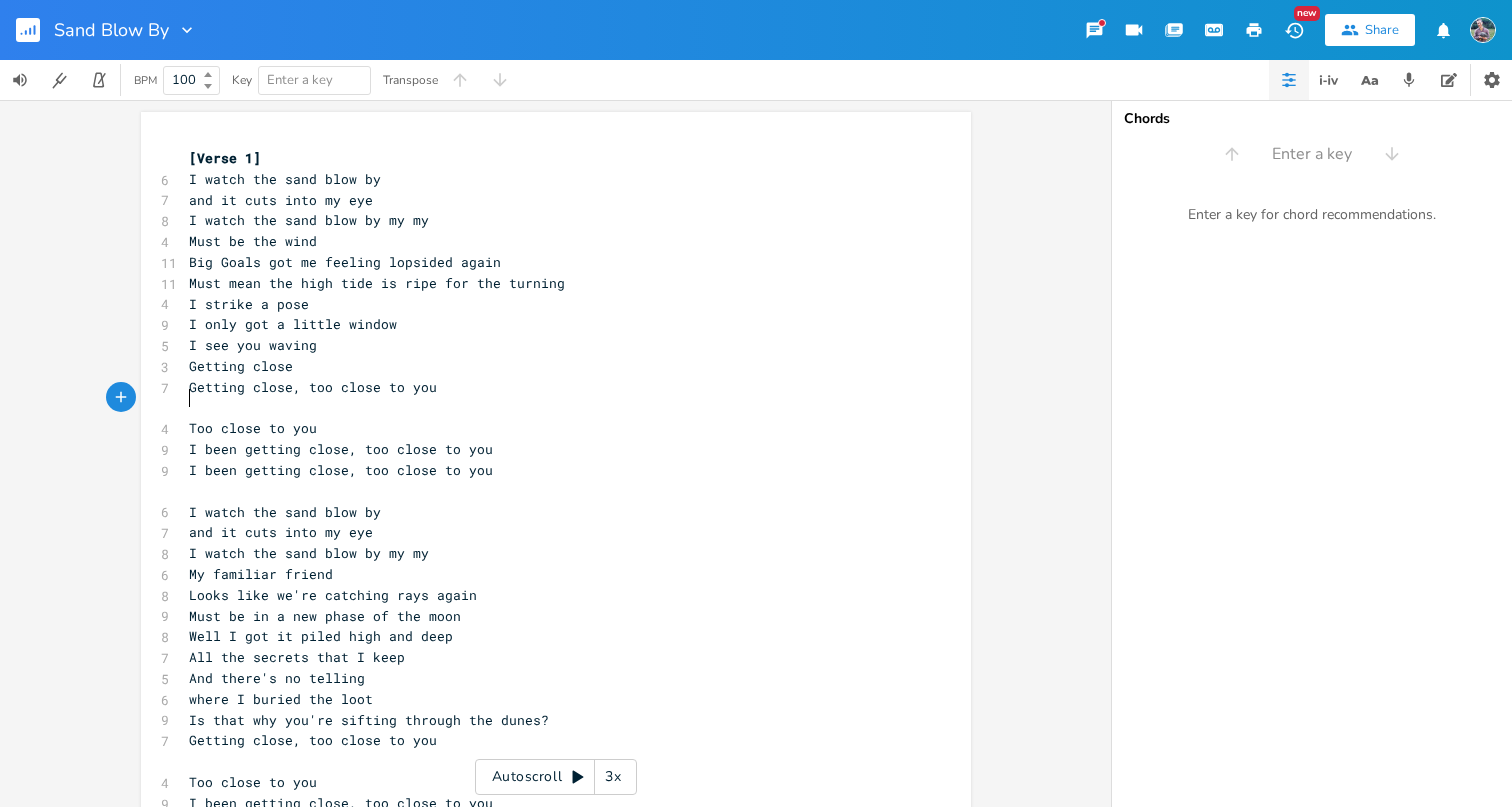 click on "​" at bounding box center [546, 408] 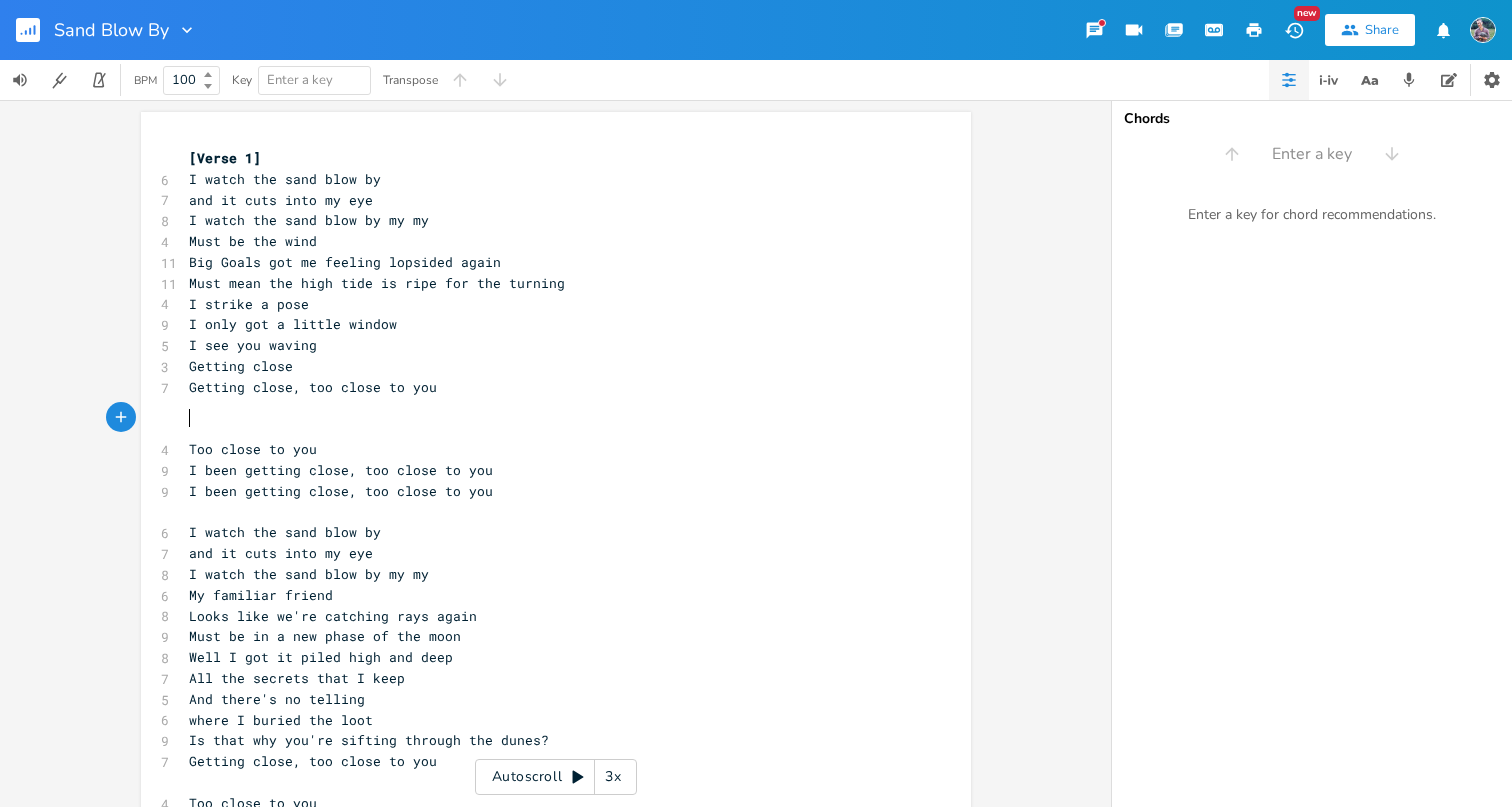 type on "C" 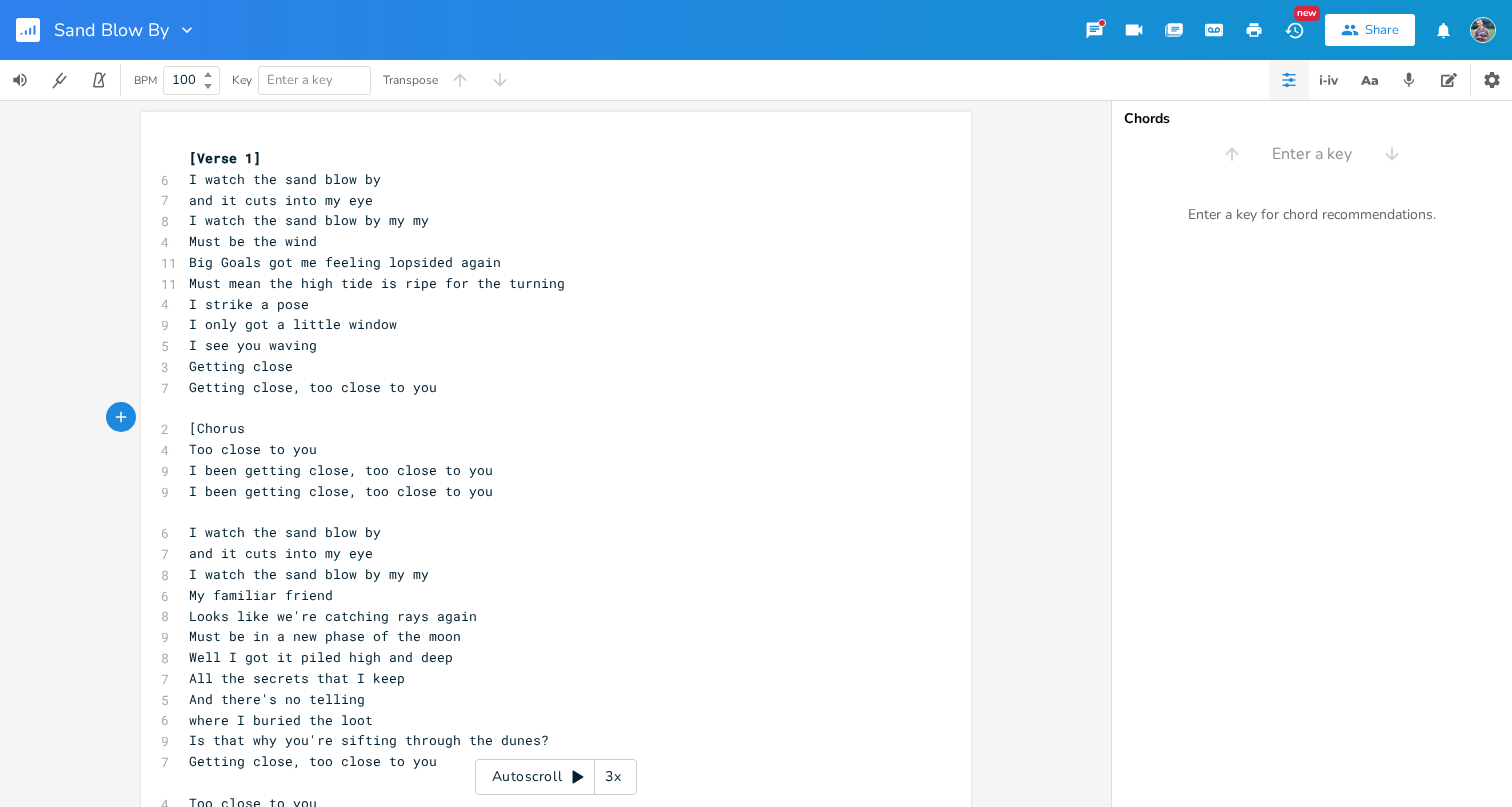 type on "[Chorus]" 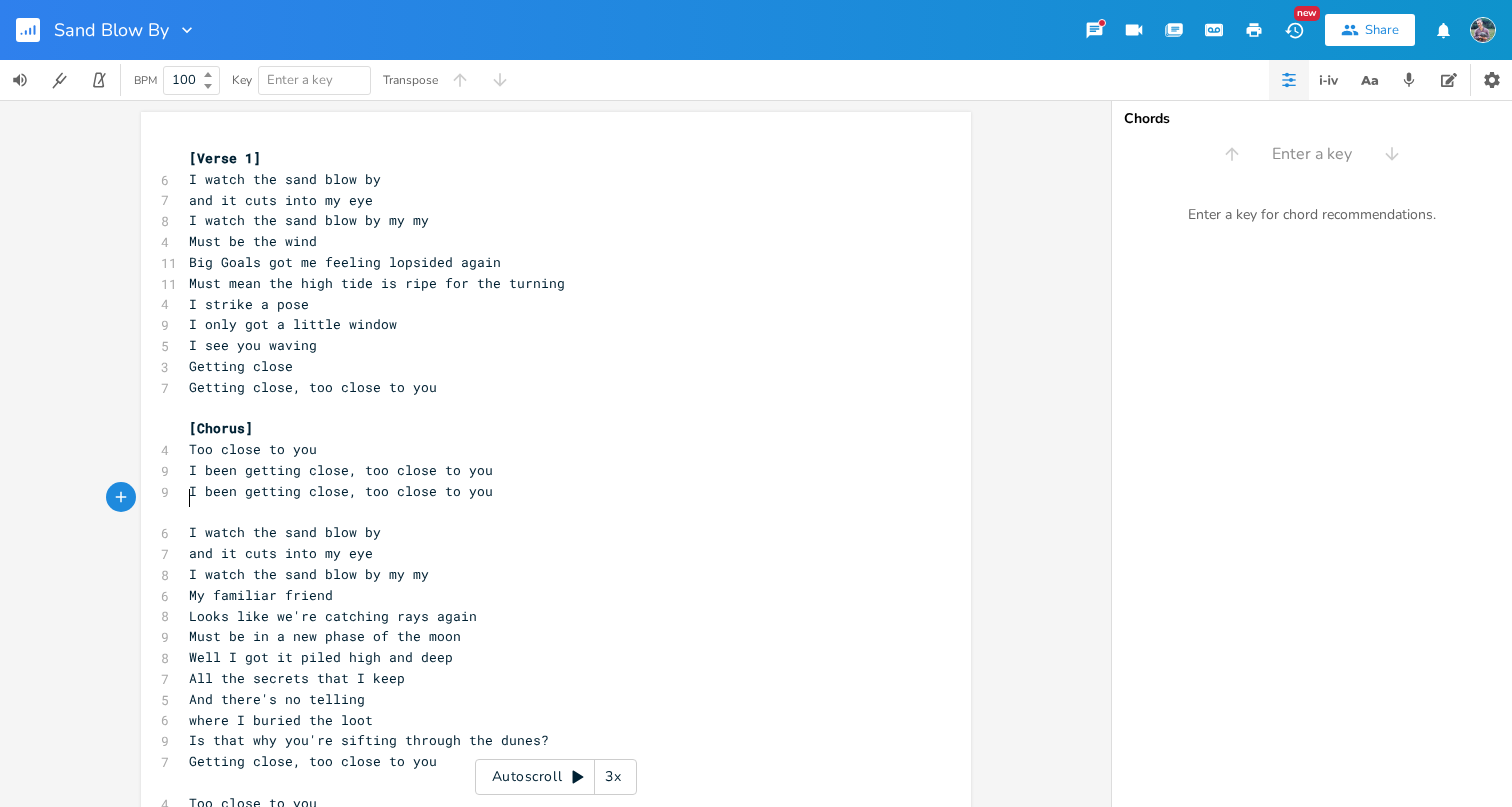 click on "​" at bounding box center (546, 512) 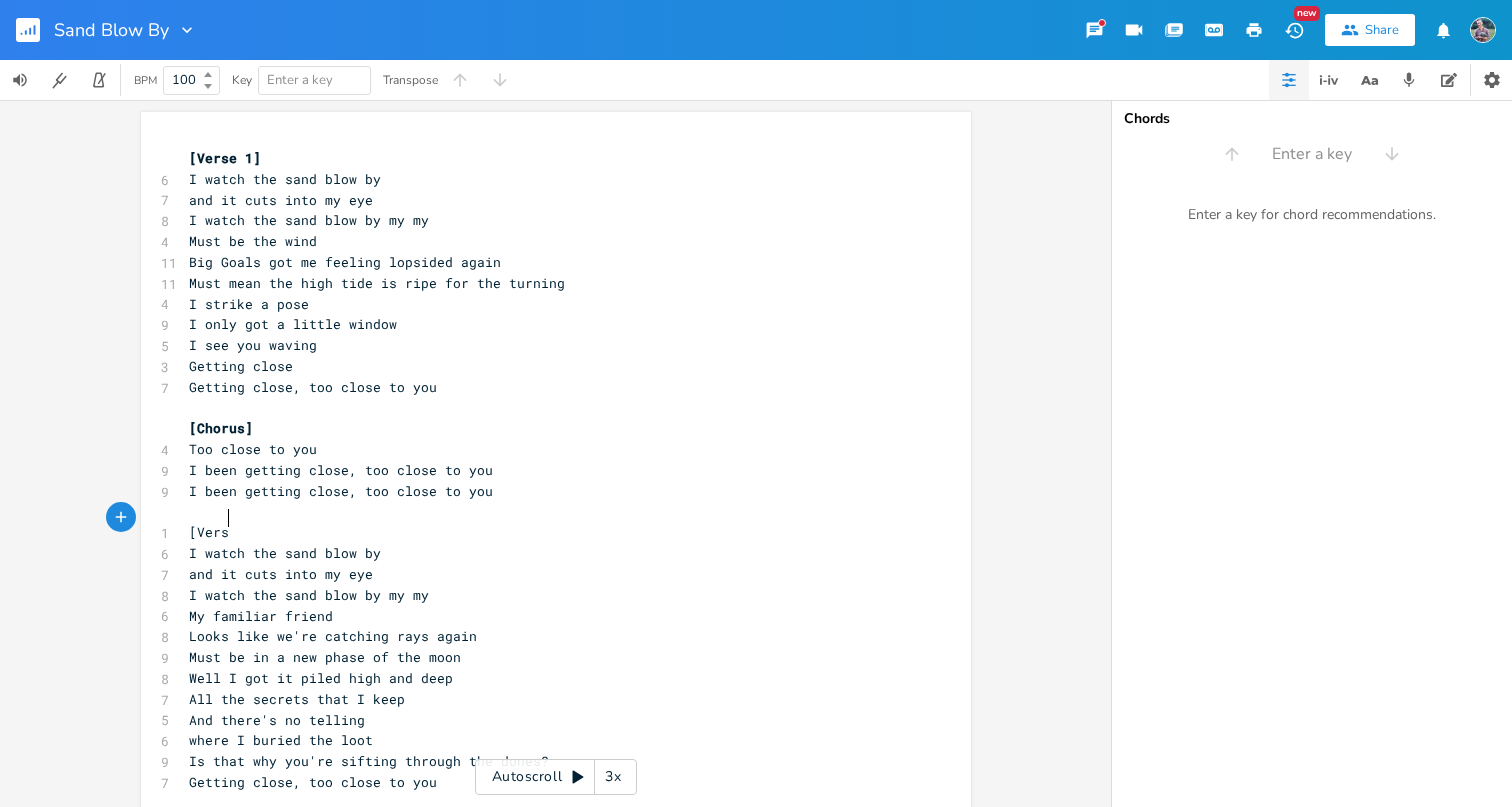 type on "[Verse 32" 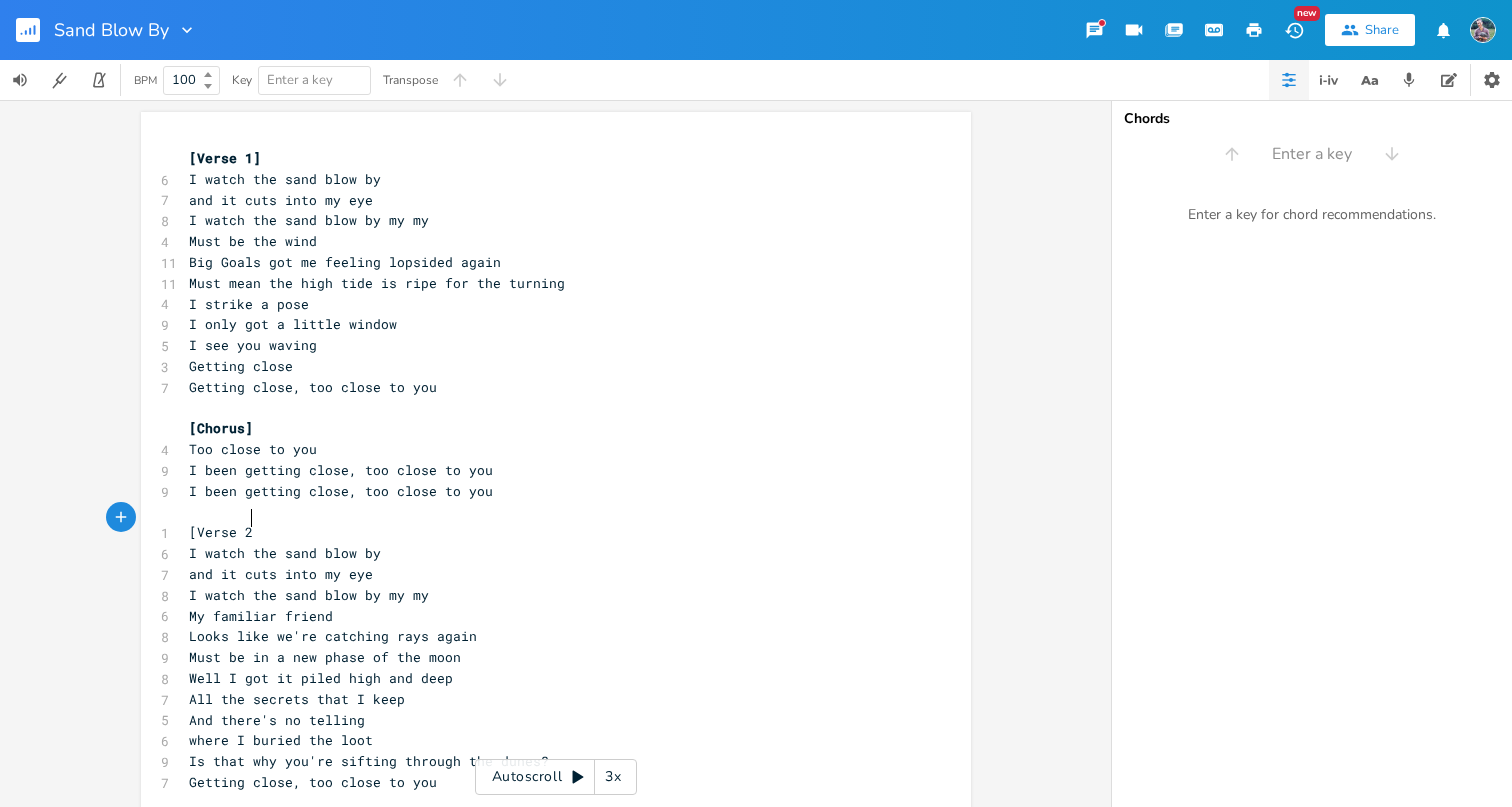 scroll, scrollTop: 0, scrollLeft: 6, axis: horizontal 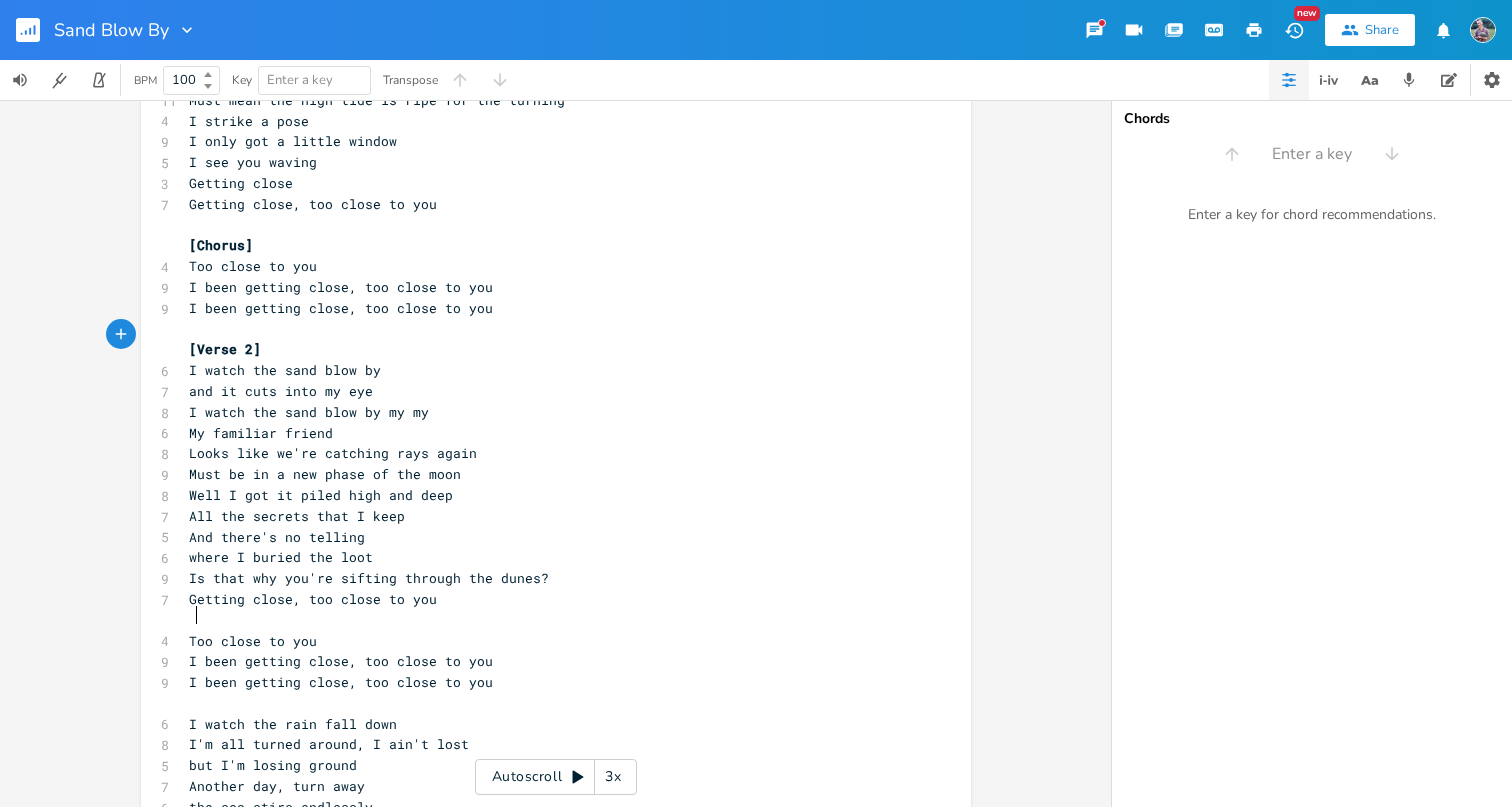 click on "Too close to you" at bounding box center (253, 641) 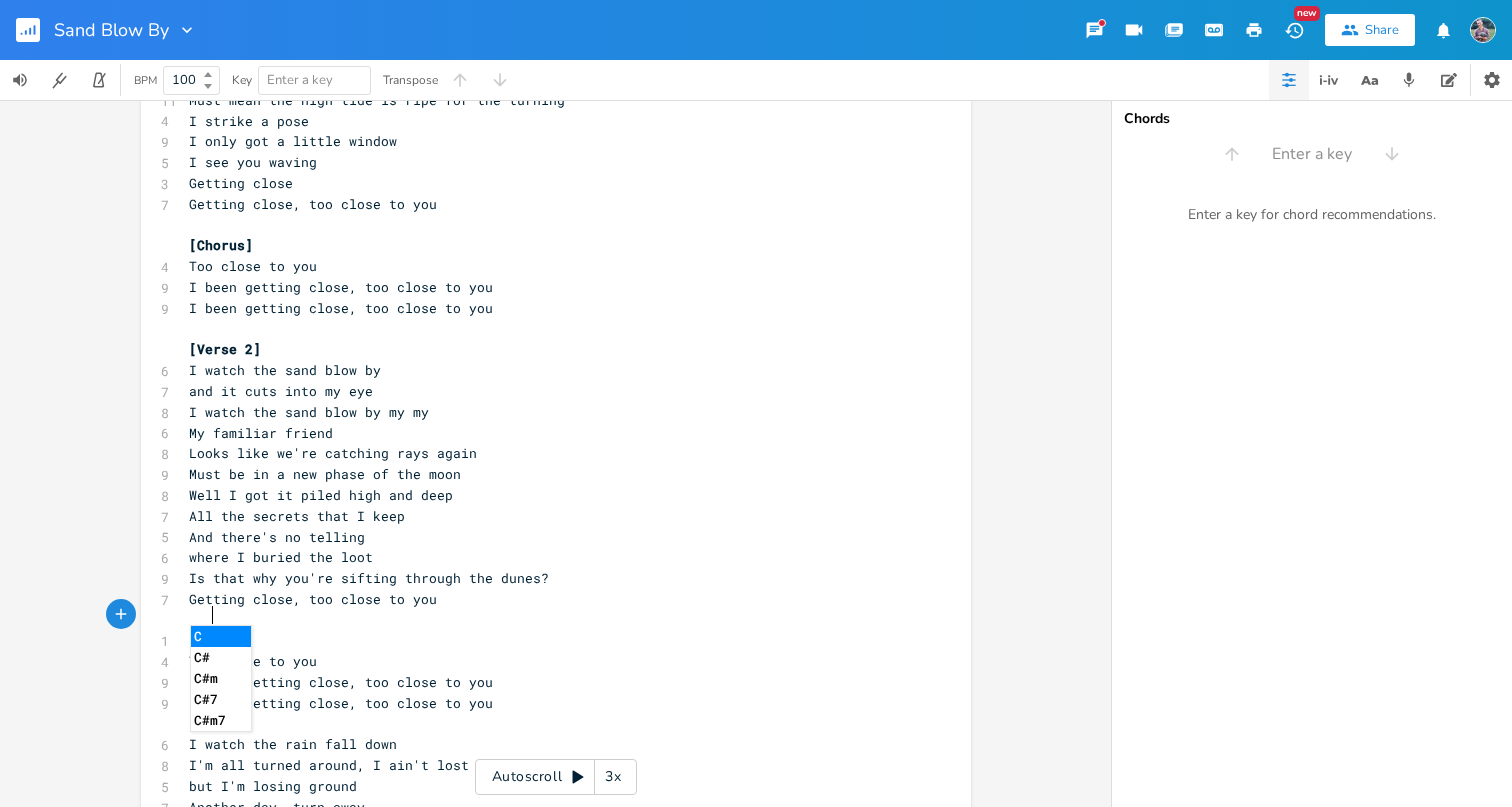 type on "[Chro" 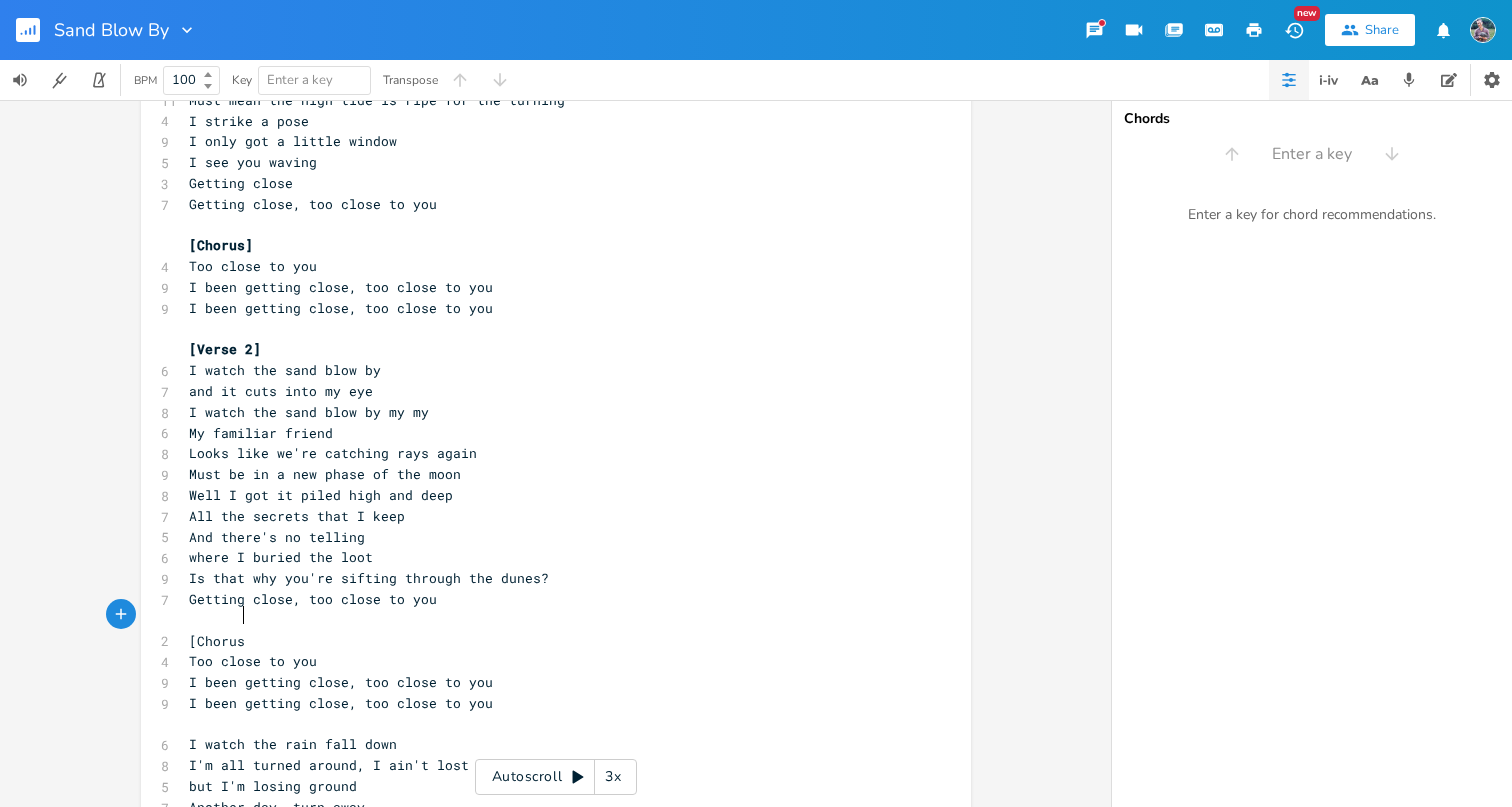 type on "orus]" 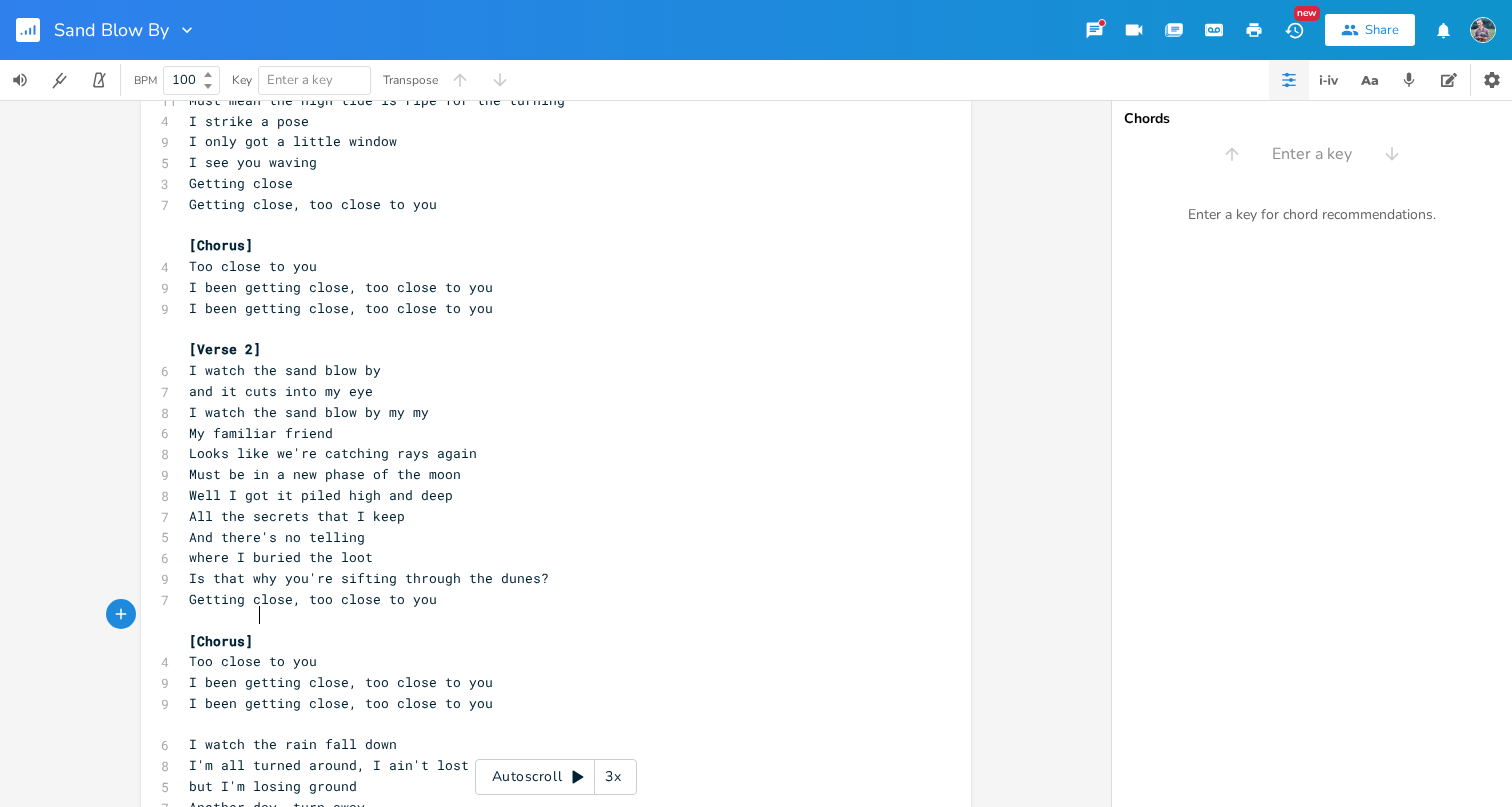 scroll, scrollTop: 0, scrollLeft: 24, axis: horizontal 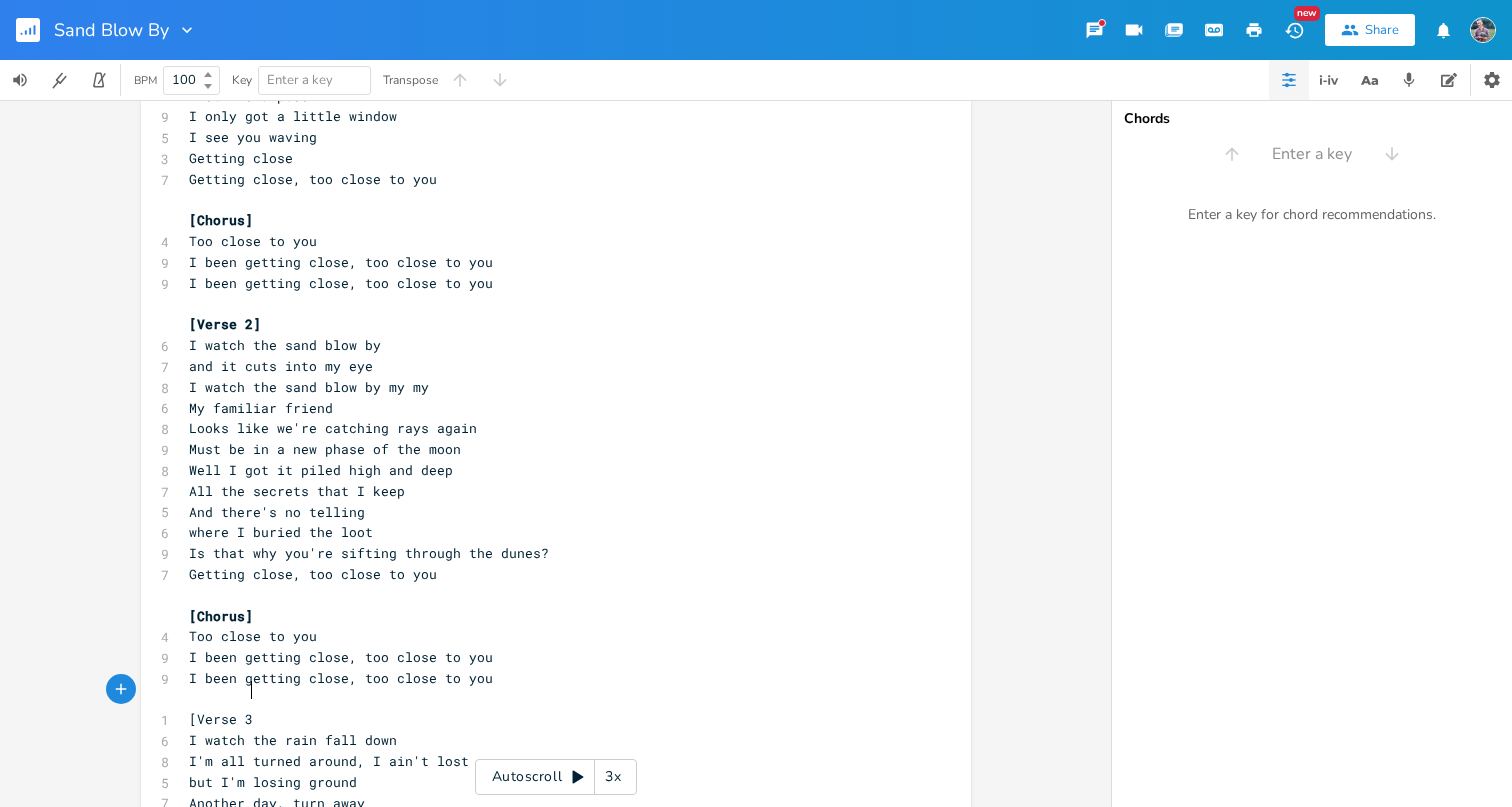 type on "[Verse 3]" 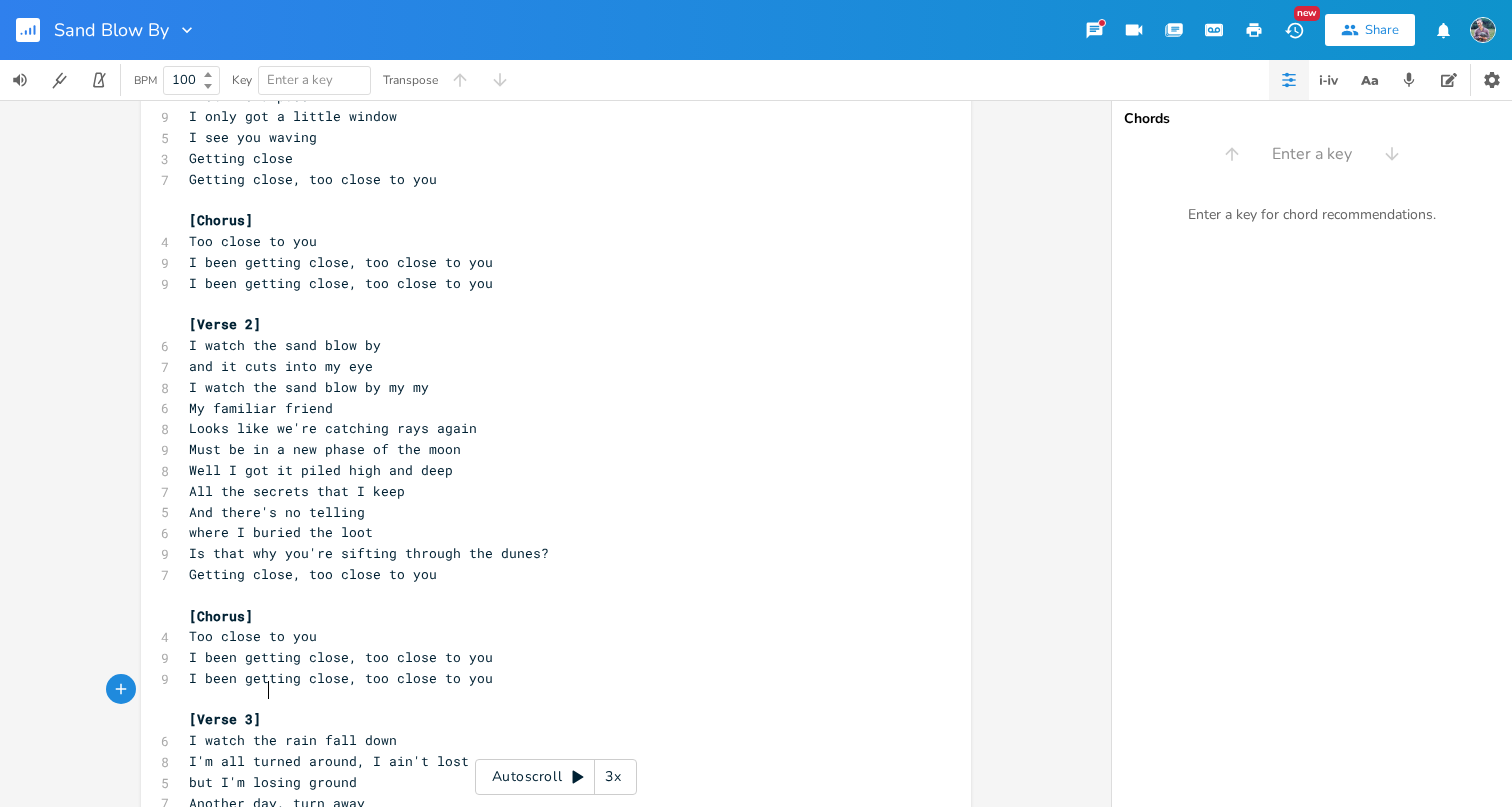 scroll, scrollTop: 0, scrollLeft: 44, axis: horizontal 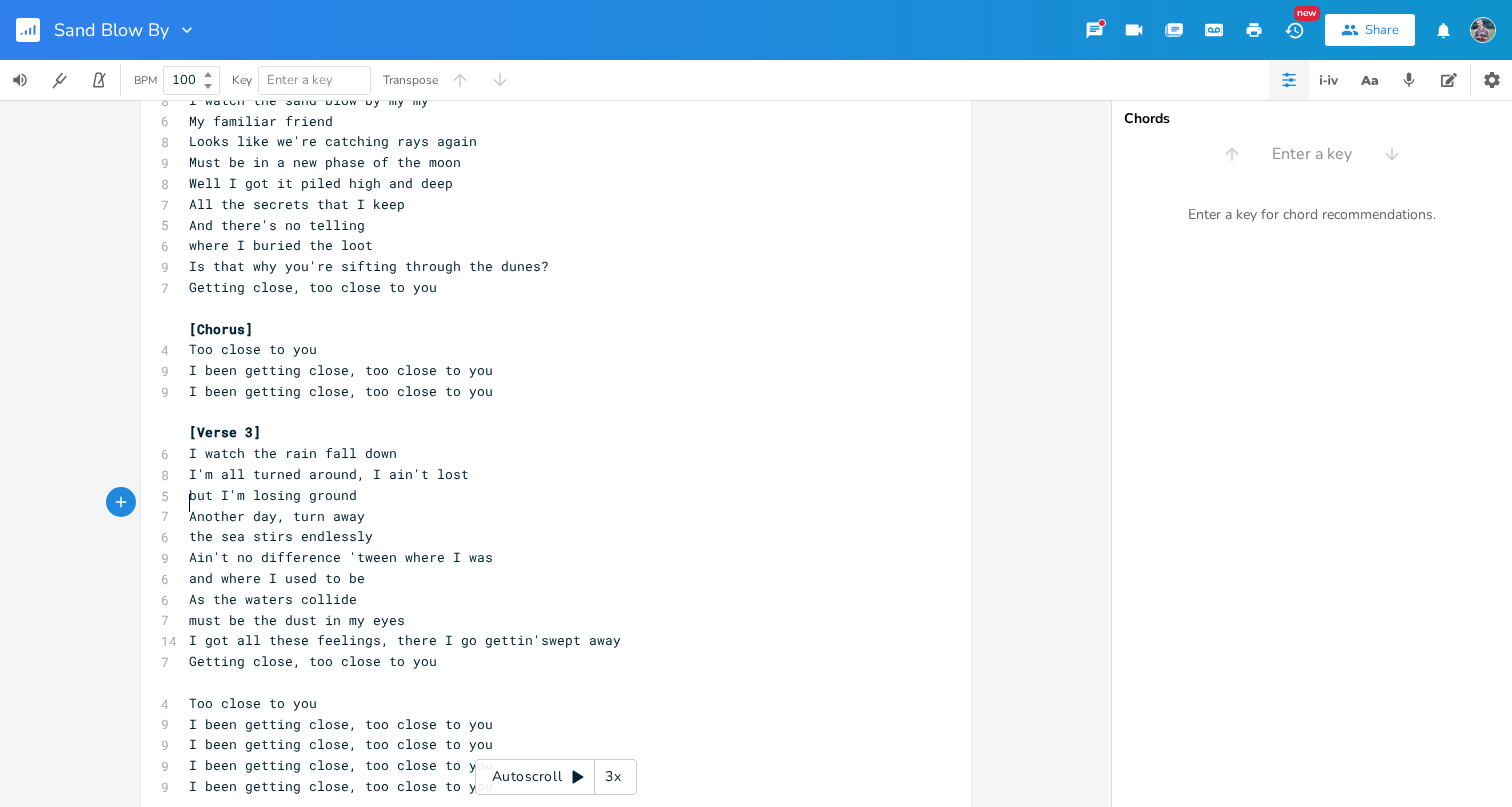 type on "t" 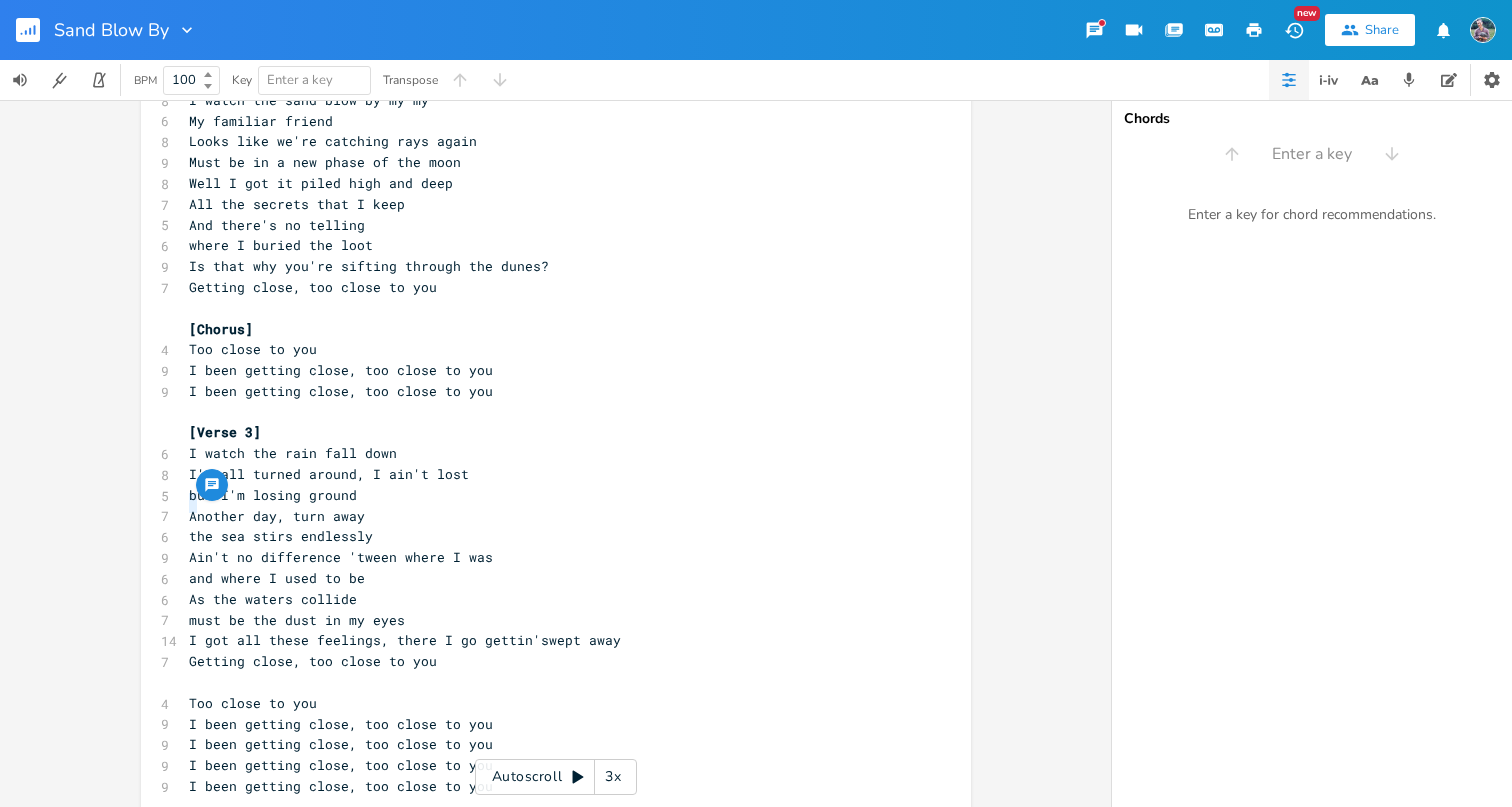 click on "the sea stirs endlessly" at bounding box center (281, 536) 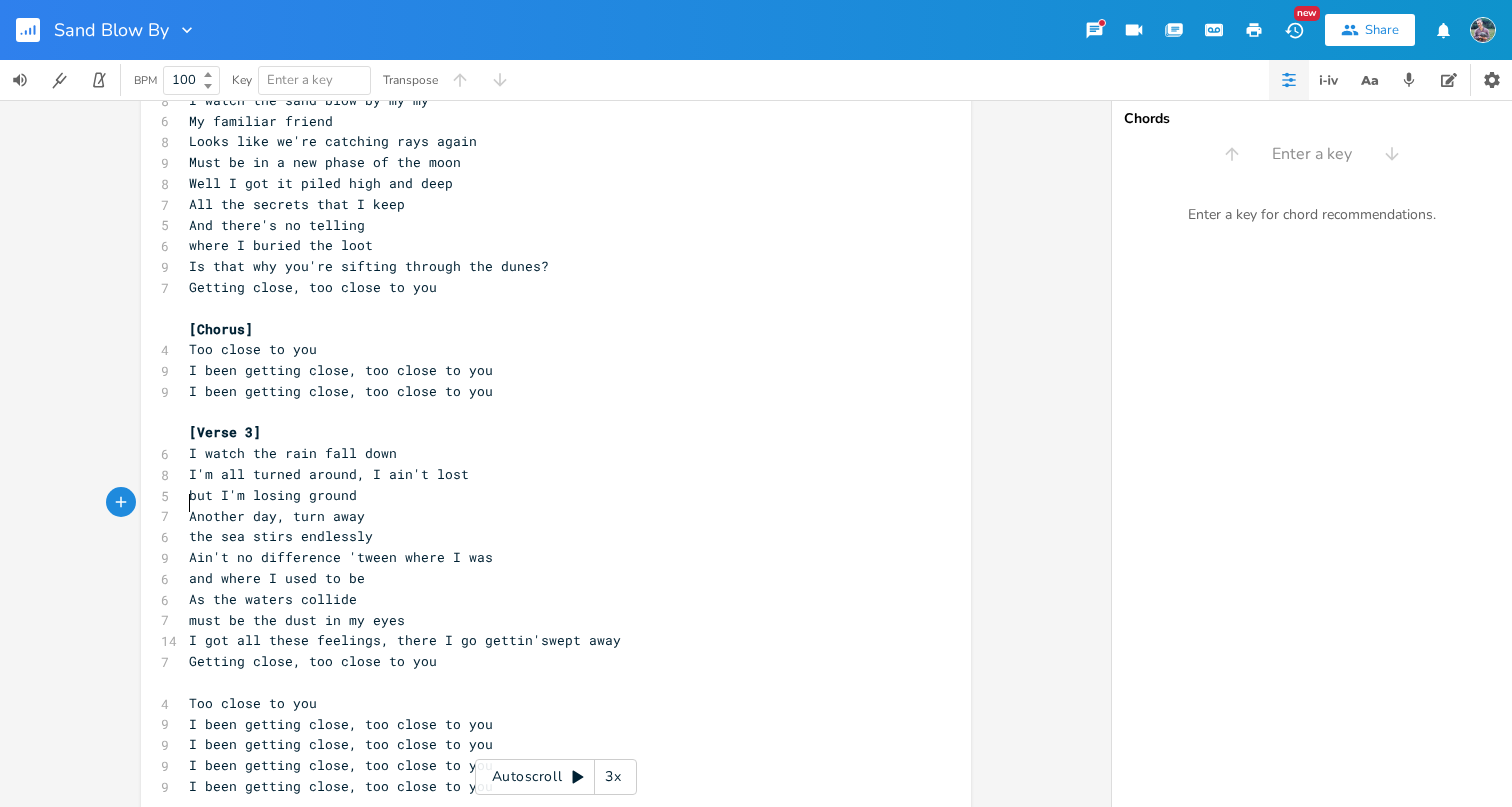 click on "the sea stirs endlessly" at bounding box center (281, 536) 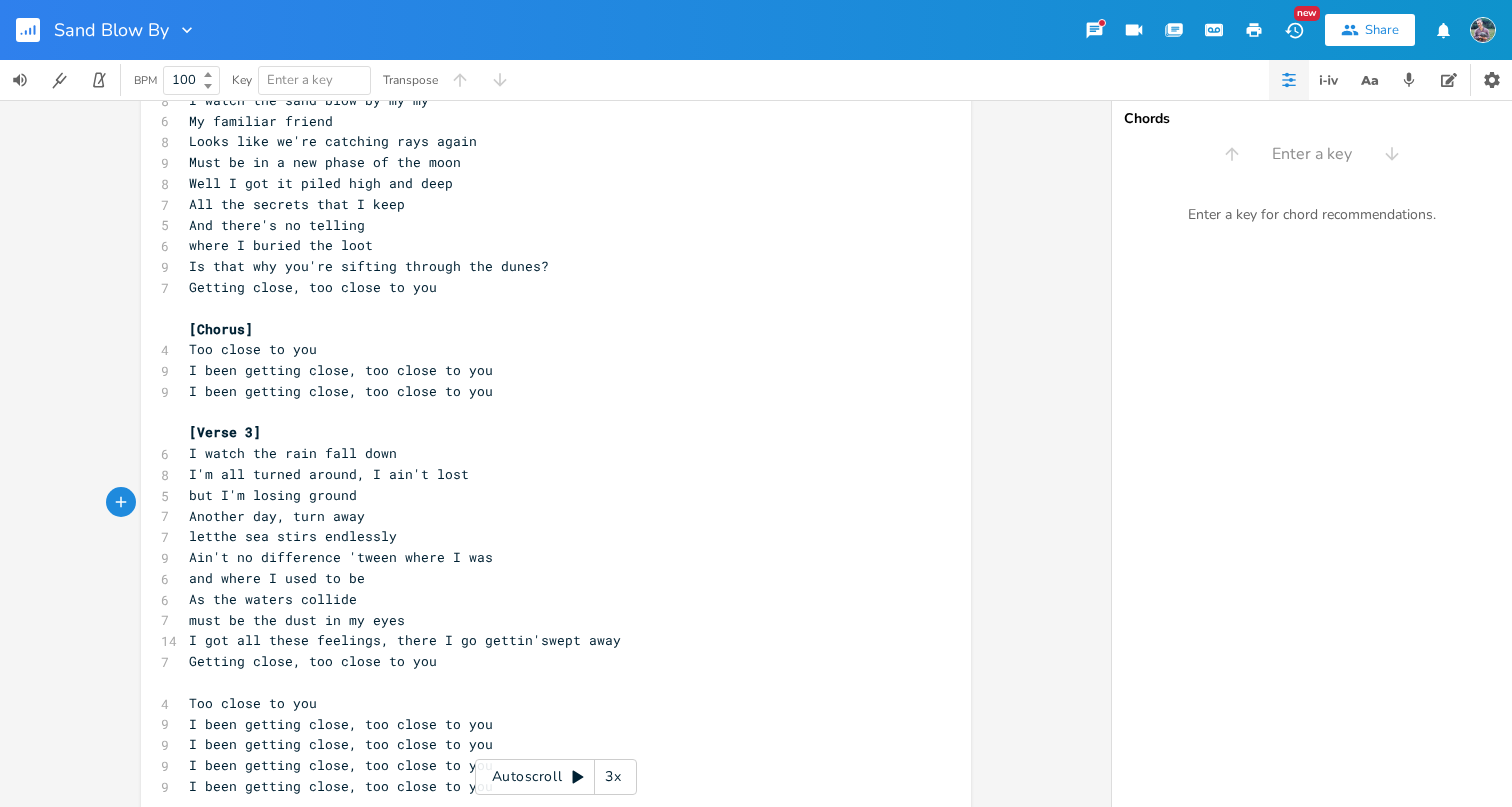 type on "let" 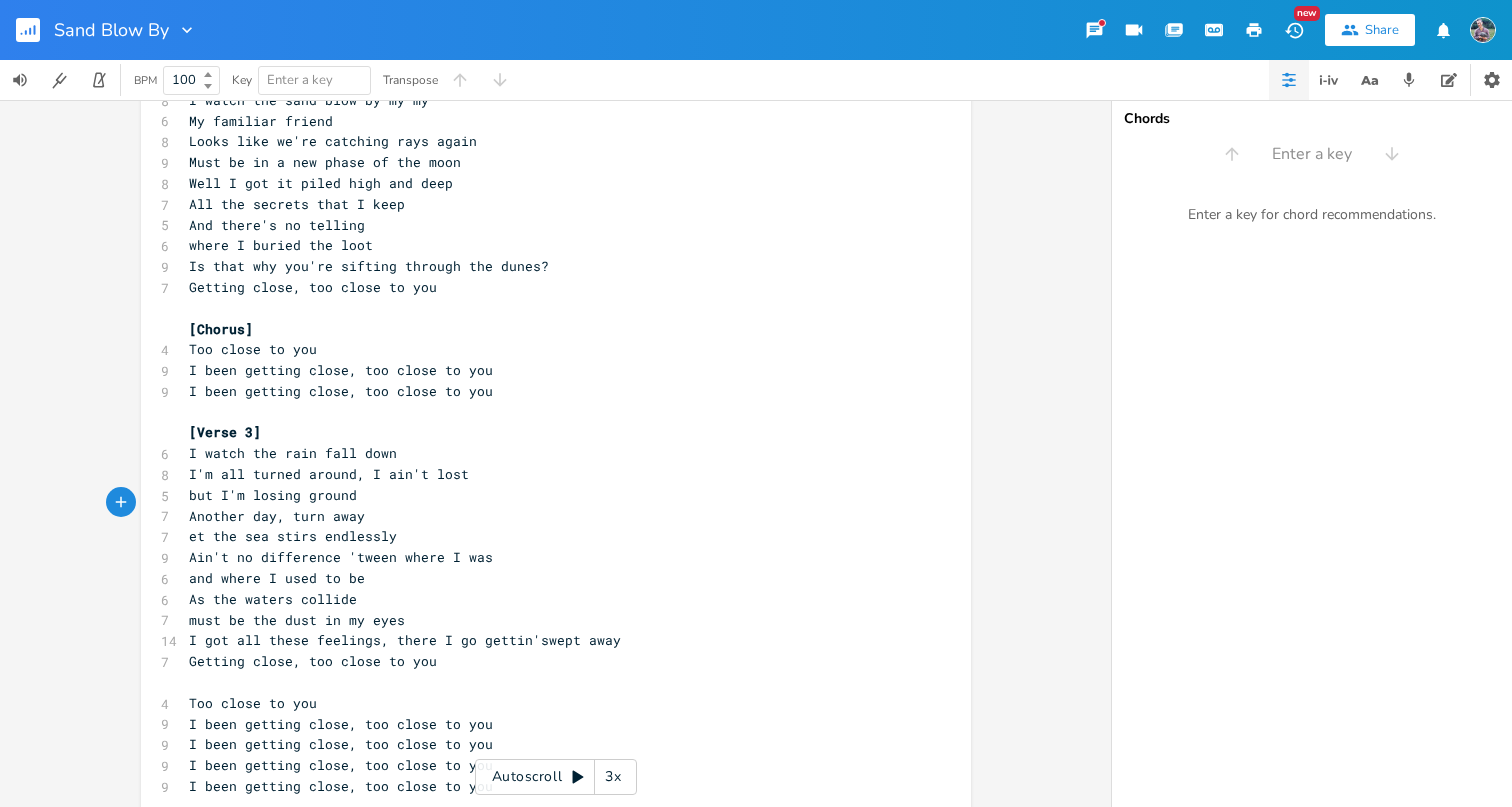 type on "L" 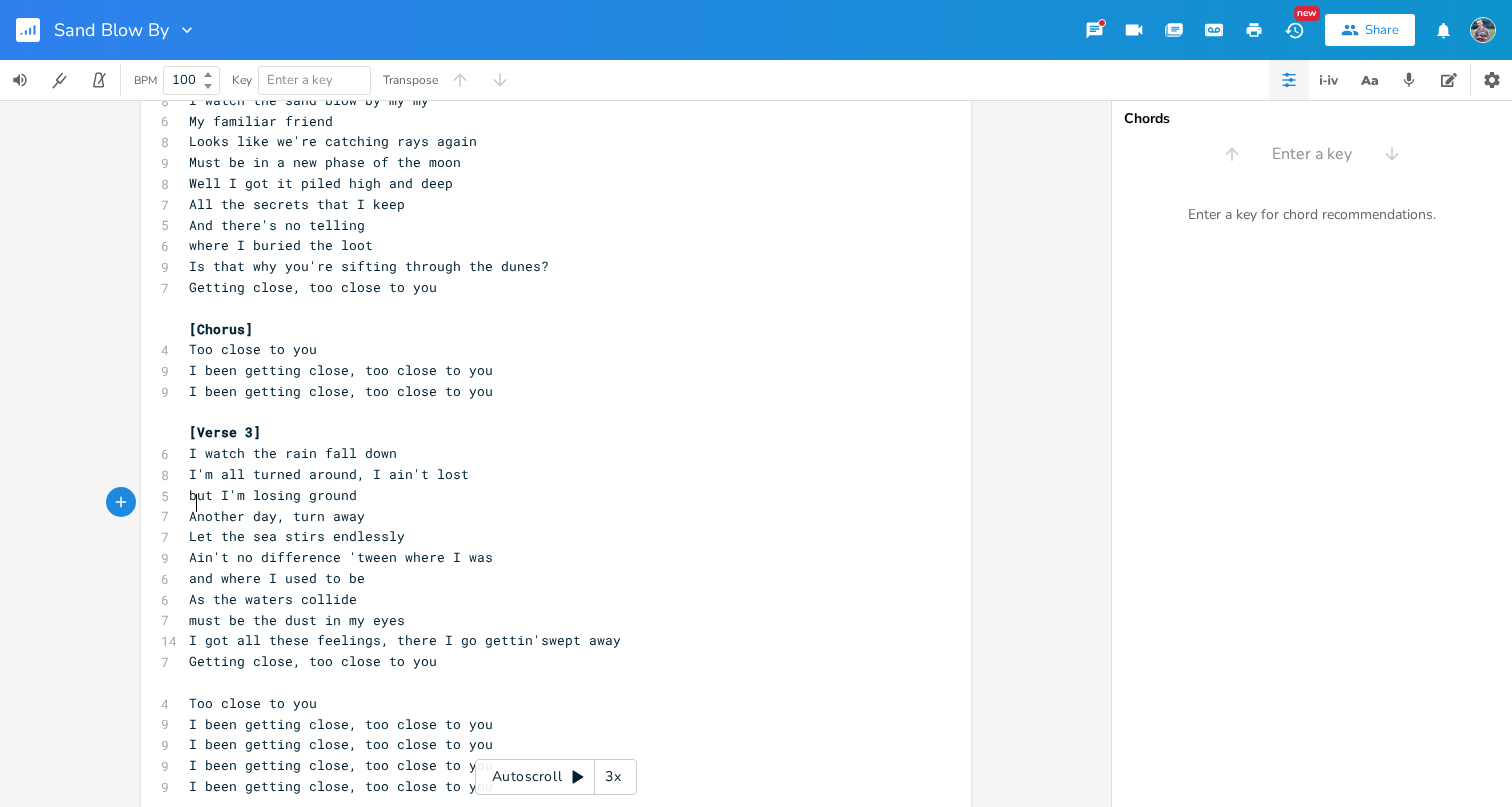 scroll, scrollTop: 0, scrollLeft: 5, axis: horizontal 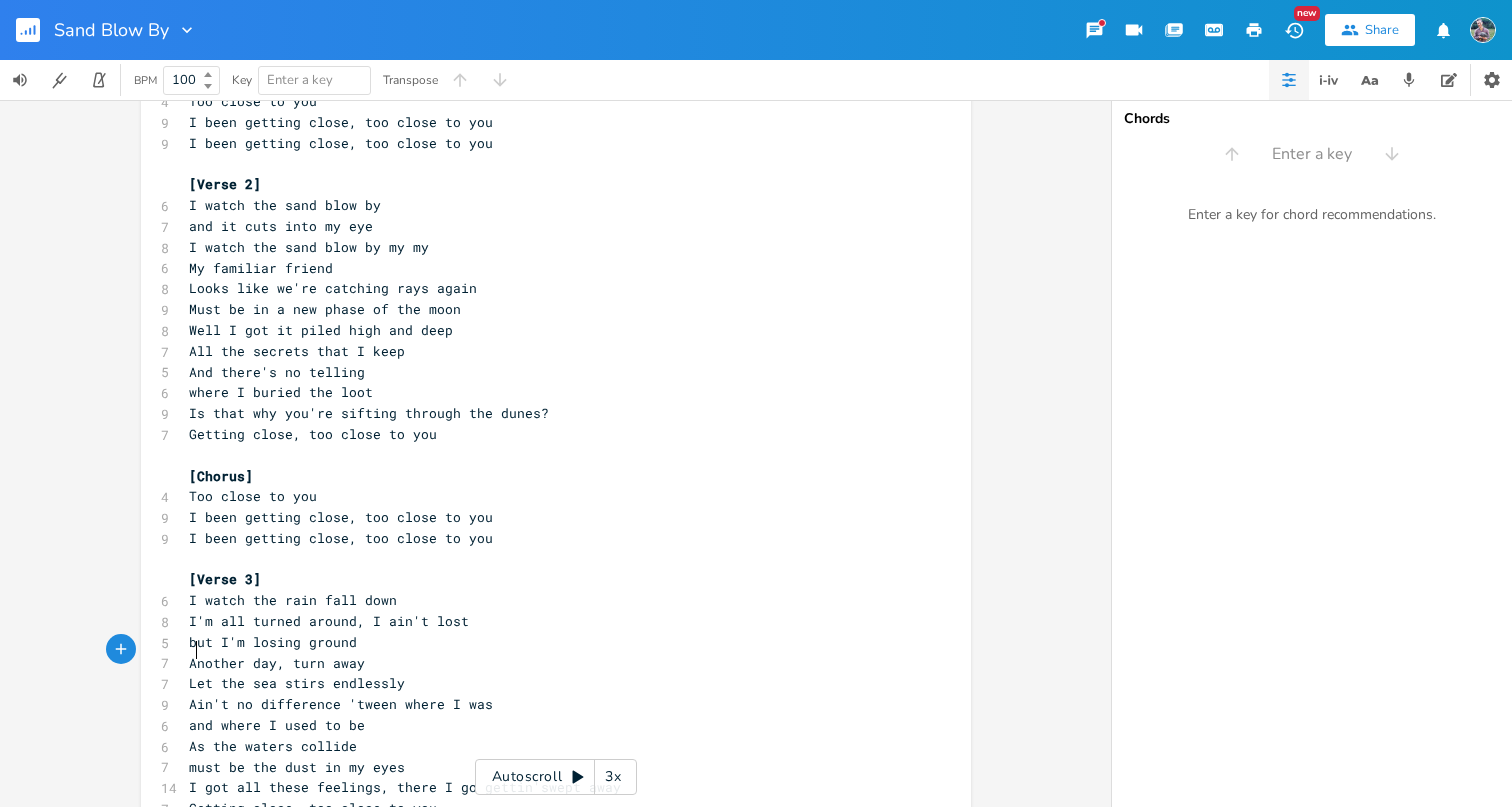 click on "All the secrets that I keep" at bounding box center [297, 351] 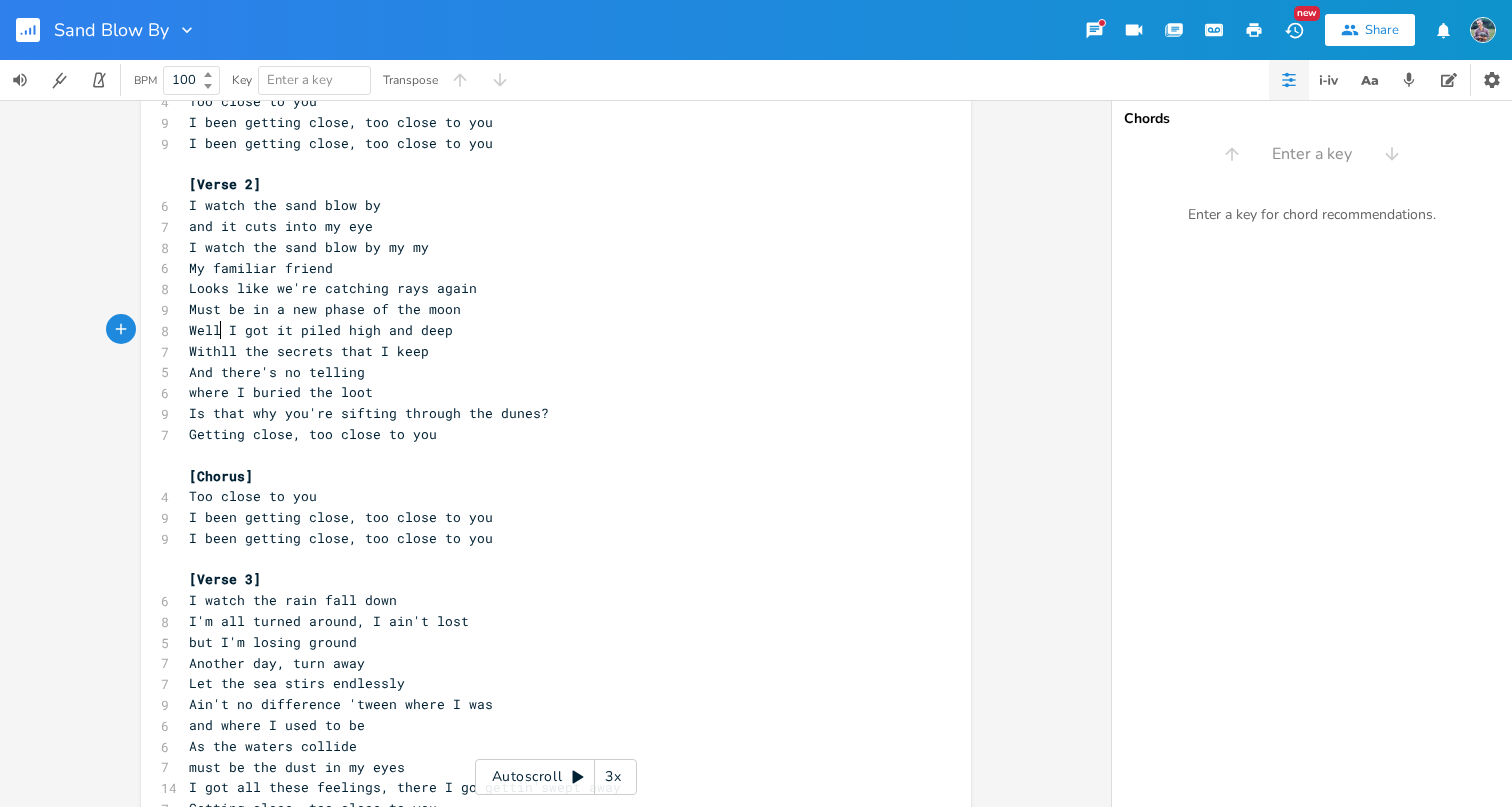type on "With a" 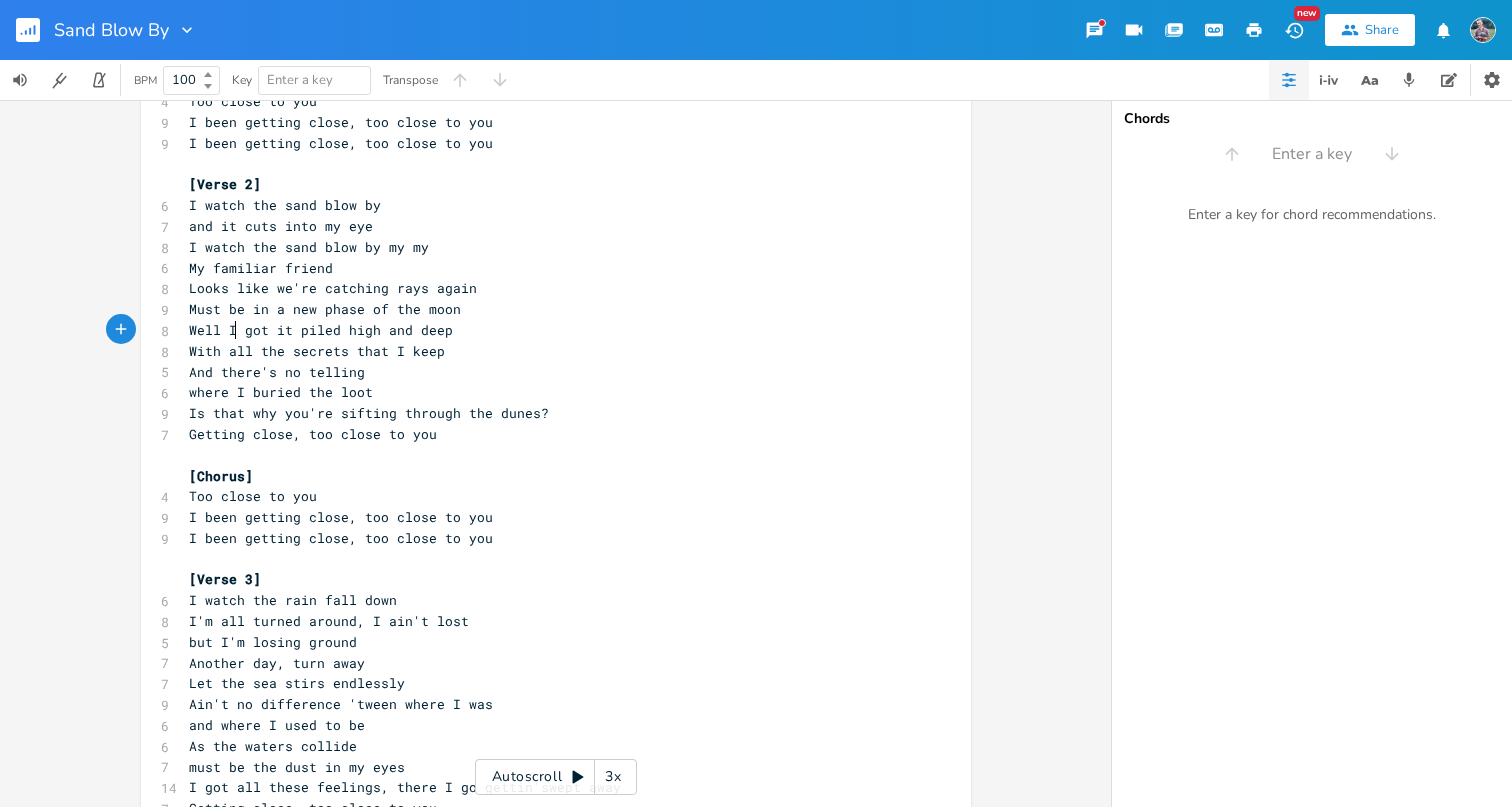 scroll, scrollTop: 0, scrollLeft: 34, axis: horizontal 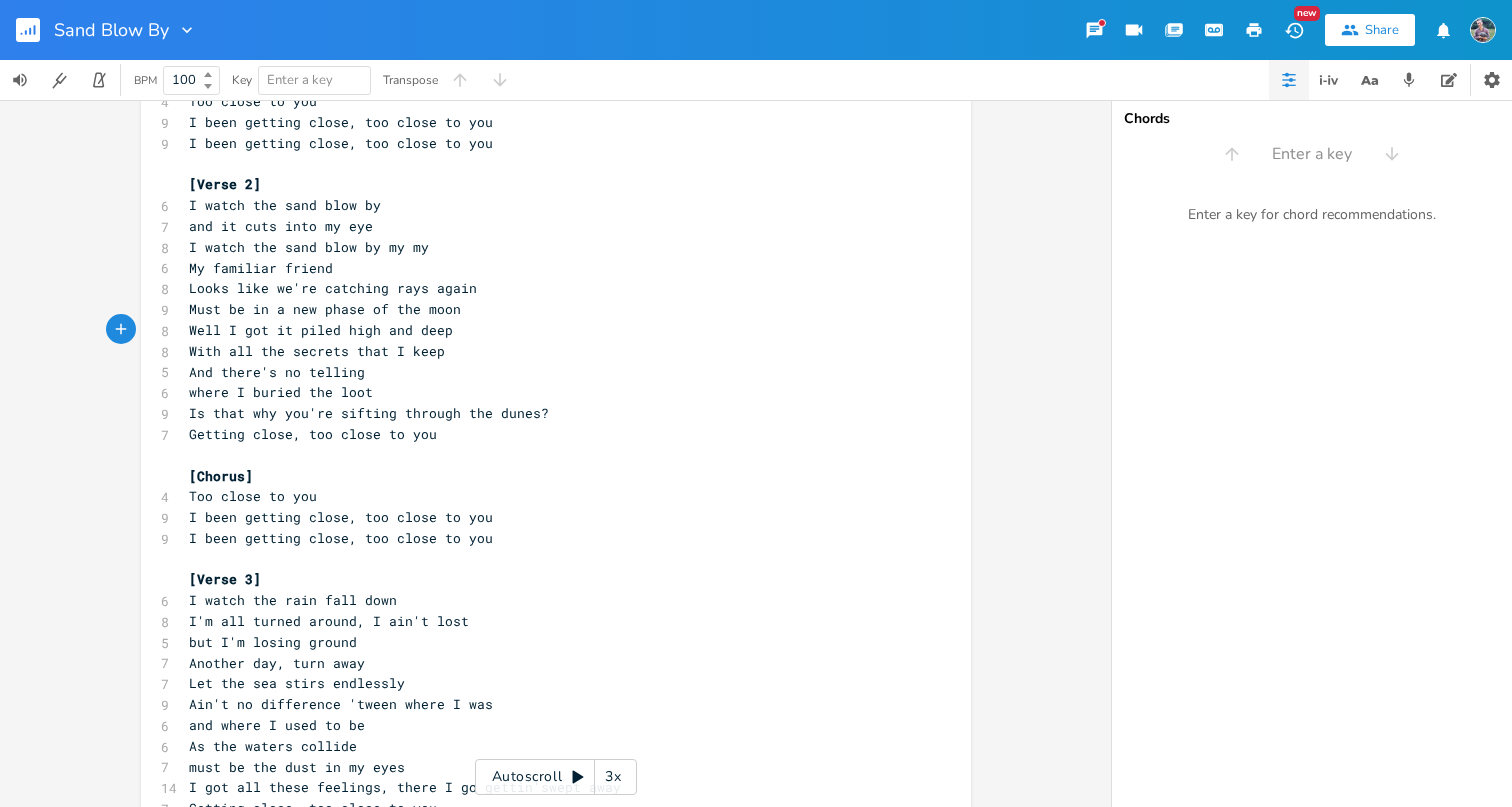 click on "Is that why you're sifting through the dunes?" at bounding box center (369, 413) 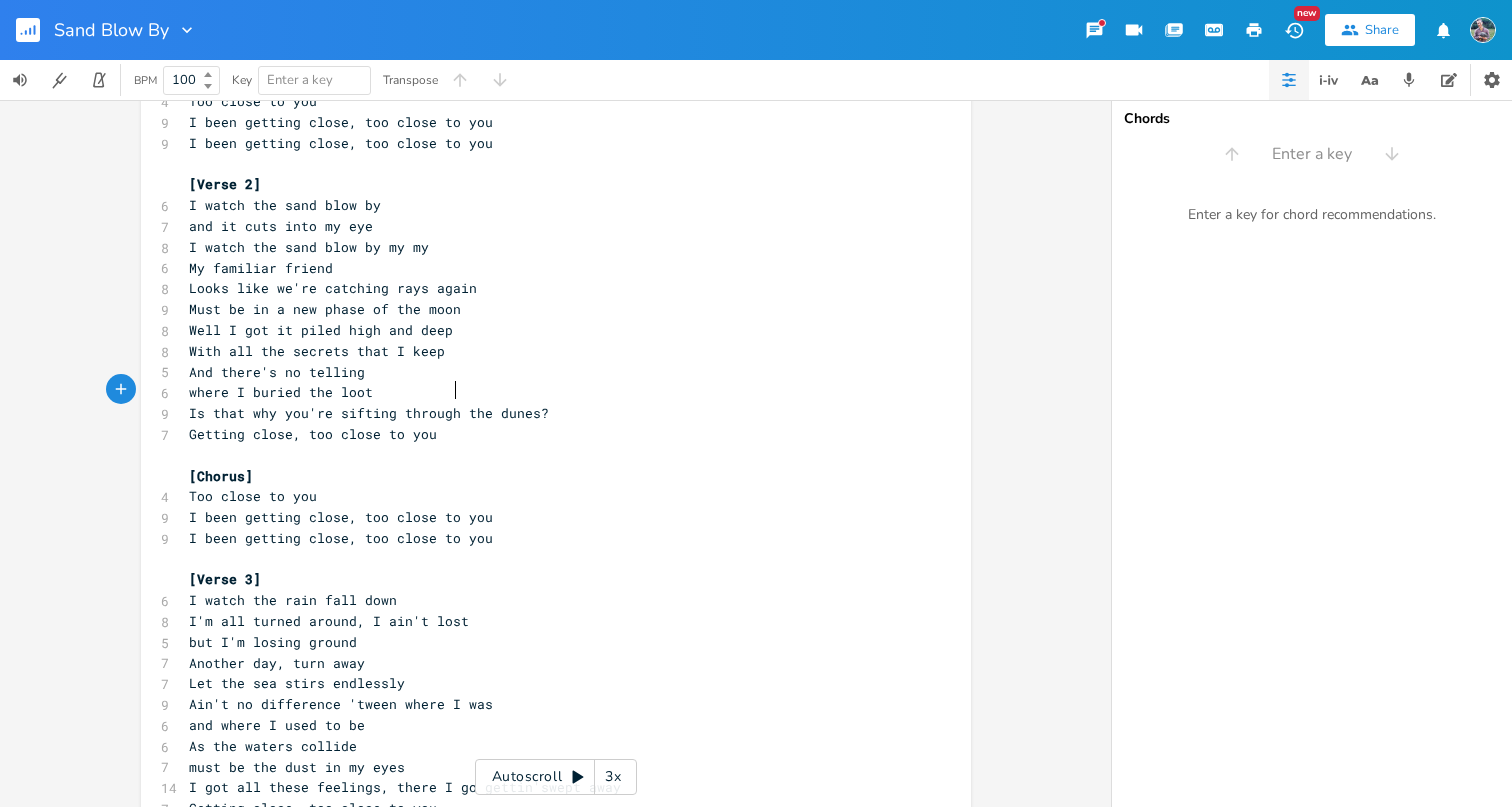 click on "where I buried the loot" at bounding box center (281, 392) 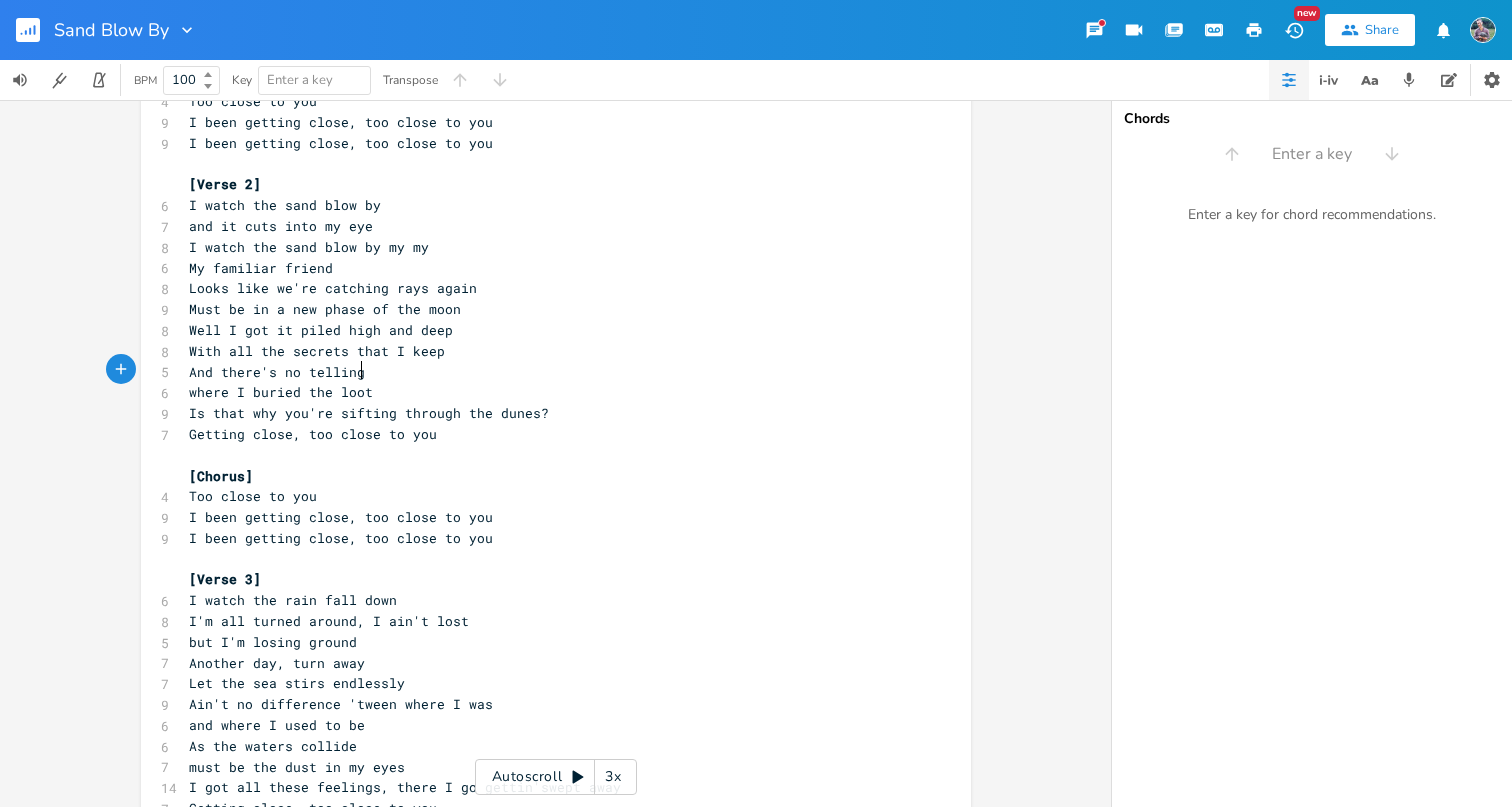 click on "where I buried the loot" at bounding box center (281, 392) 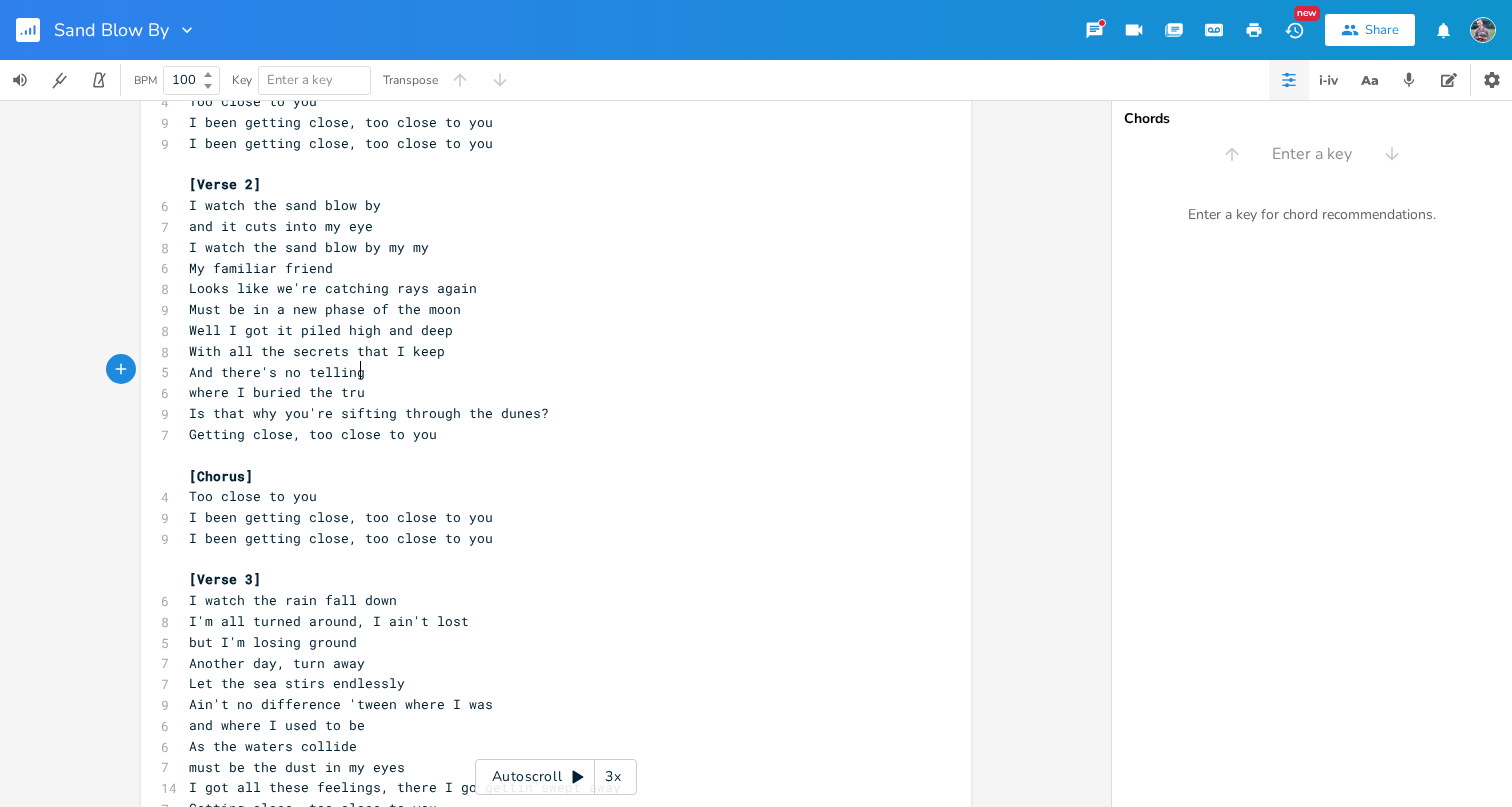 type on "truth" 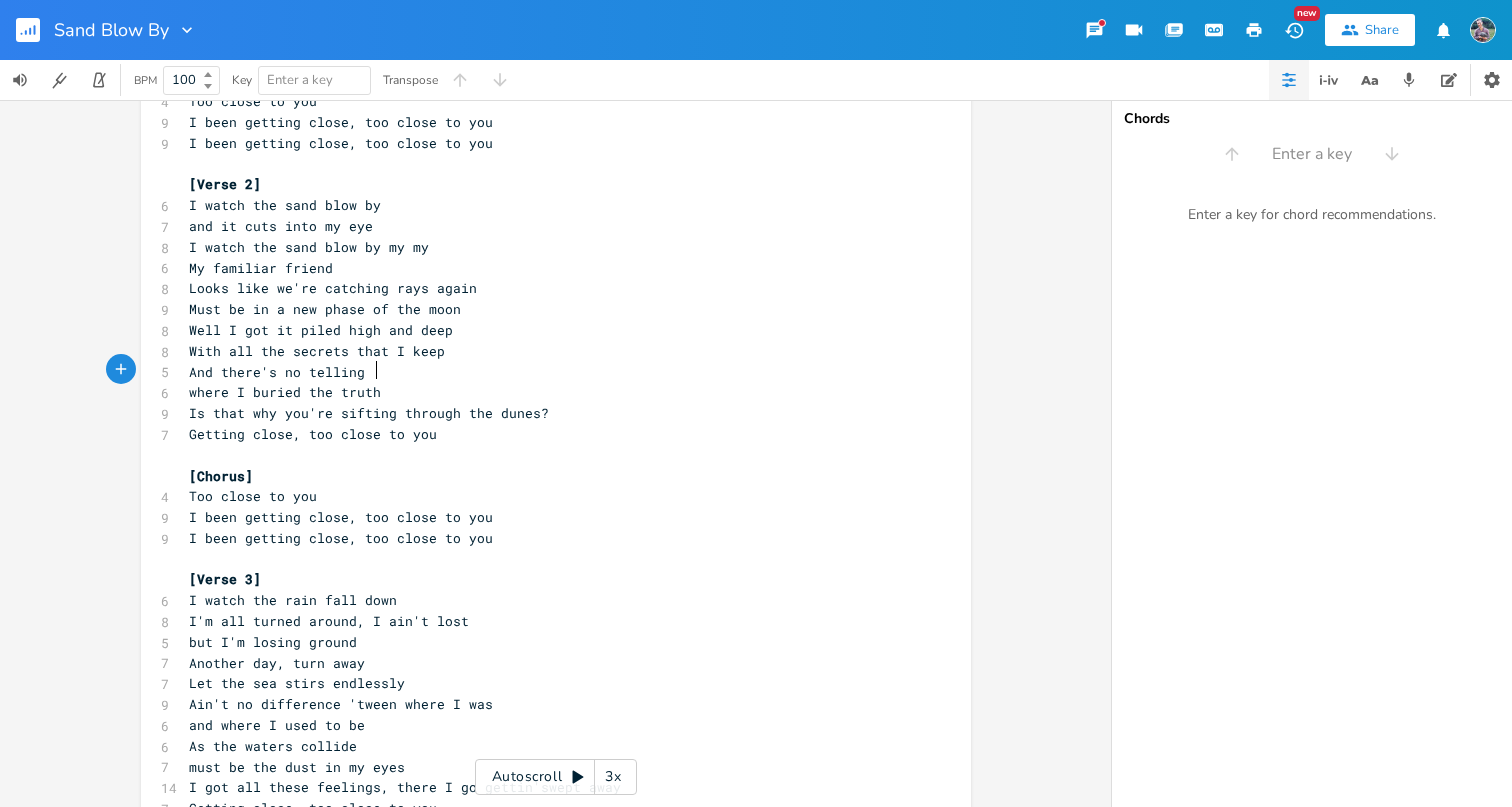 scroll, scrollTop: 0, scrollLeft: 23, axis: horizontal 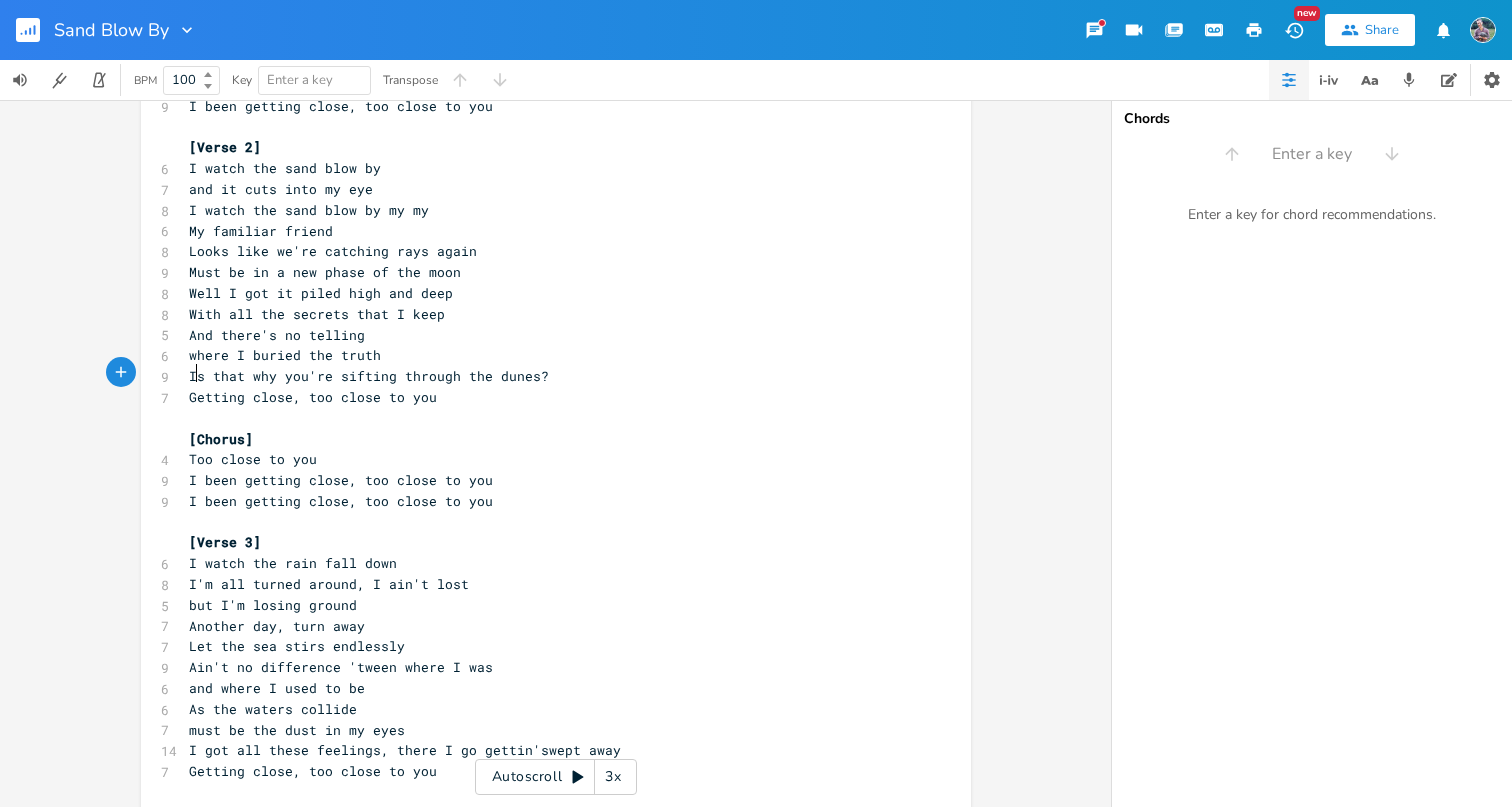 click on "Getting close, too close to you" at bounding box center [313, 397] 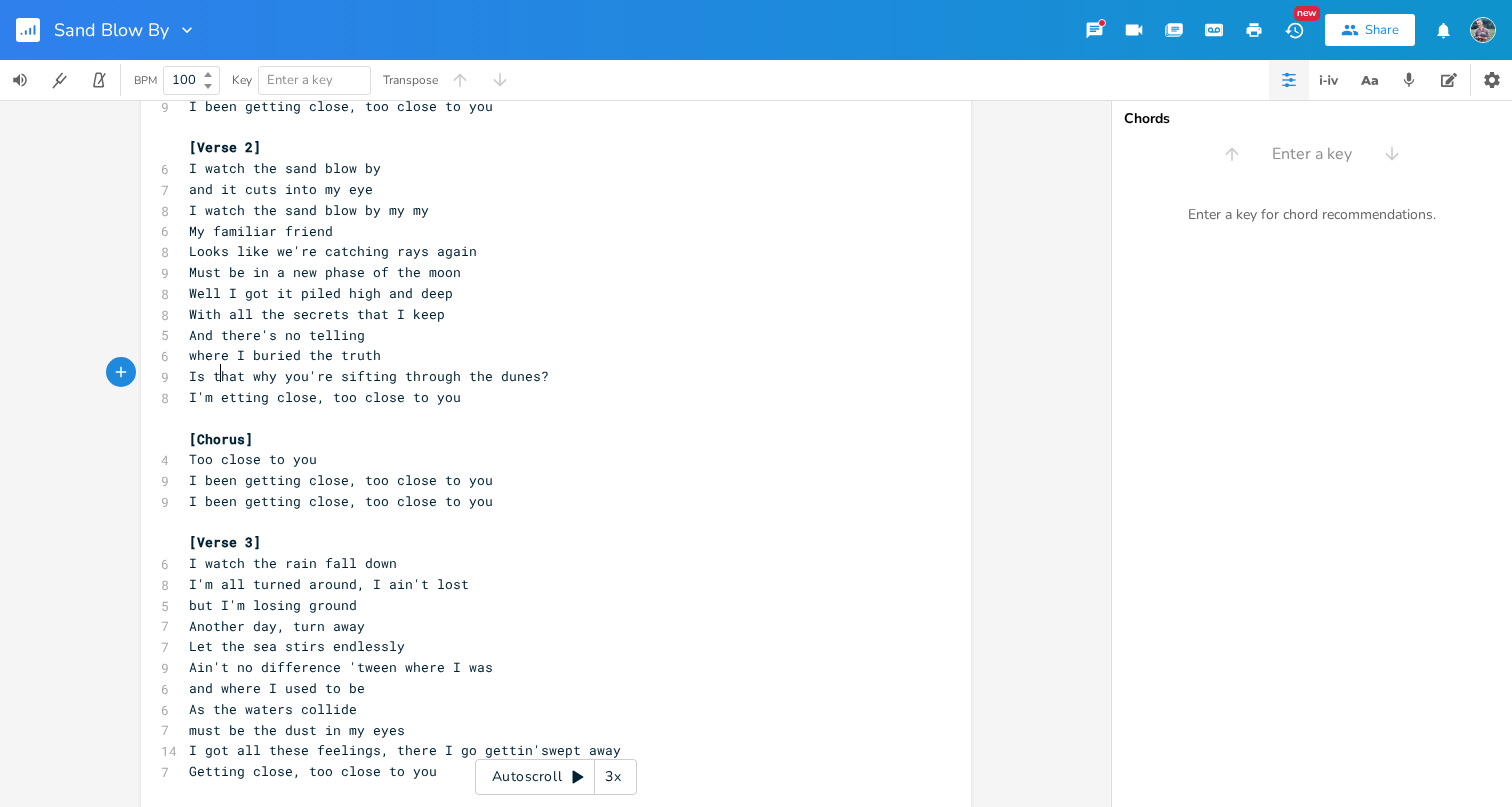 type on "I'm g" 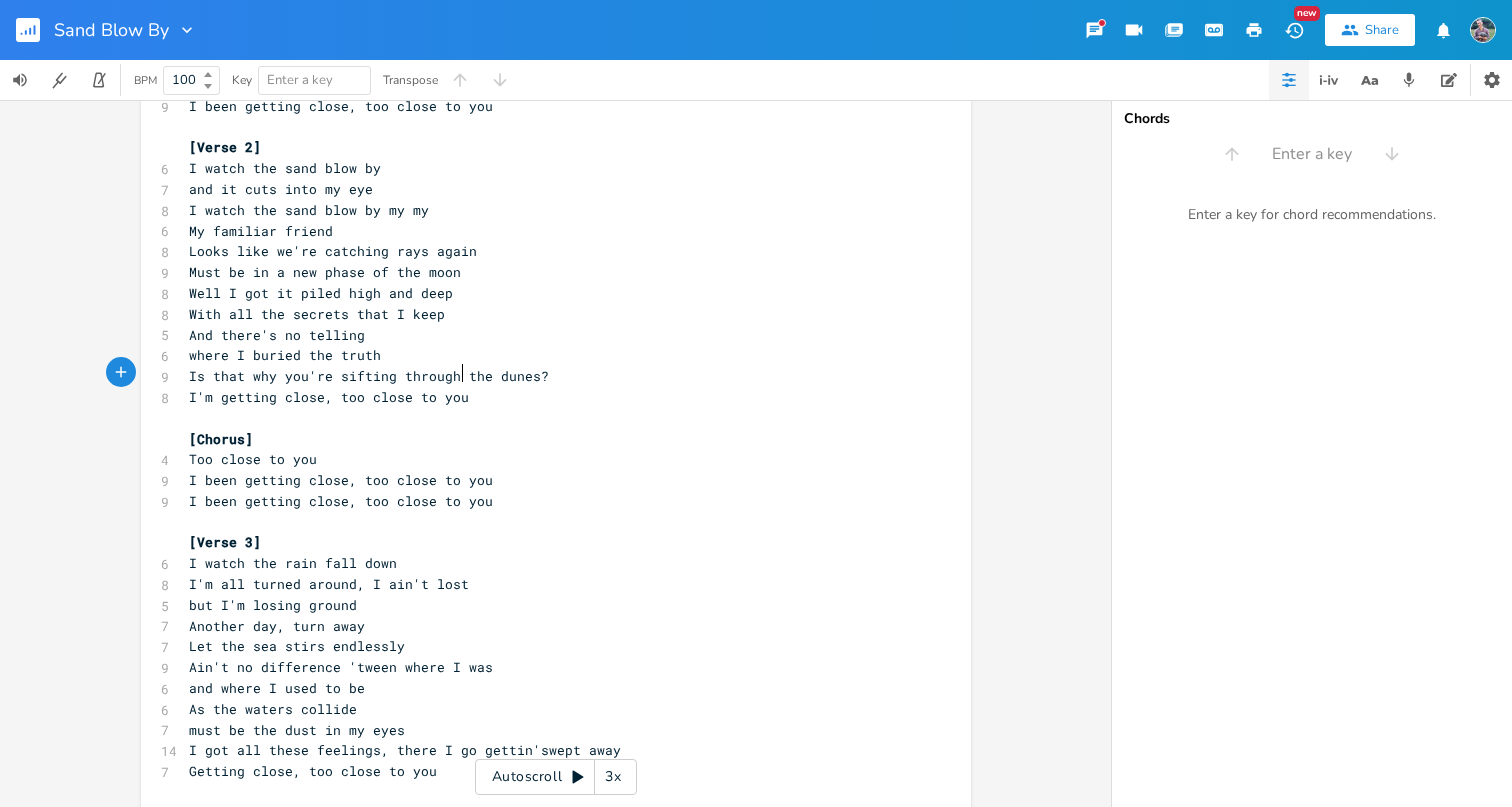 click on "I'm getting close, too close to you" at bounding box center [546, 397] 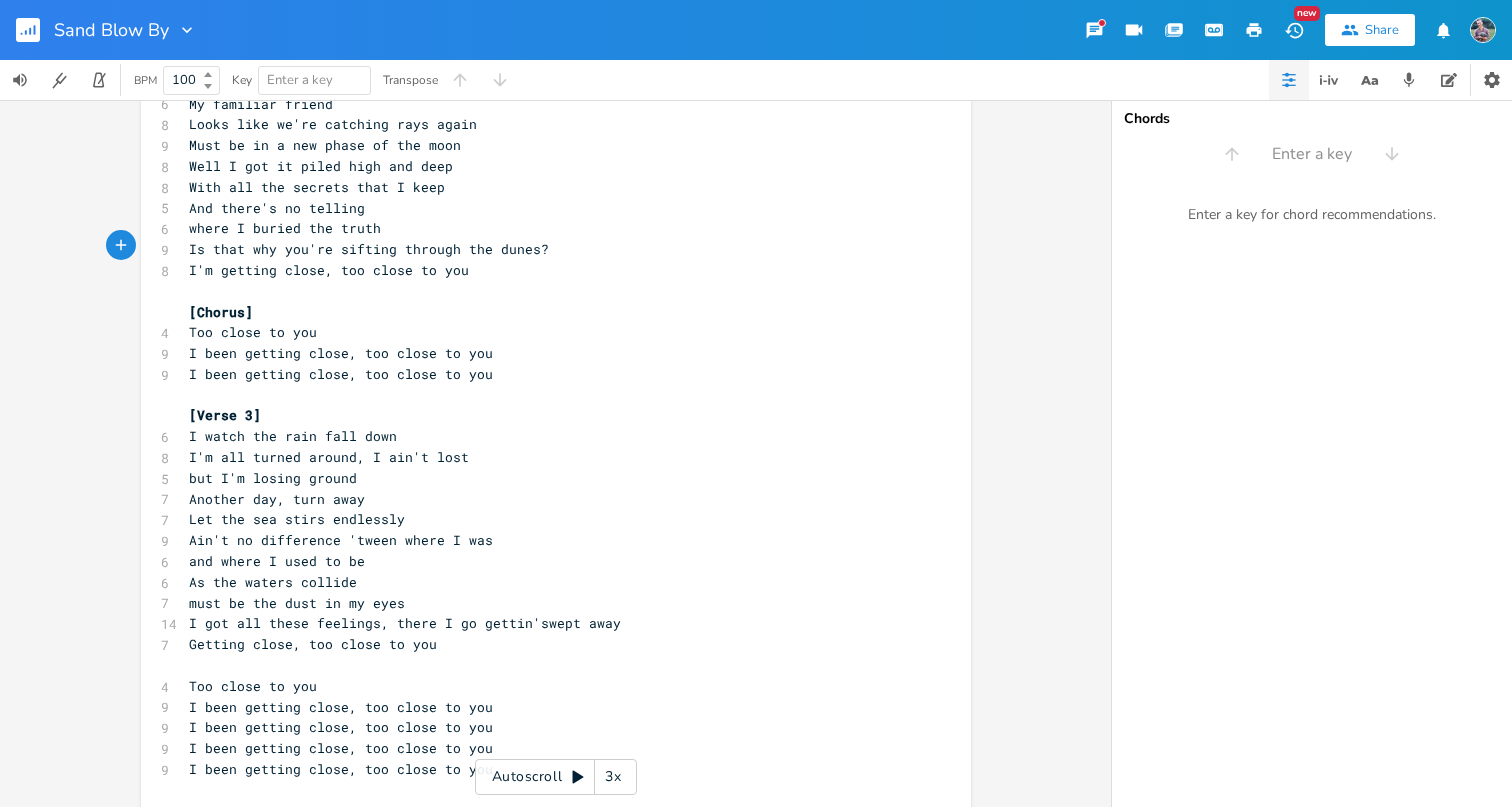 scroll, scrollTop: 513, scrollLeft: 0, axis: vertical 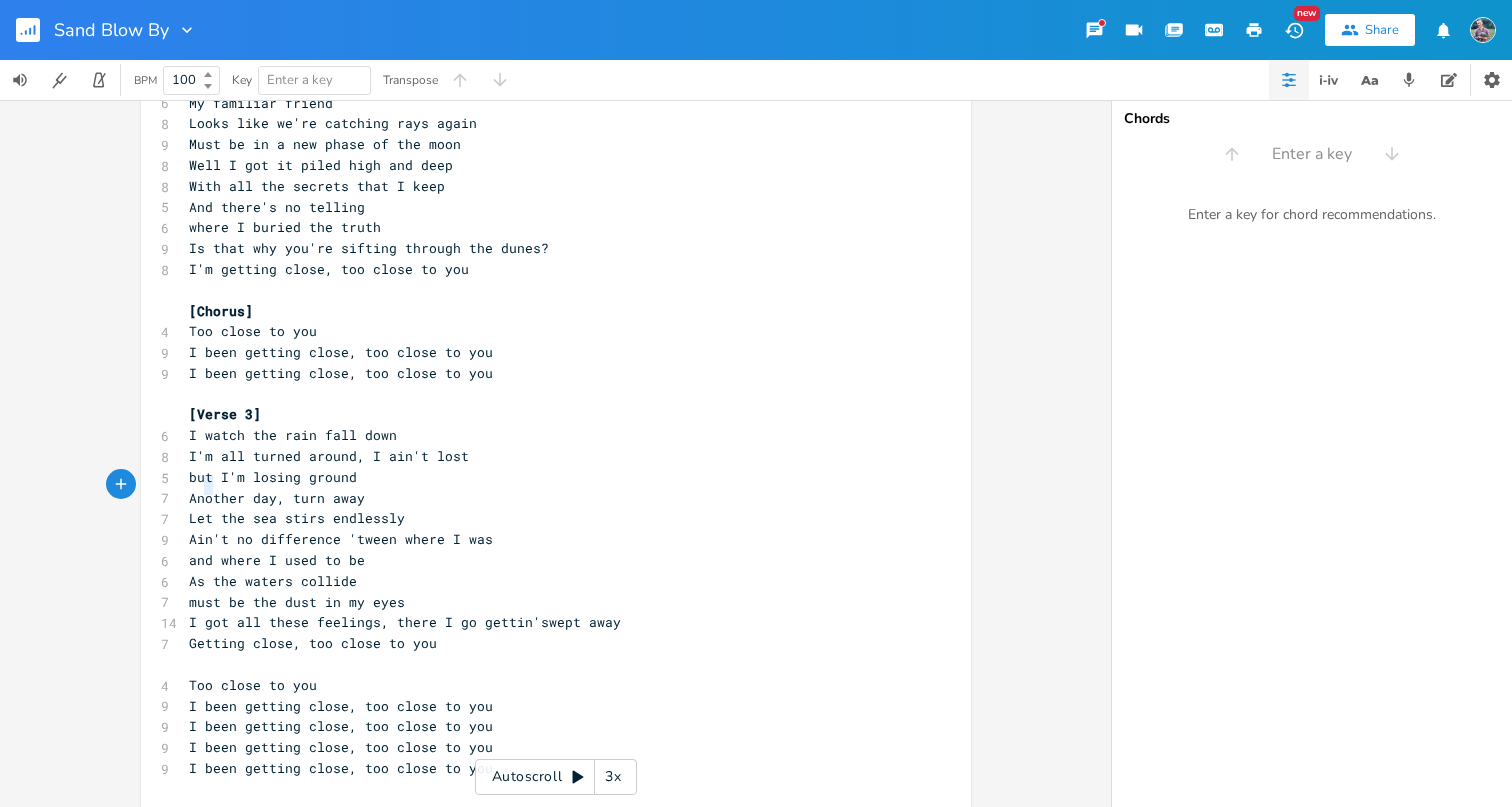 type on "et" 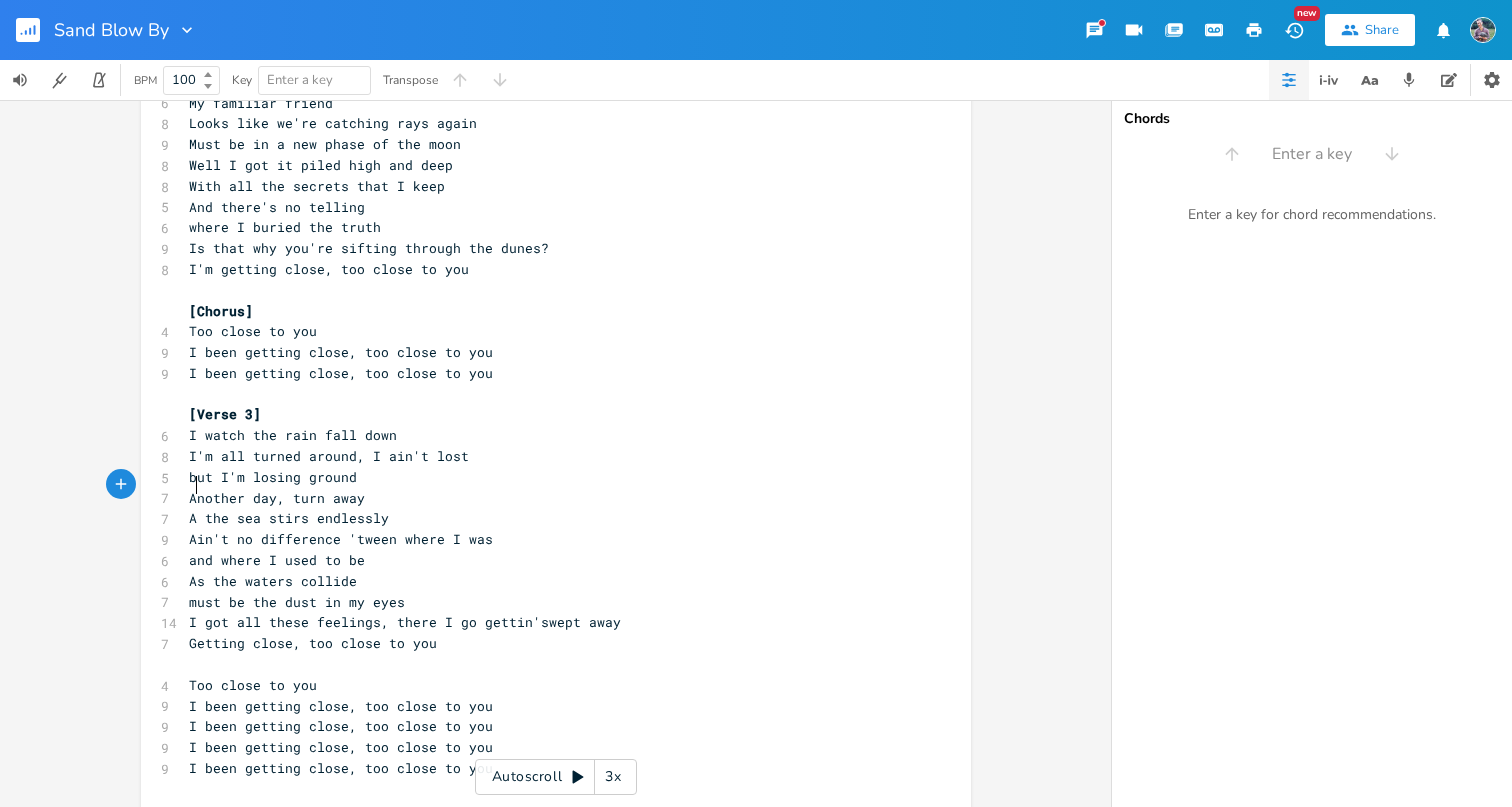 type on "And" 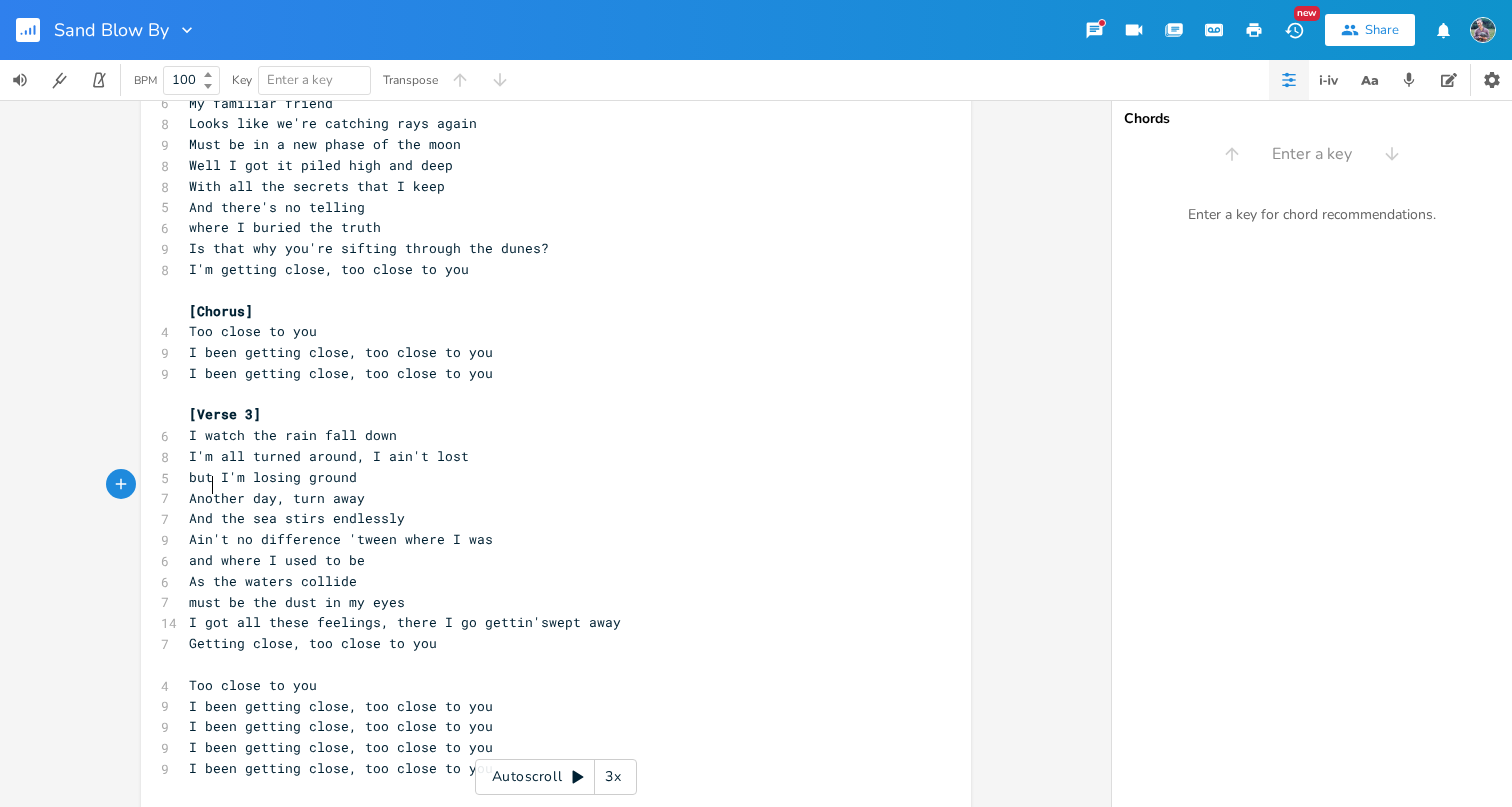 scroll, scrollTop: 0, scrollLeft: 21, axis: horizontal 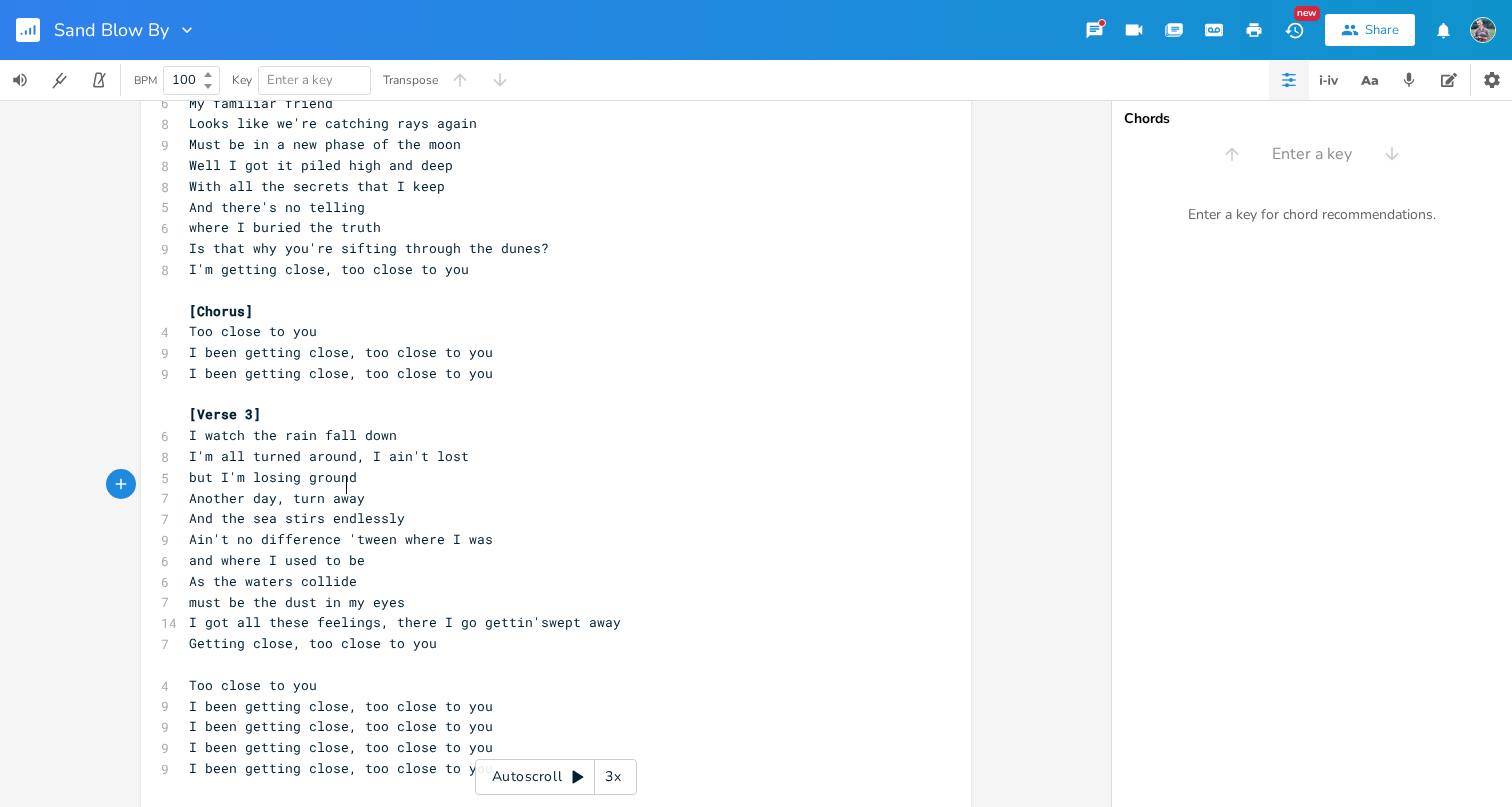click on "And the sea stirs endlessly" at bounding box center [297, 518] 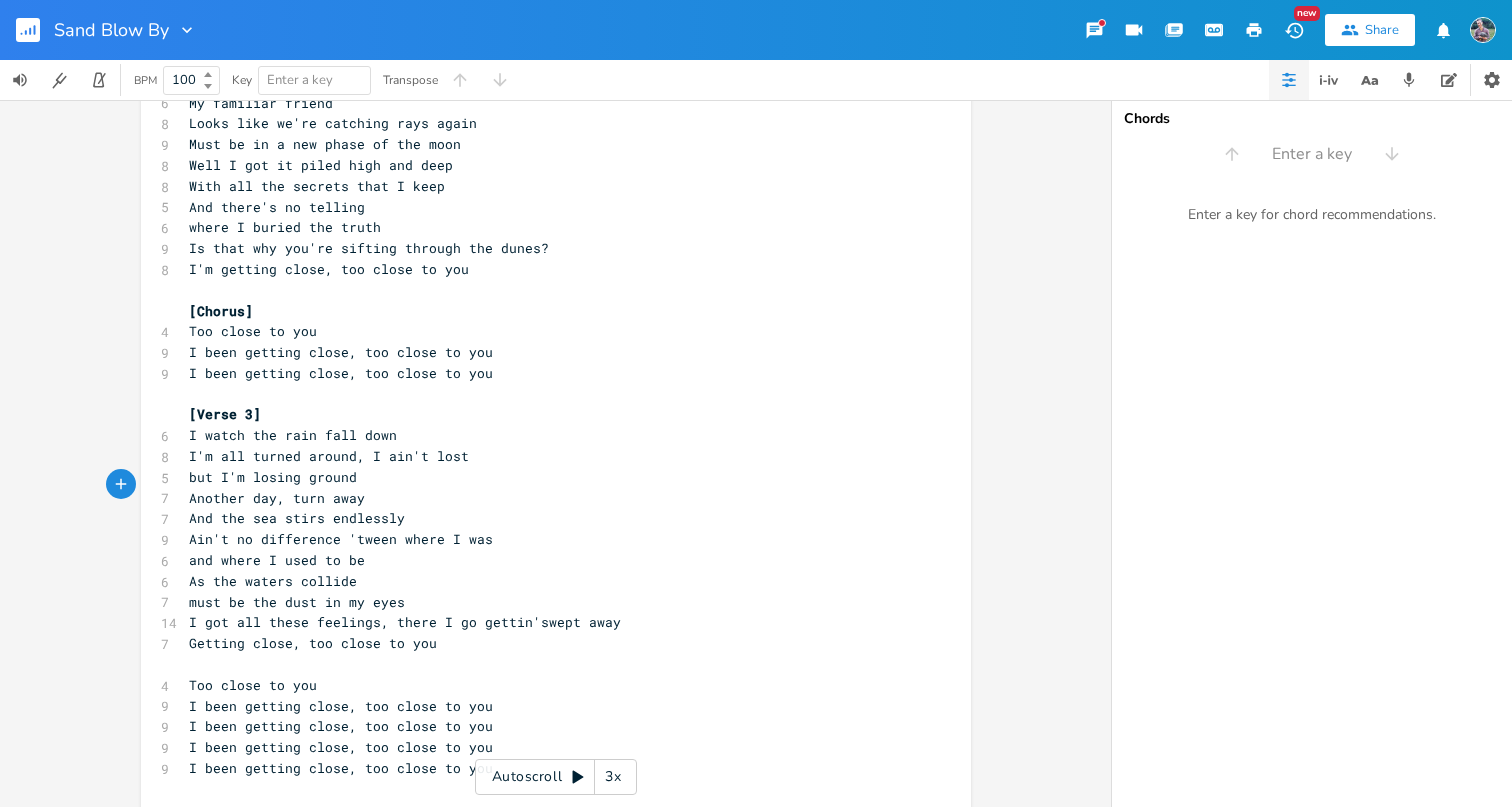 click on "Getting close, too close to you" at bounding box center [313, 643] 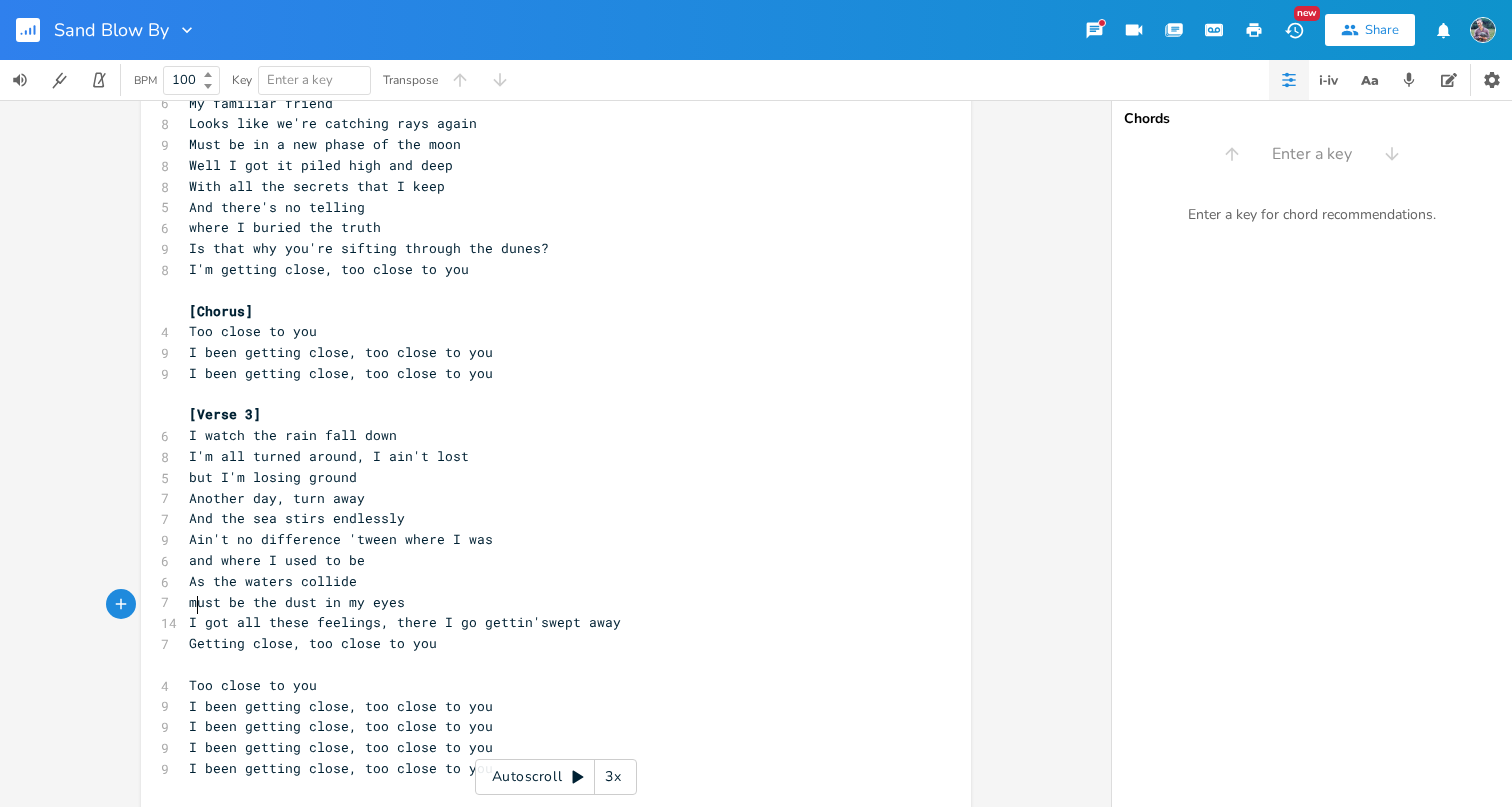 click on "Getting close, too close to you" at bounding box center (313, 643) 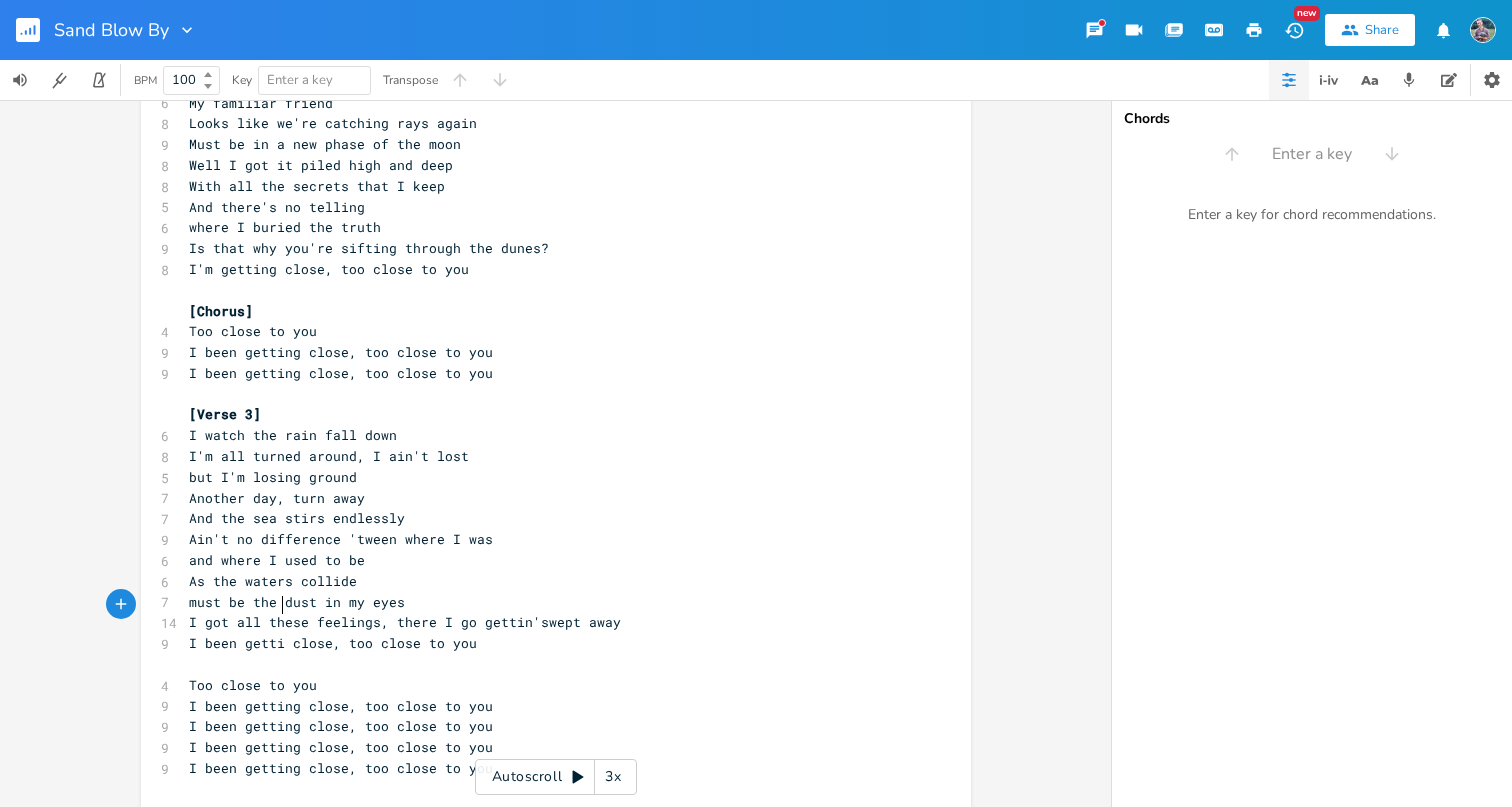 type on "I been getting" 